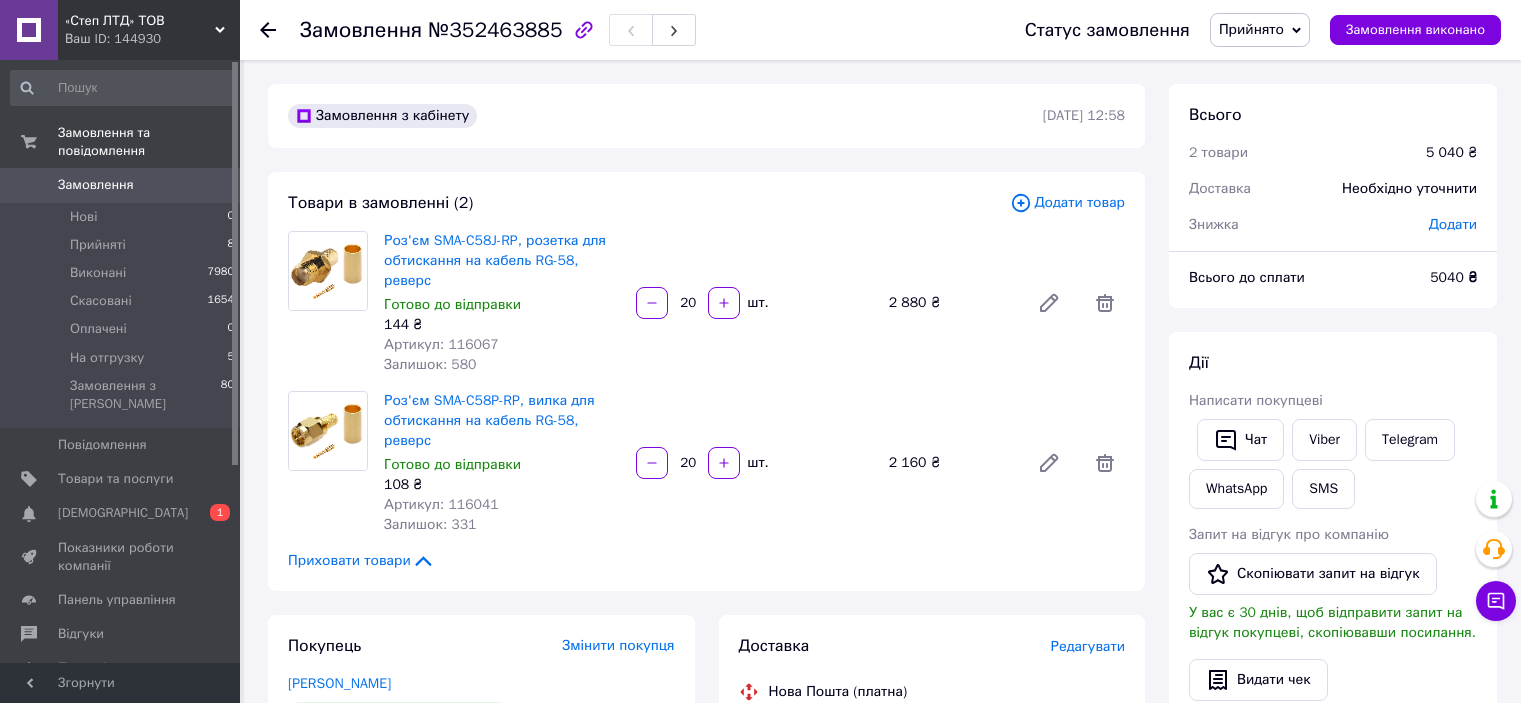 scroll, scrollTop: 0, scrollLeft: 0, axis: both 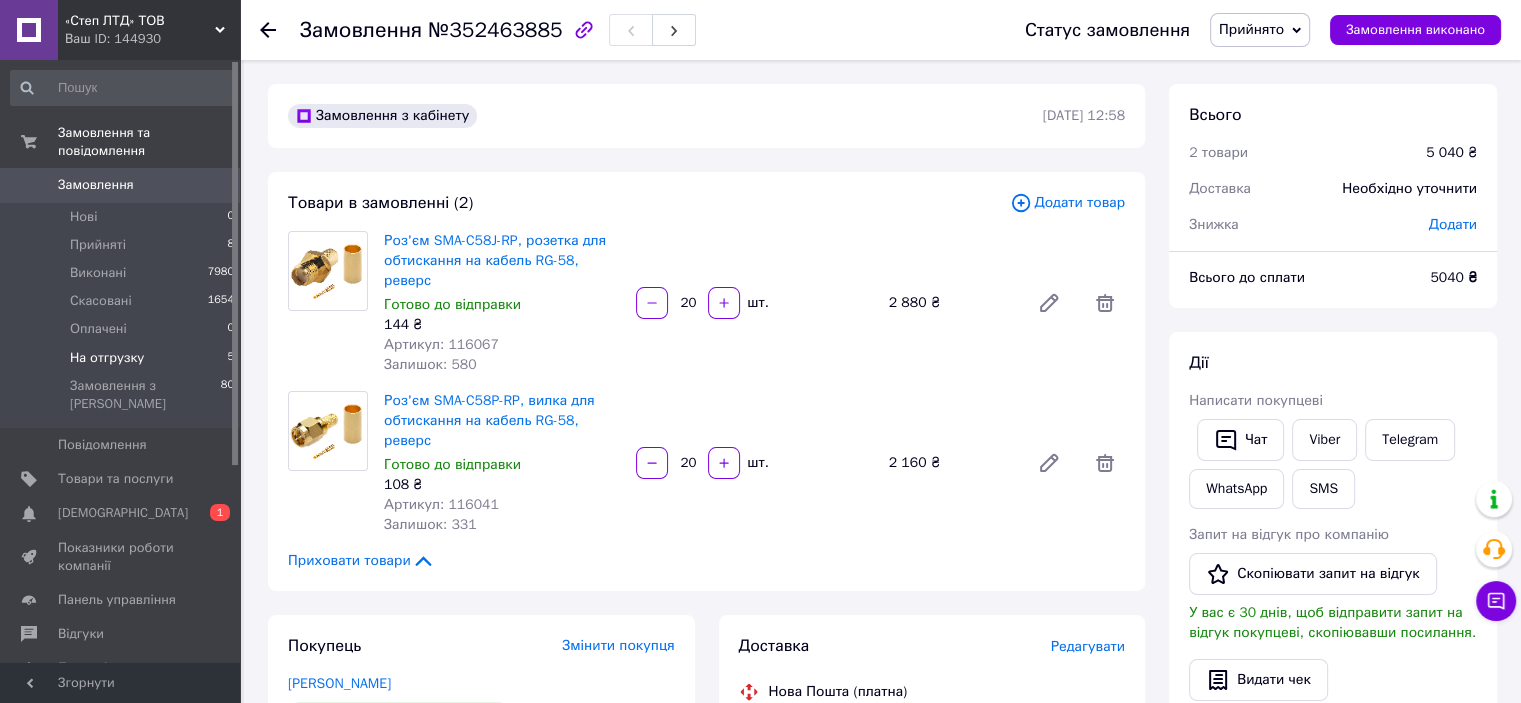 click on "На отгрузку" at bounding box center [107, 358] 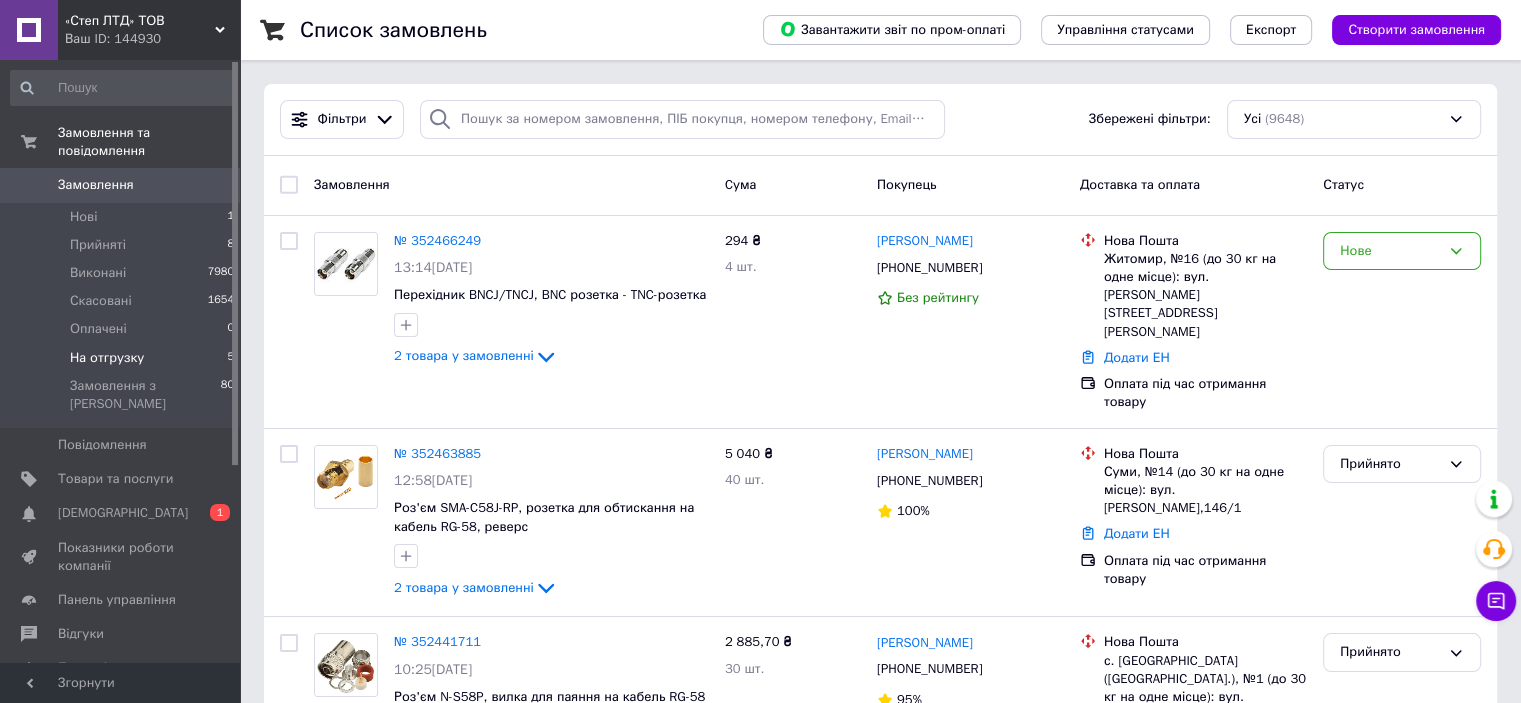 click on "На отгрузку 5" at bounding box center (123, 358) 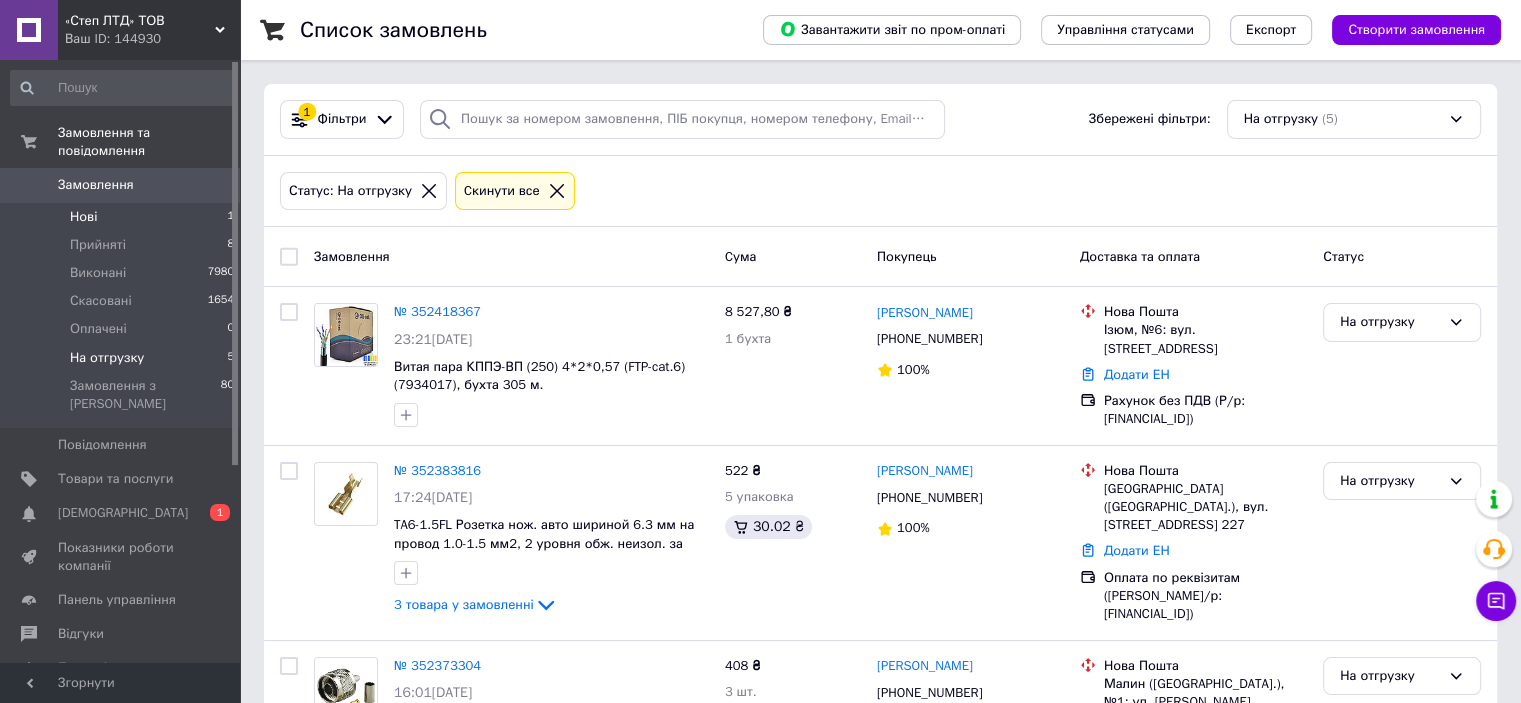 click on "Нові 1" at bounding box center [123, 217] 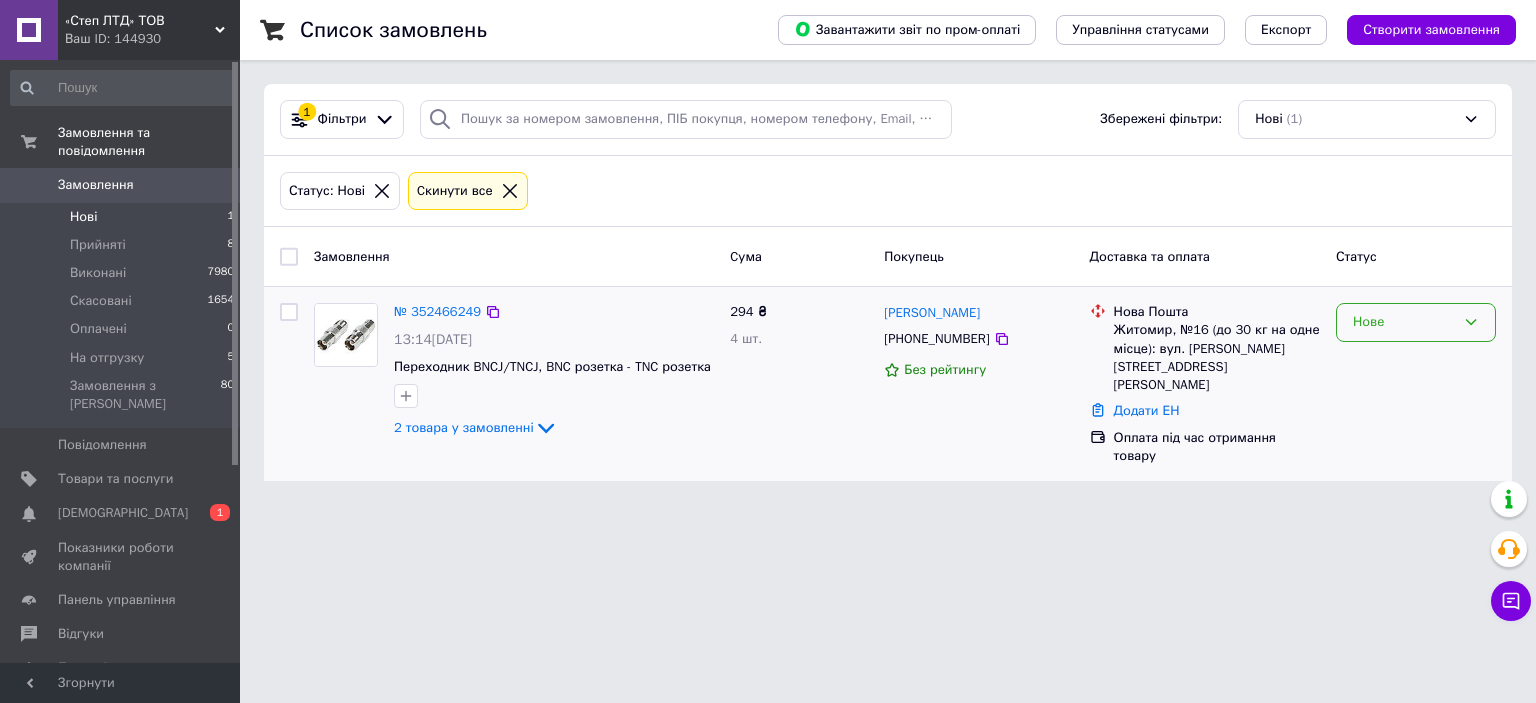 click on "Нове" at bounding box center (1404, 322) 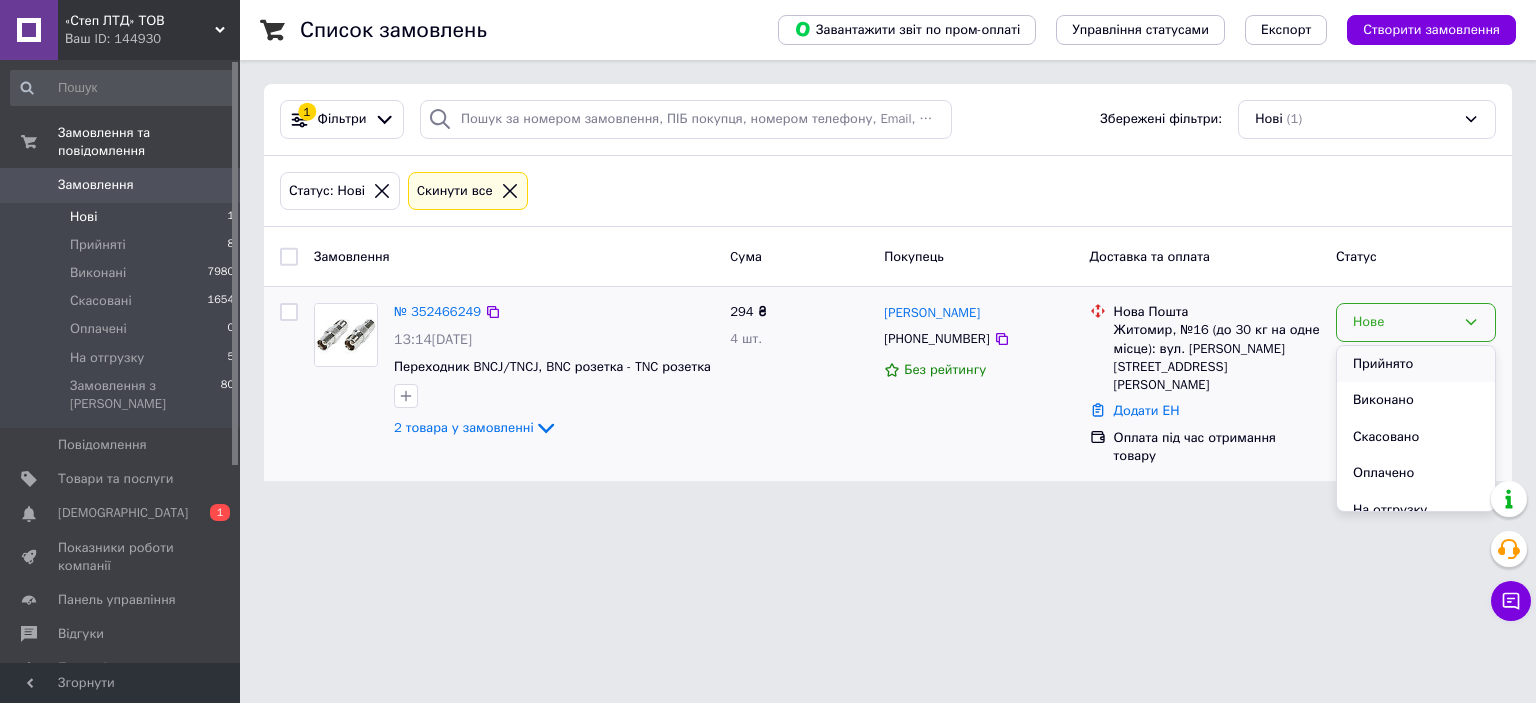 click on "Прийнято" at bounding box center [1416, 364] 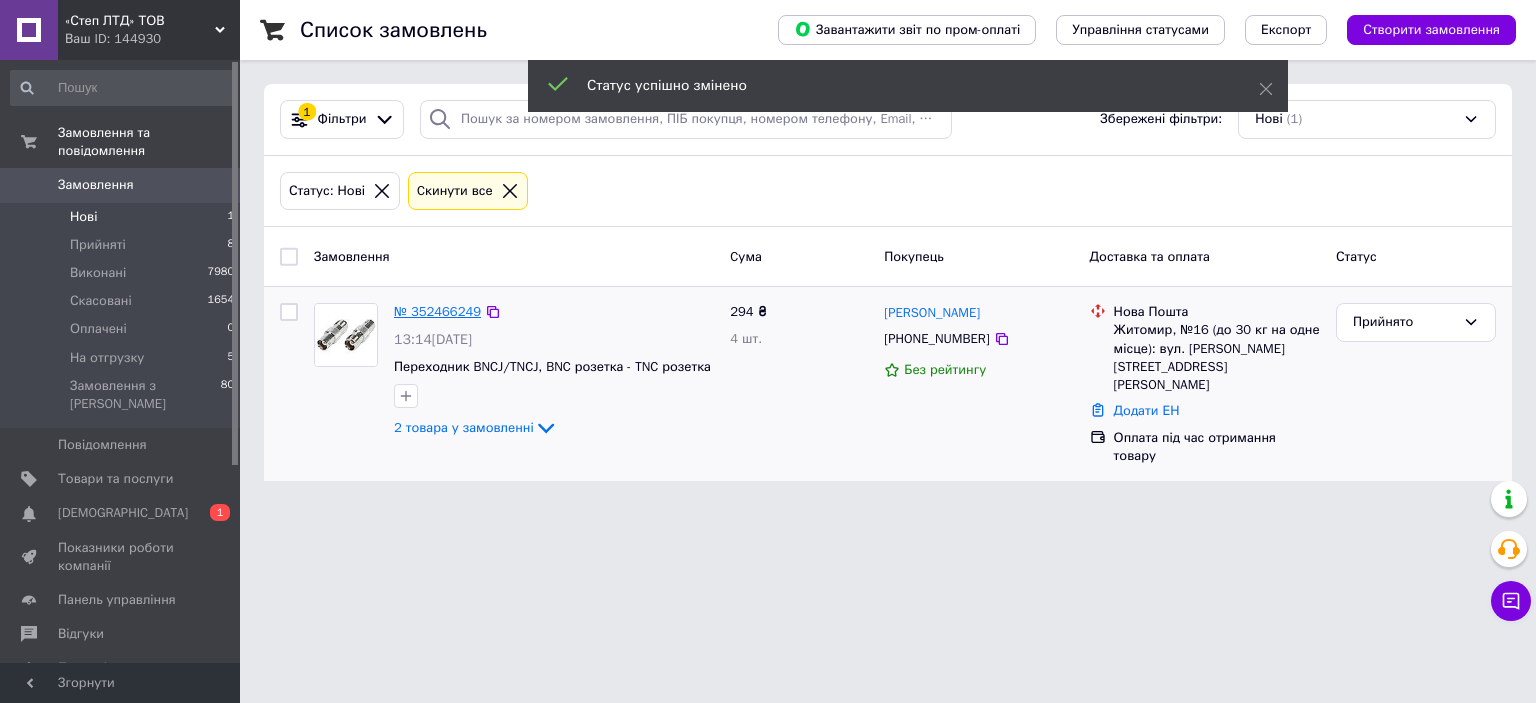 click on "№ 352466249" at bounding box center [437, 311] 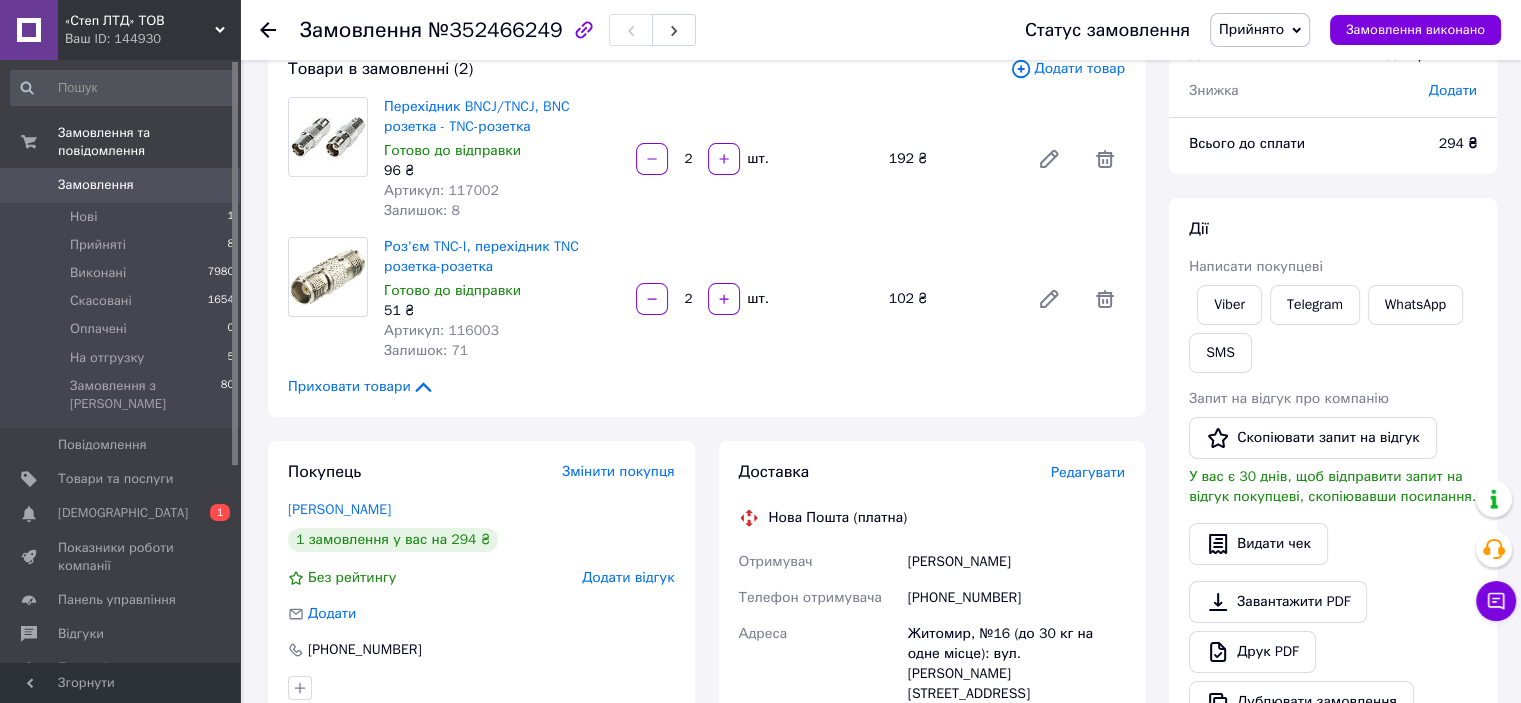 scroll, scrollTop: 100, scrollLeft: 0, axis: vertical 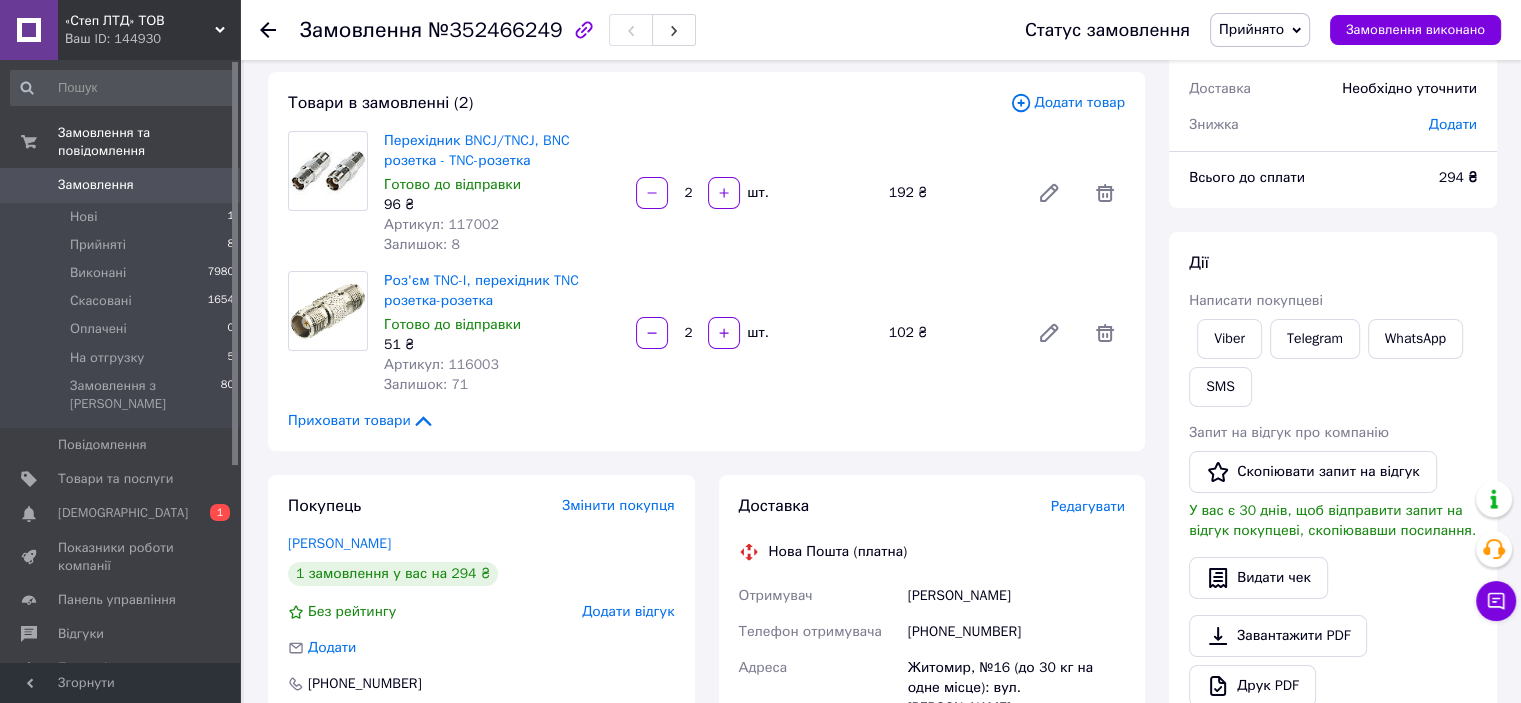 click on "Артикул: 117002" at bounding box center (441, 224) 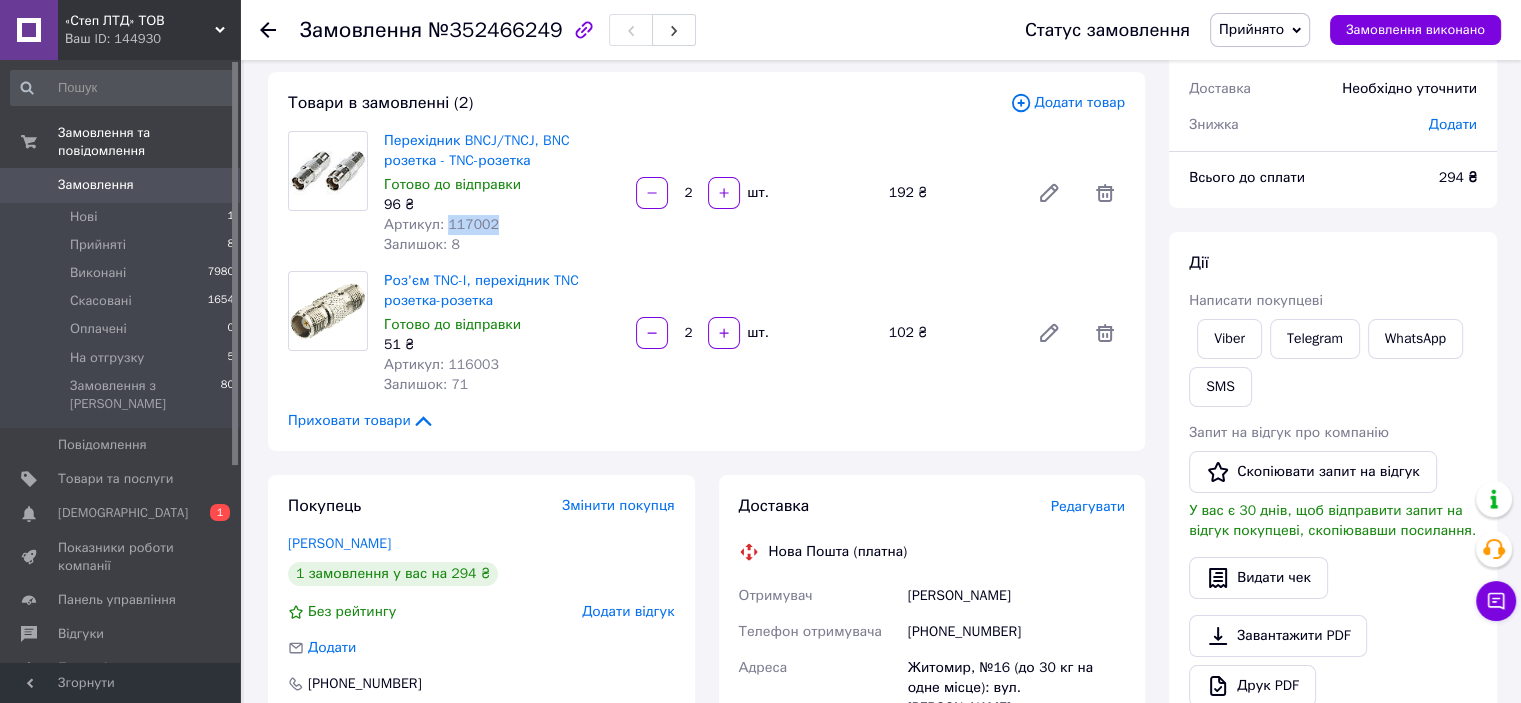 click on "Артикул: 117002" at bounding box center (441, 224) 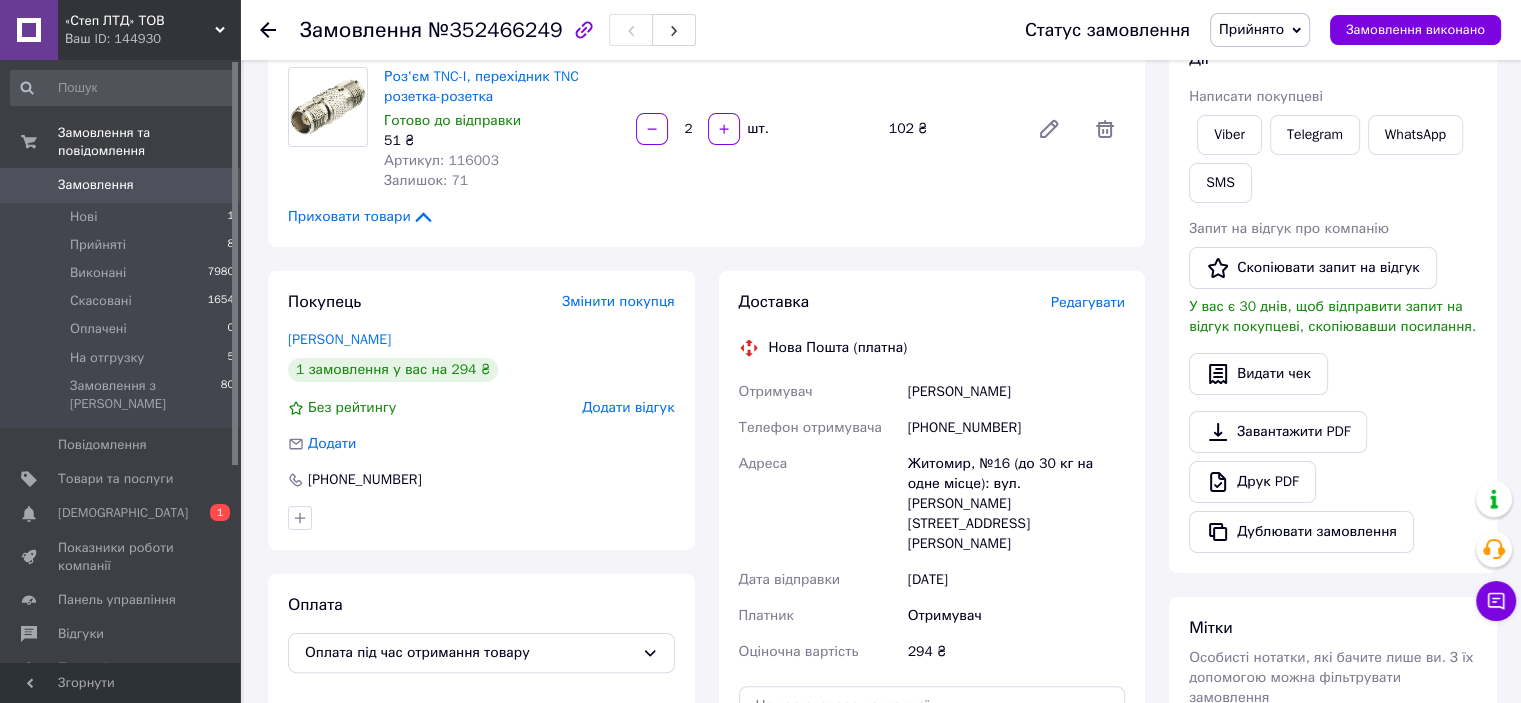 scroll, scrollTop: 200, scrollLeft: 0, axis: vertical 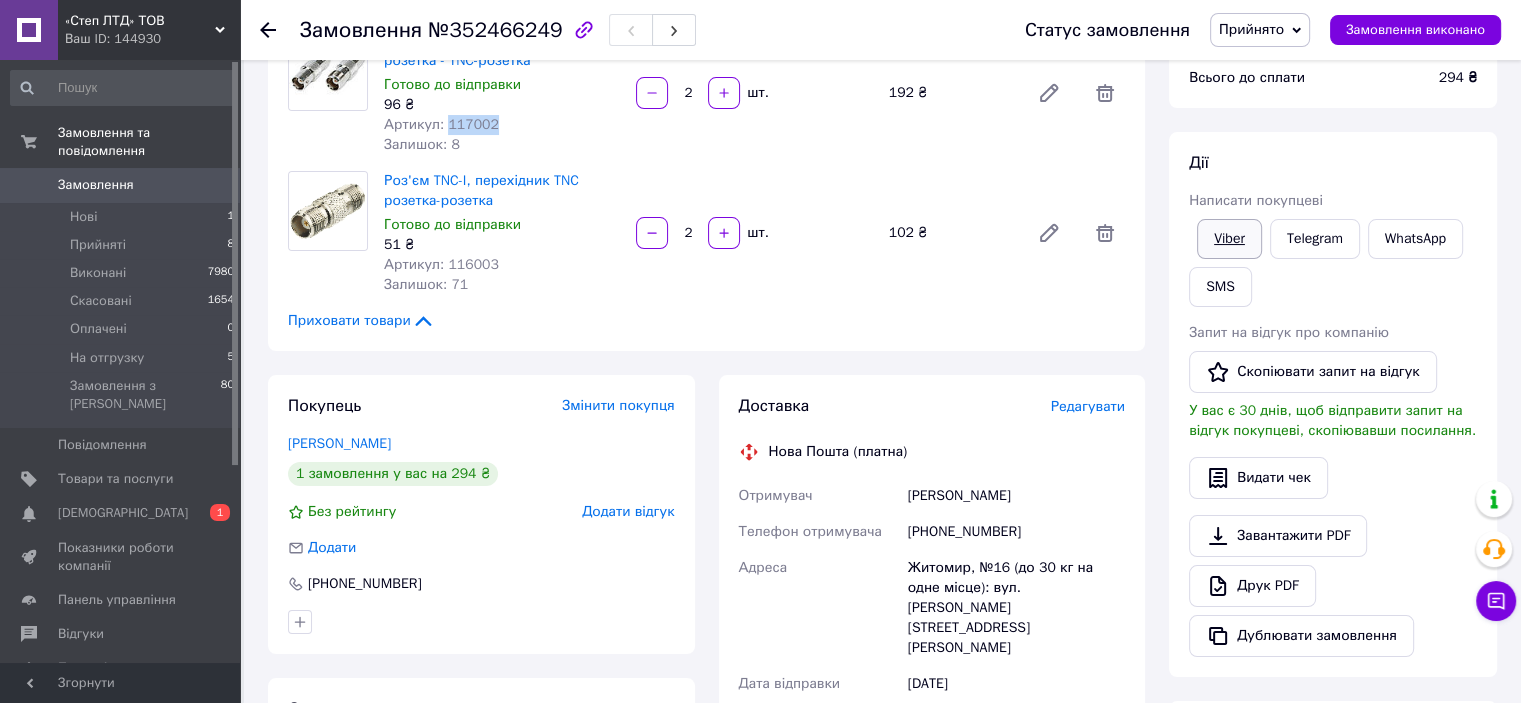 click on "Viber" at bounding box center (1229, 239) 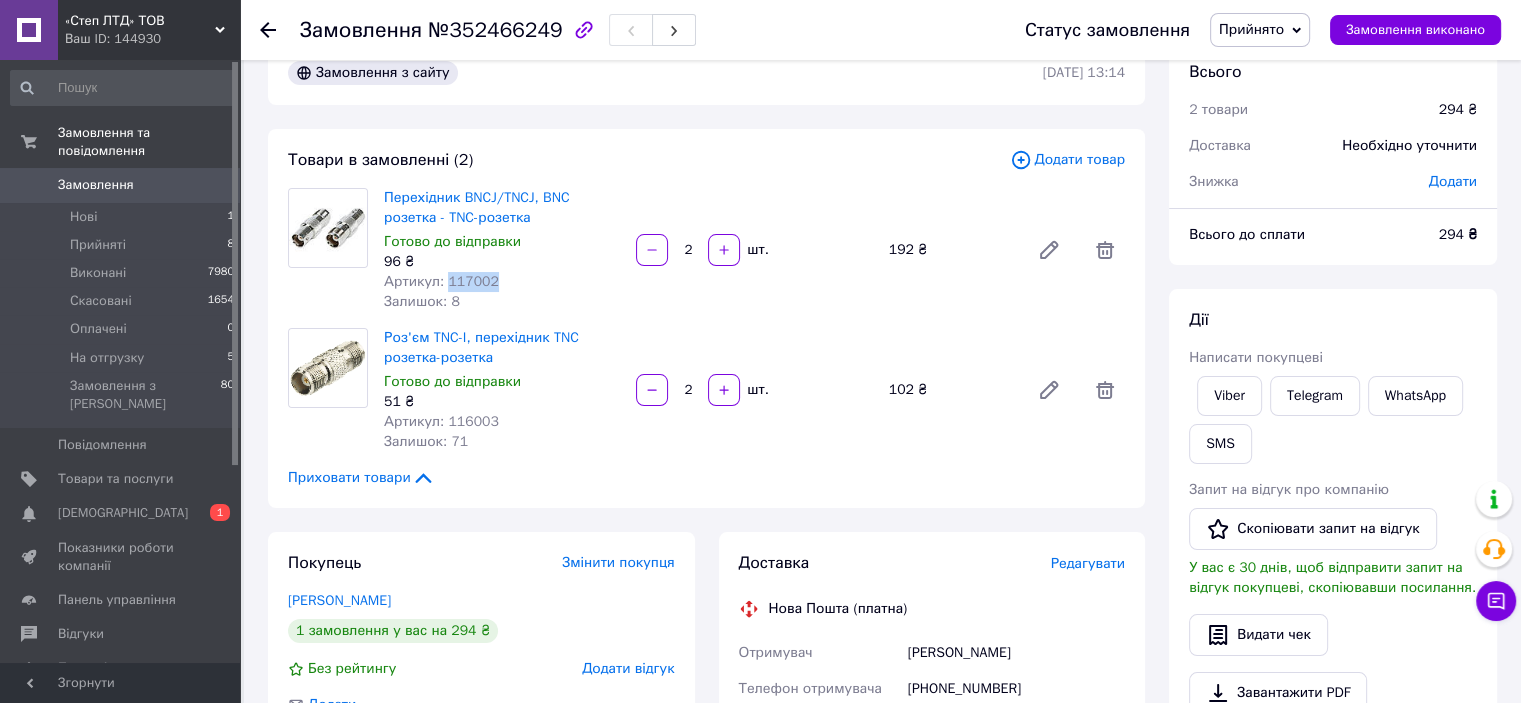 scroll, scrollTop: 0, scrollLeft: 0, axis: both 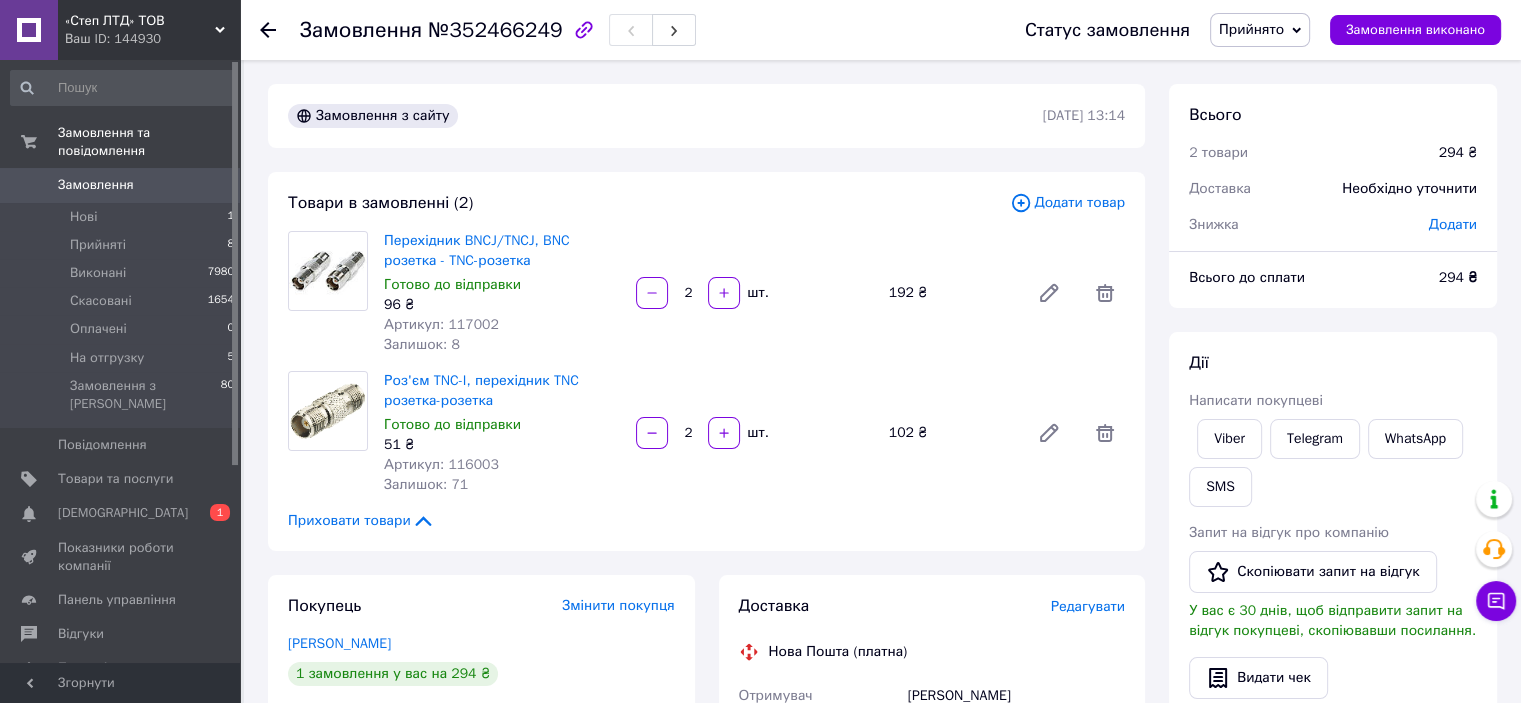 click on "Артикул: 116003" at bounding box center [441, 464] 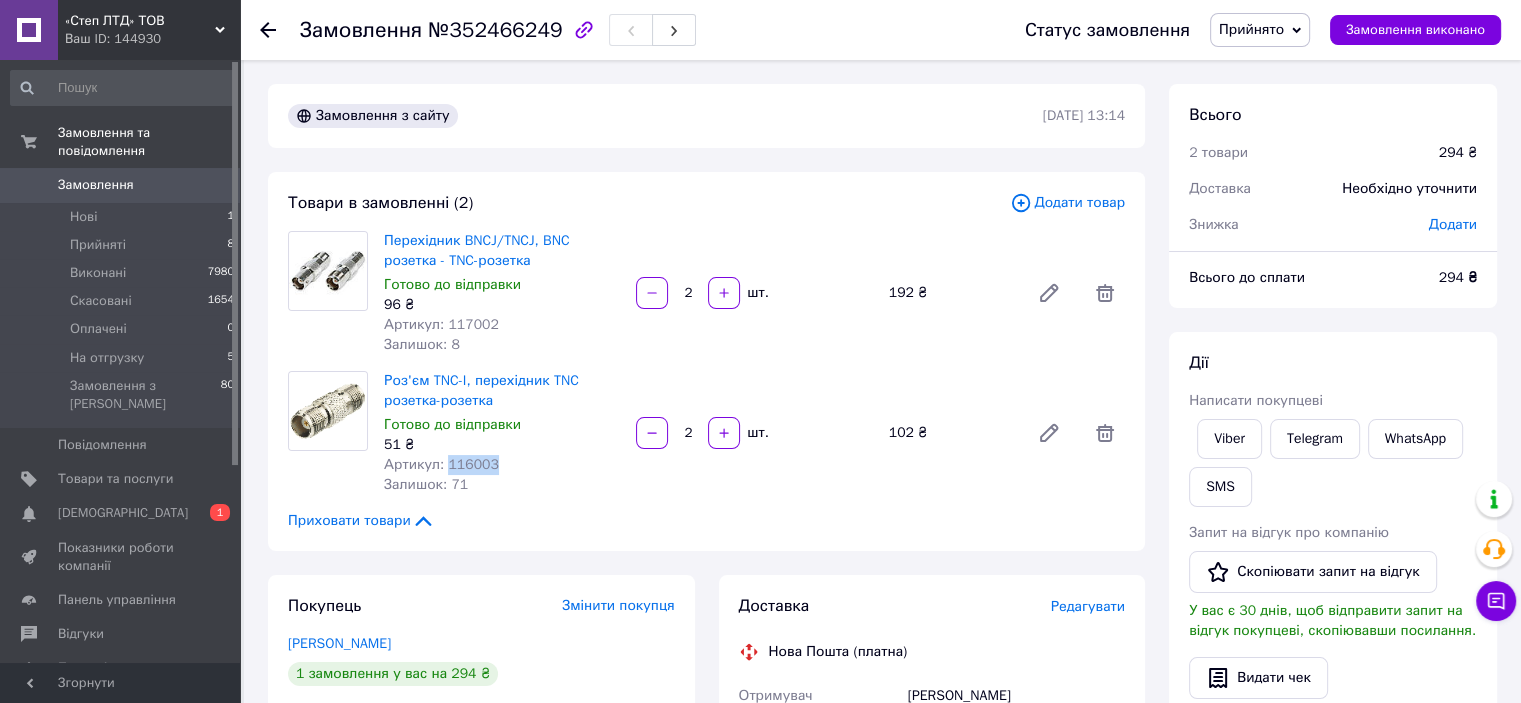 click on "Артикул: 116003" at bounding box center (441, 464) 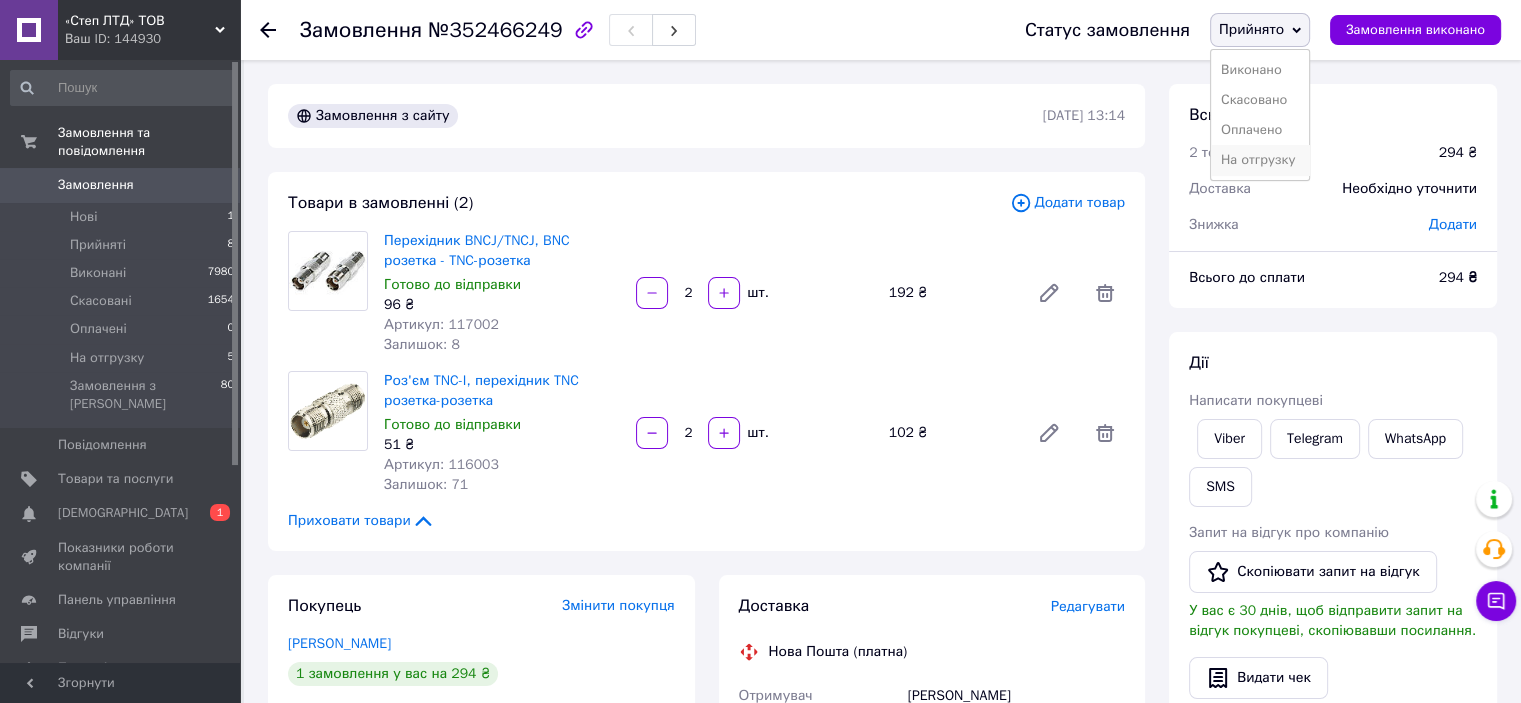 click on "На отгрузку" at bounding box center (1260, 160) 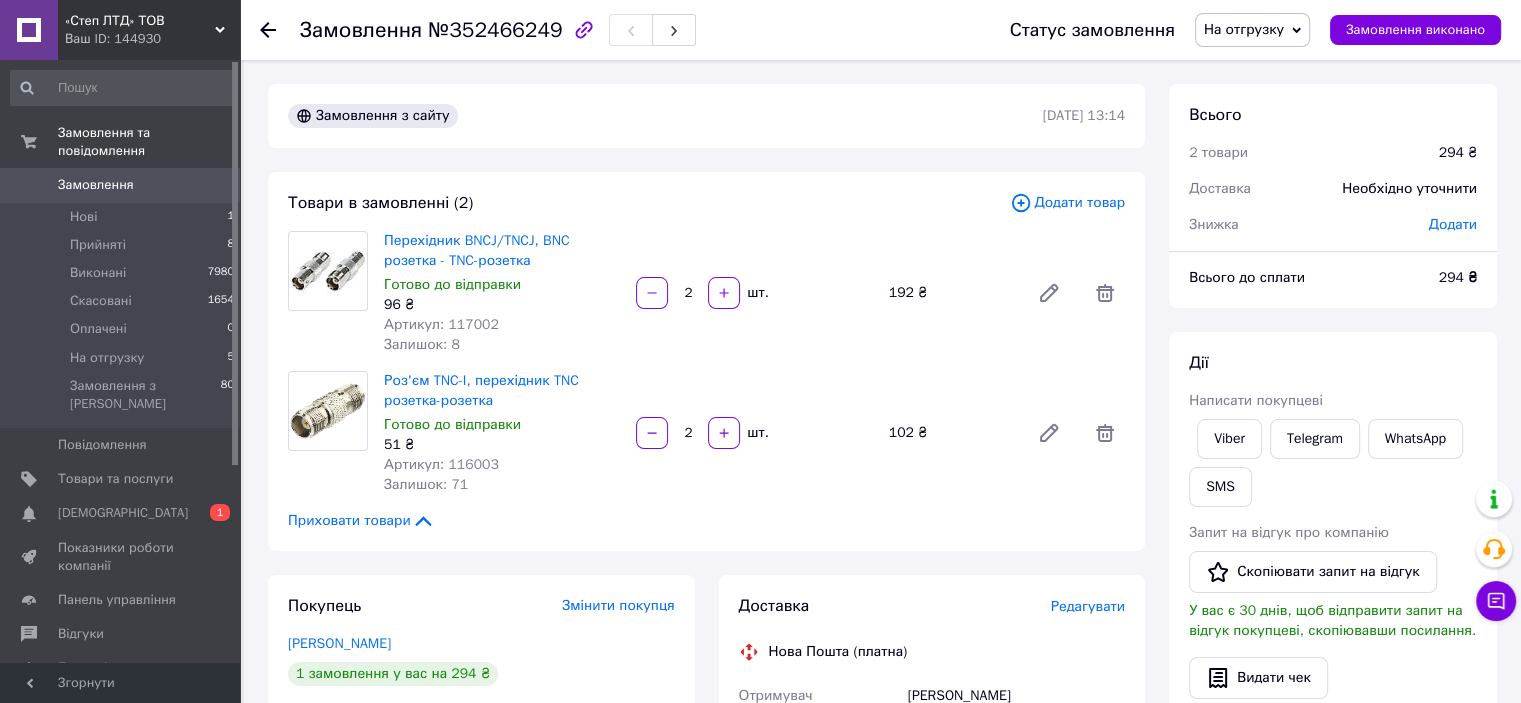 click on "Артикул: 117002" at bounding box center [441, 324] 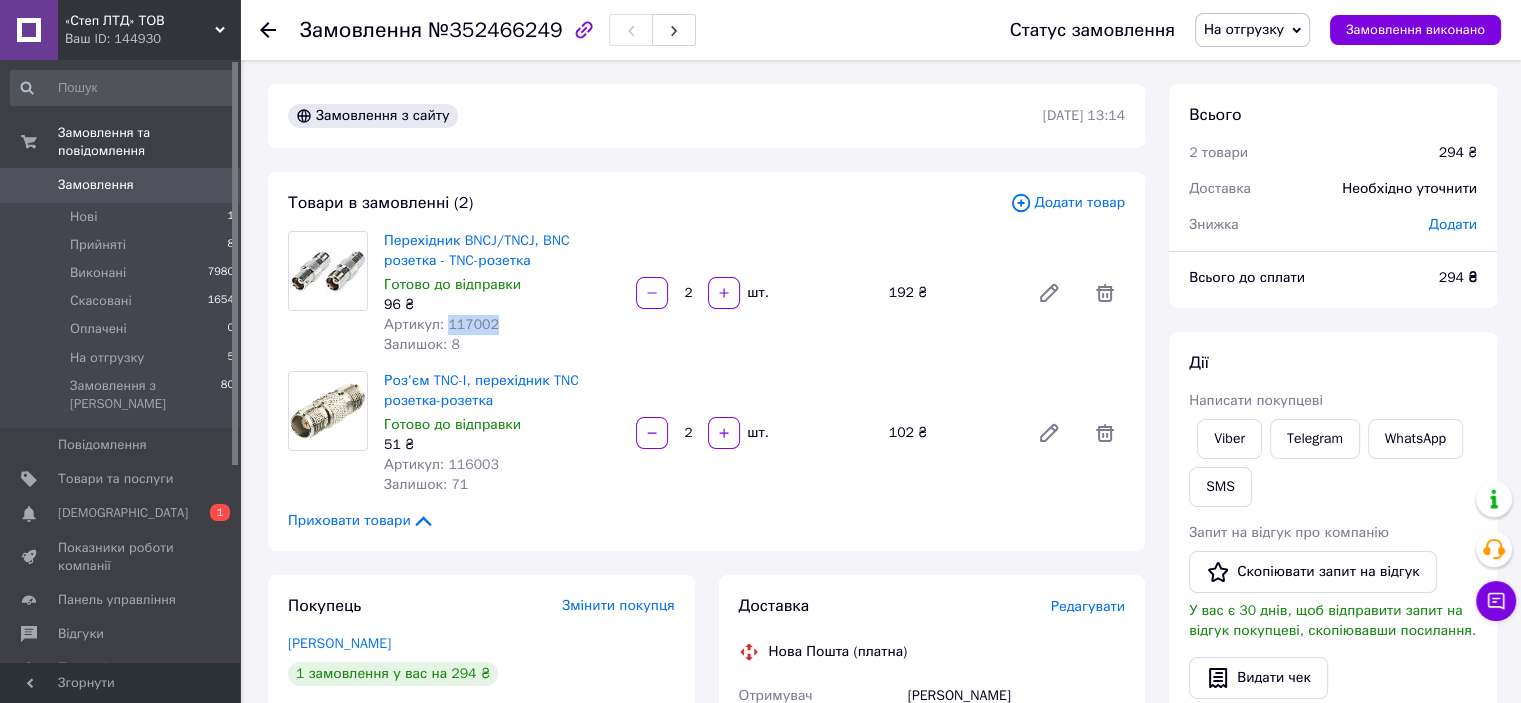click on "Артикул: 117002" at bounding box center [441, 324] 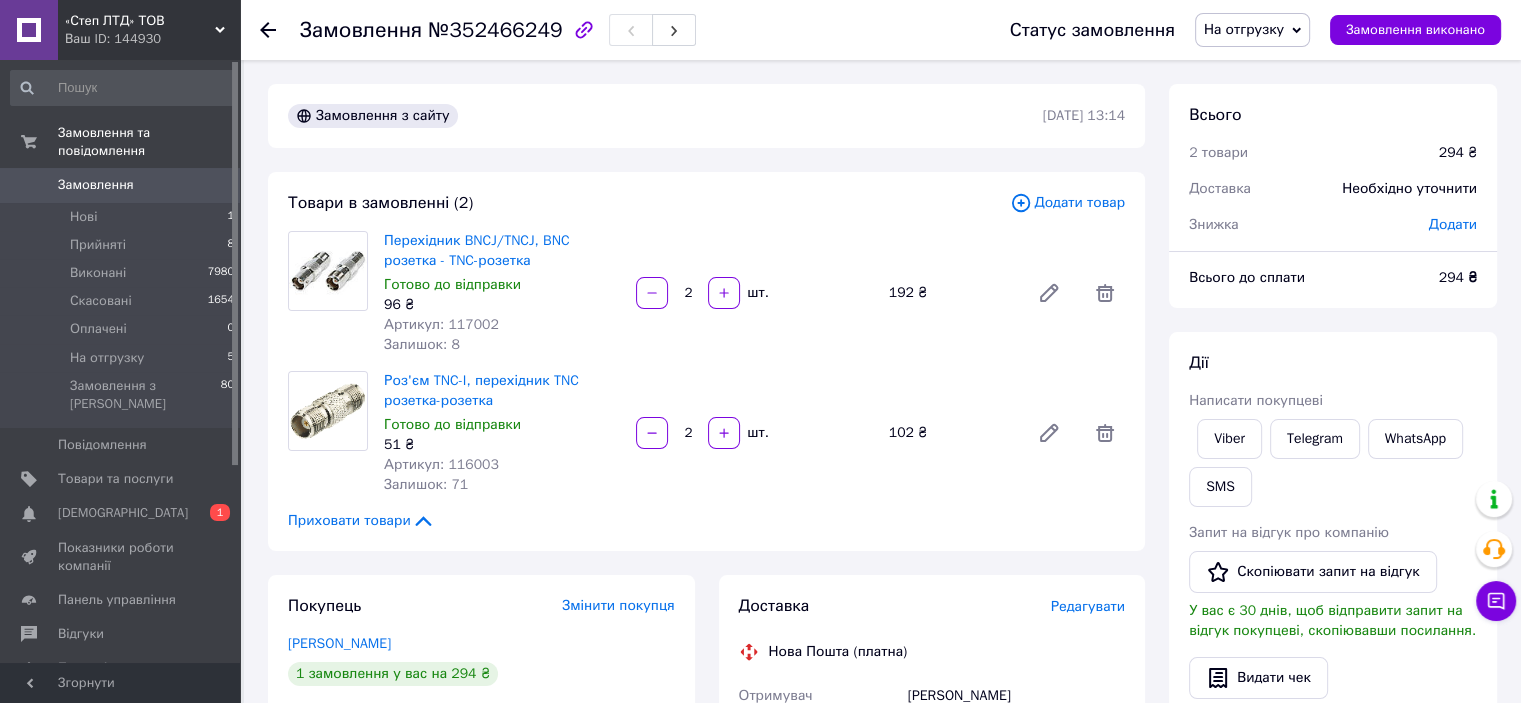 click on "Артикул: 116003" at bounding box center [441, 464] 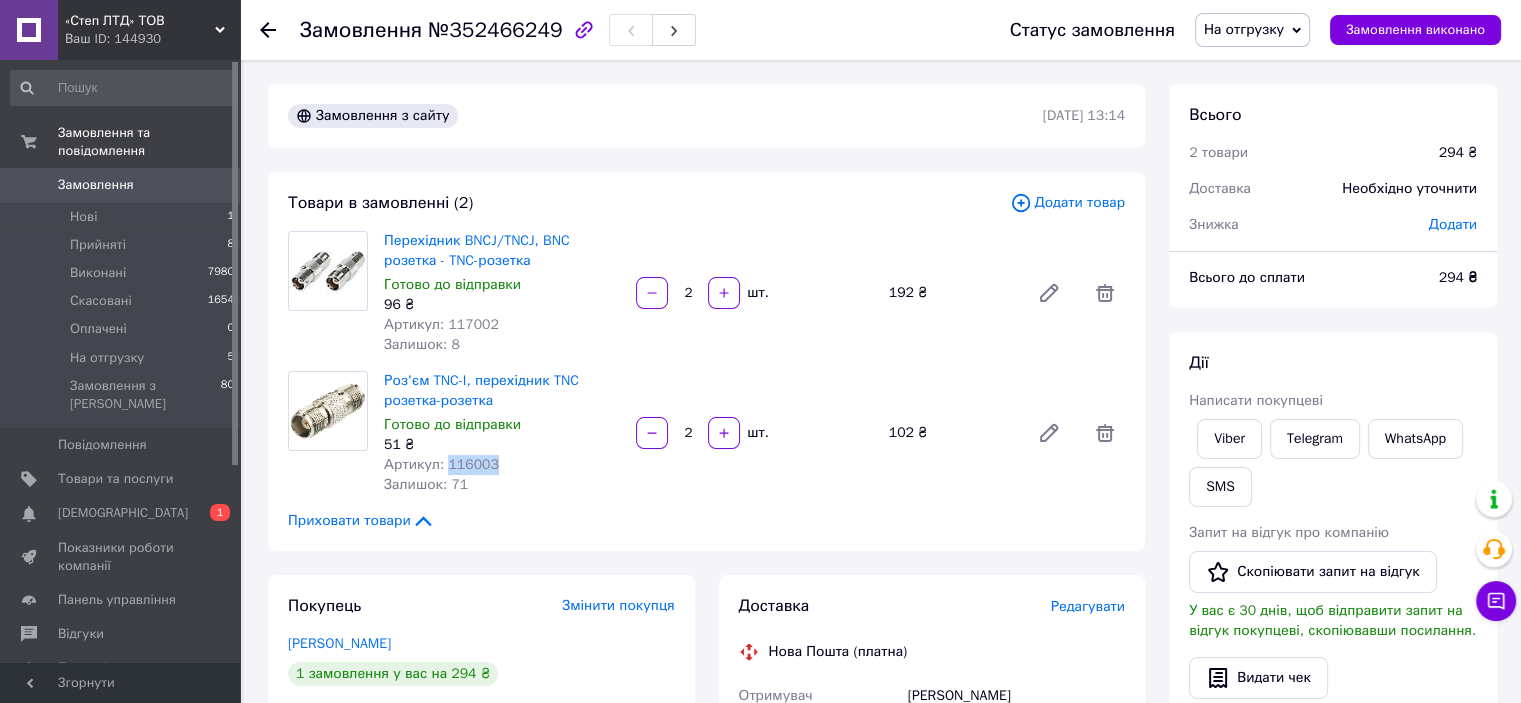 click on "Артикул: 116003" at bounding box center (441, 464) 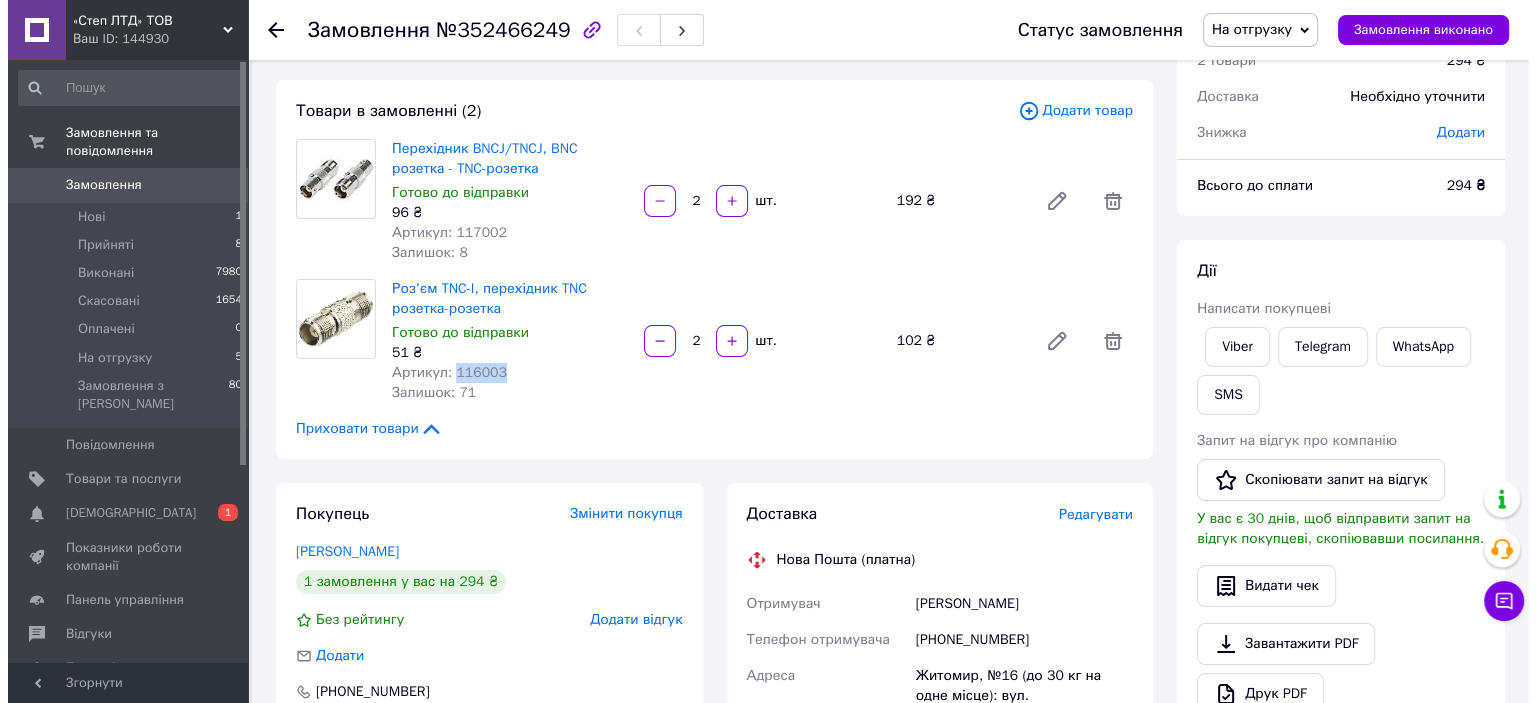 scroll, scrollTop: 200, scrollLeft: 0, axis: vertical 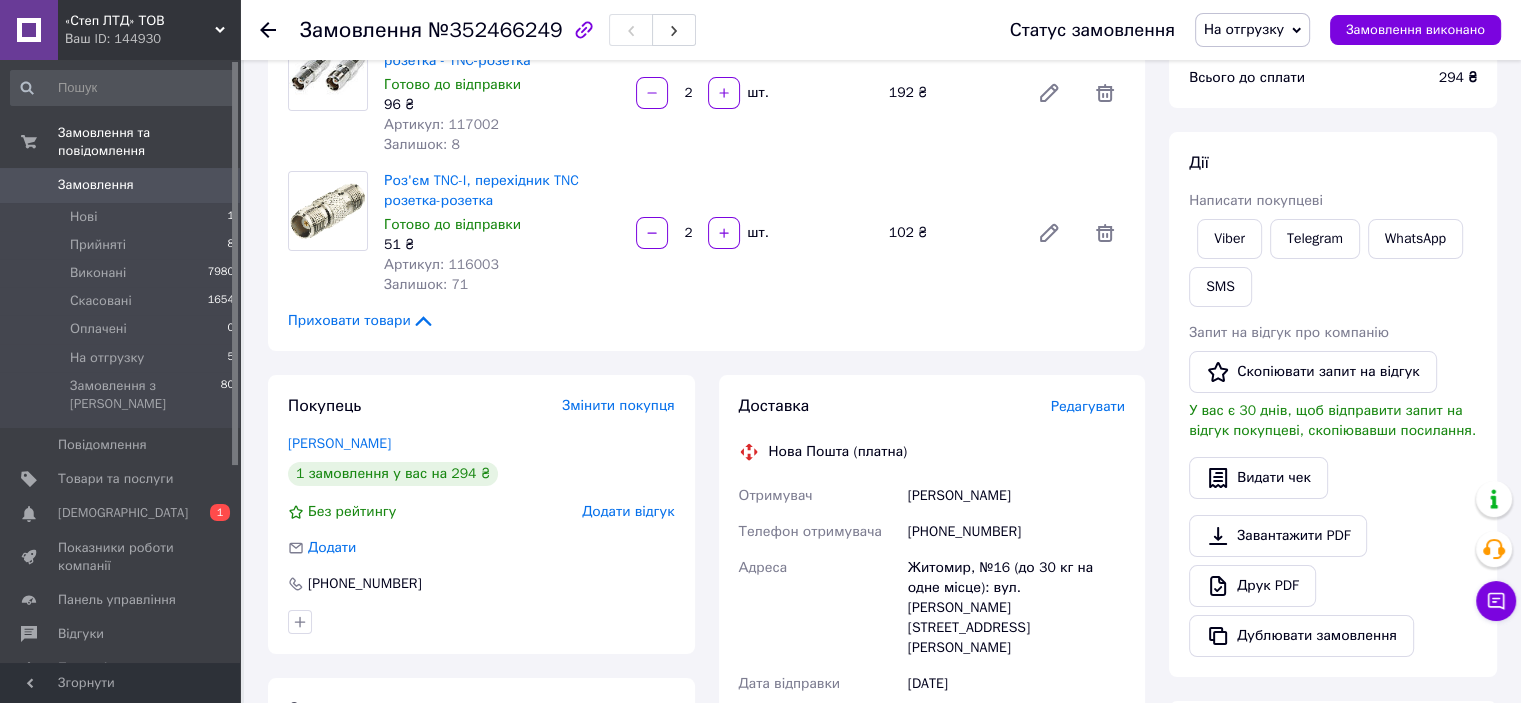 click on "Редагувати" at bounding box center [1088, 406] 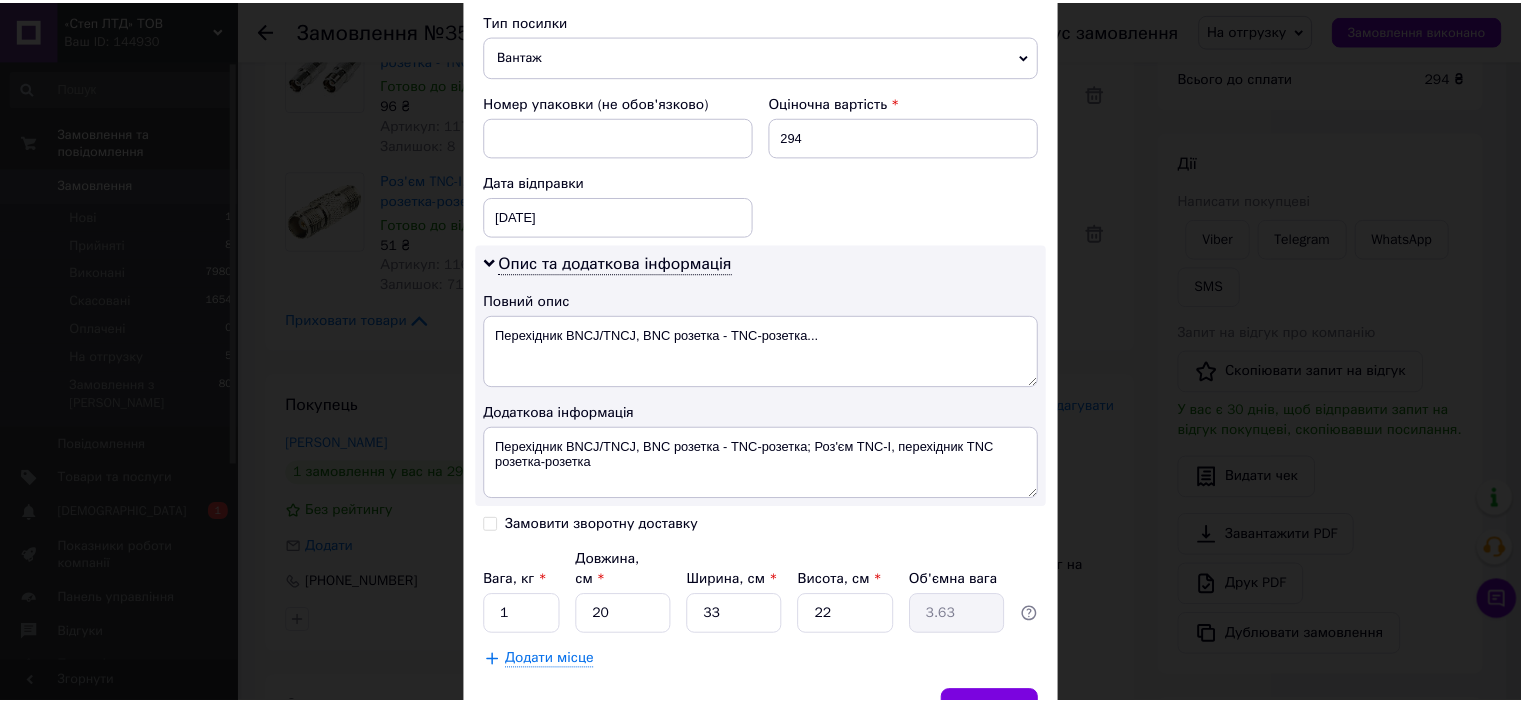 scroll, scrollTop: 898, scrollLeft: 0, axis: vertical 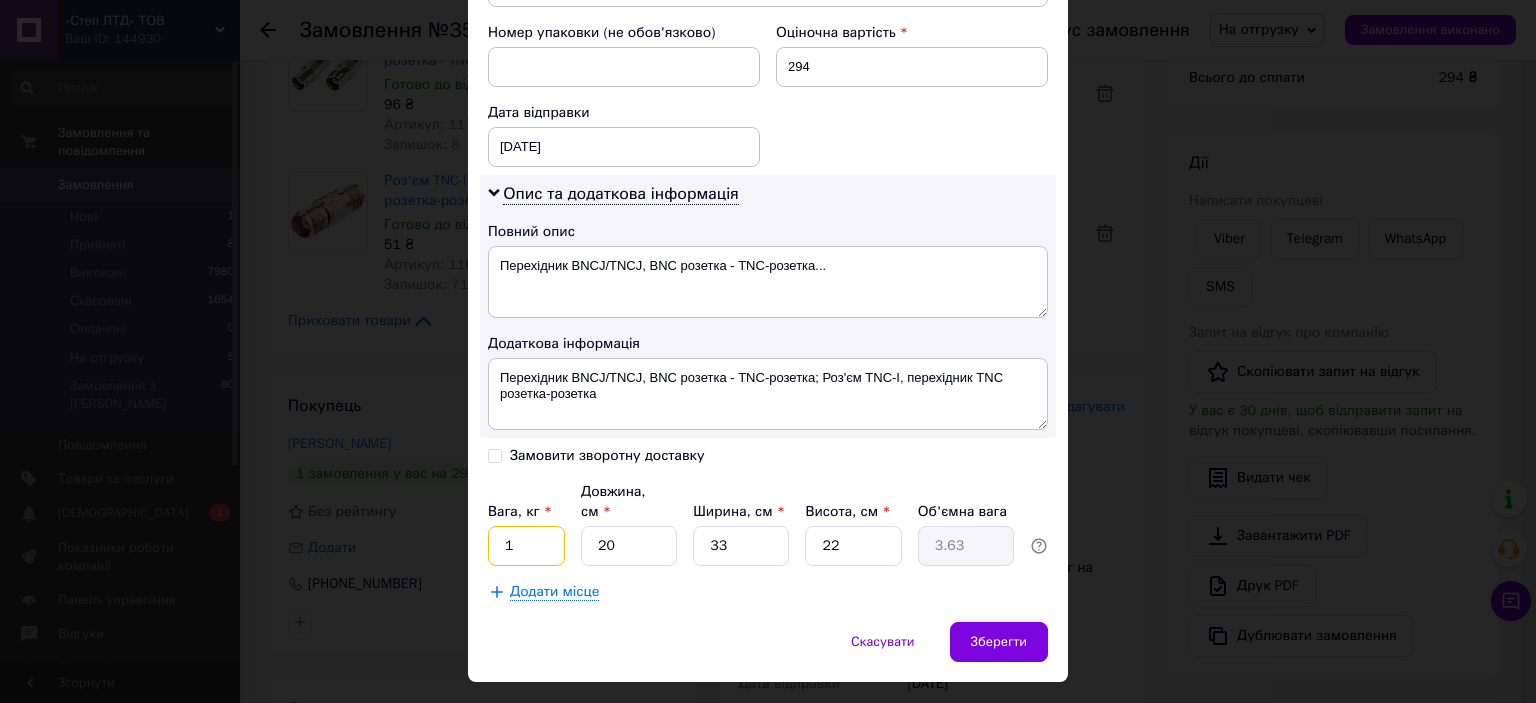 click on "1" at bounding box center (526, 546) 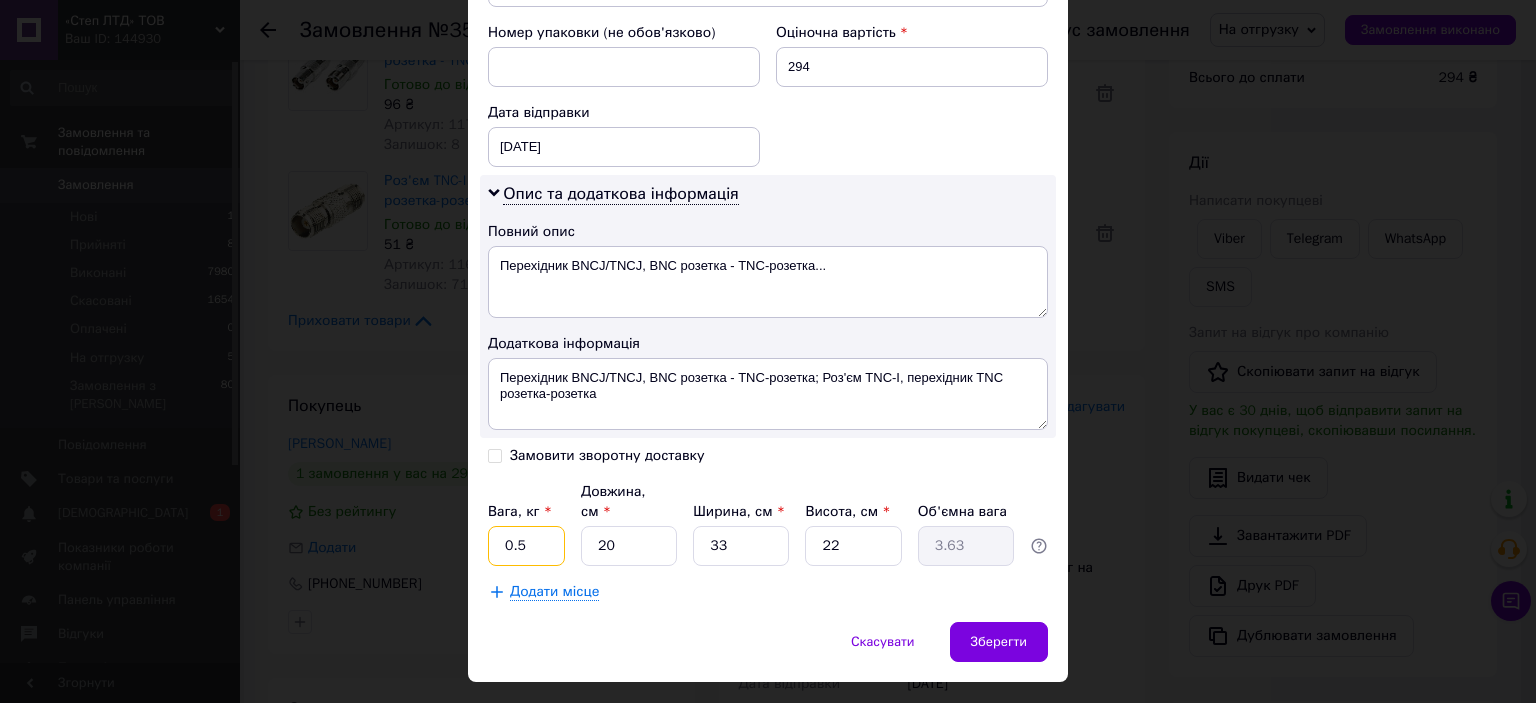 type on "0.5" 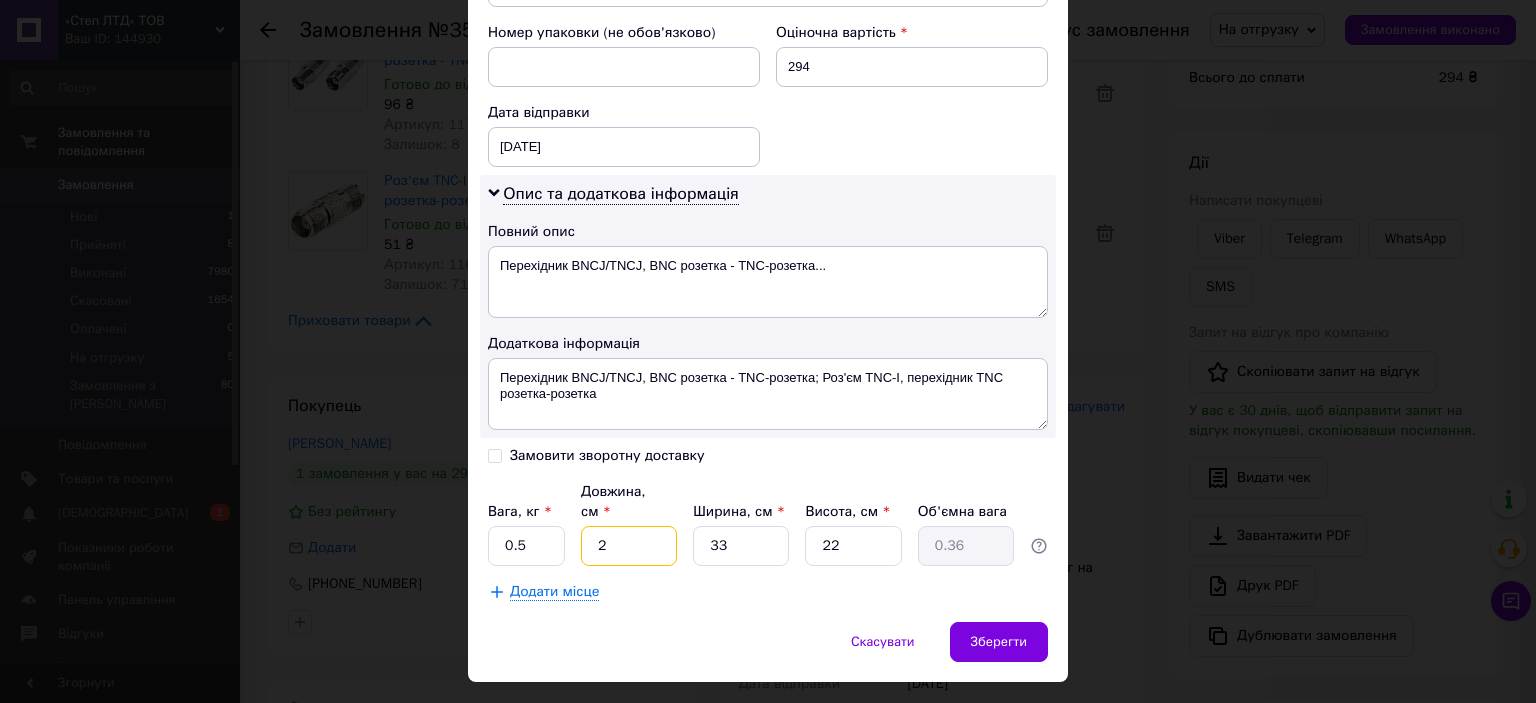 type on "2" 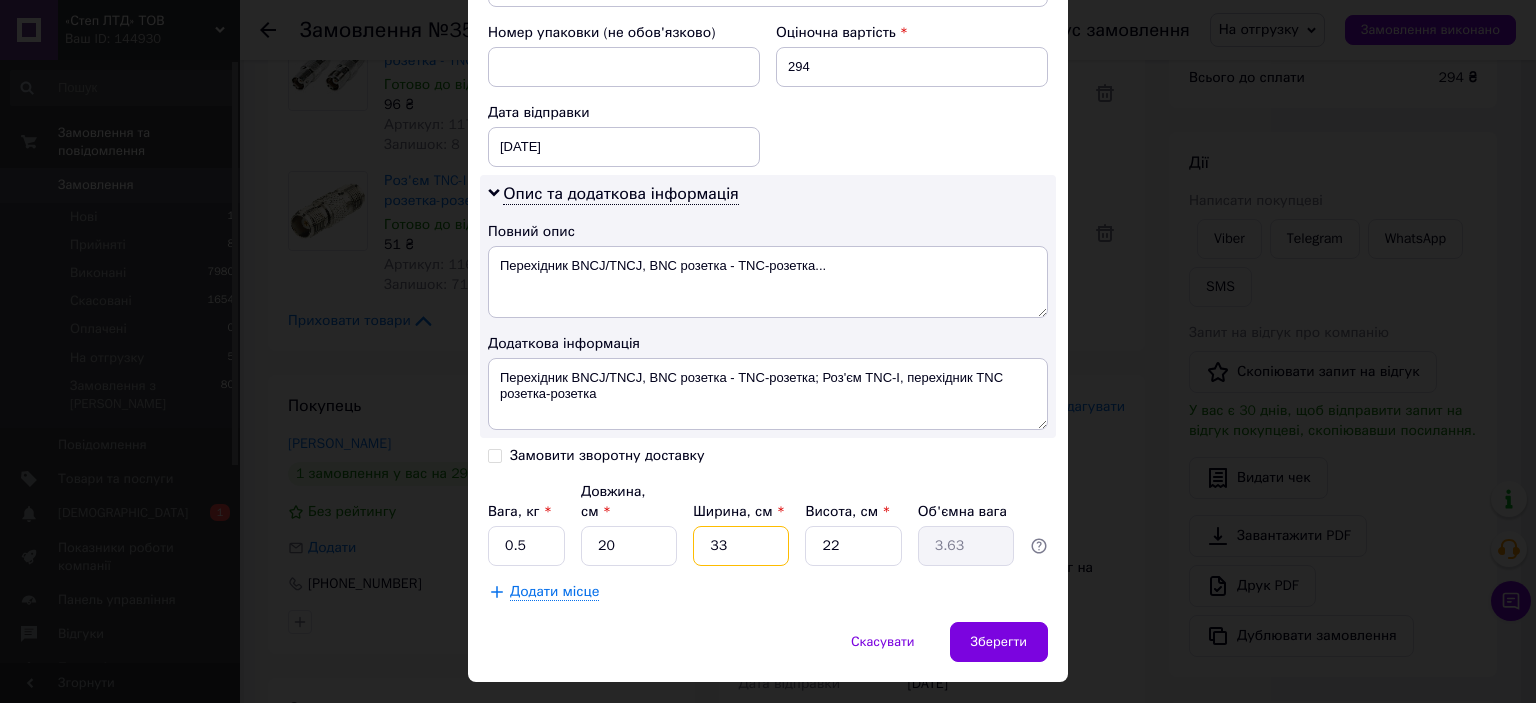type on "1" 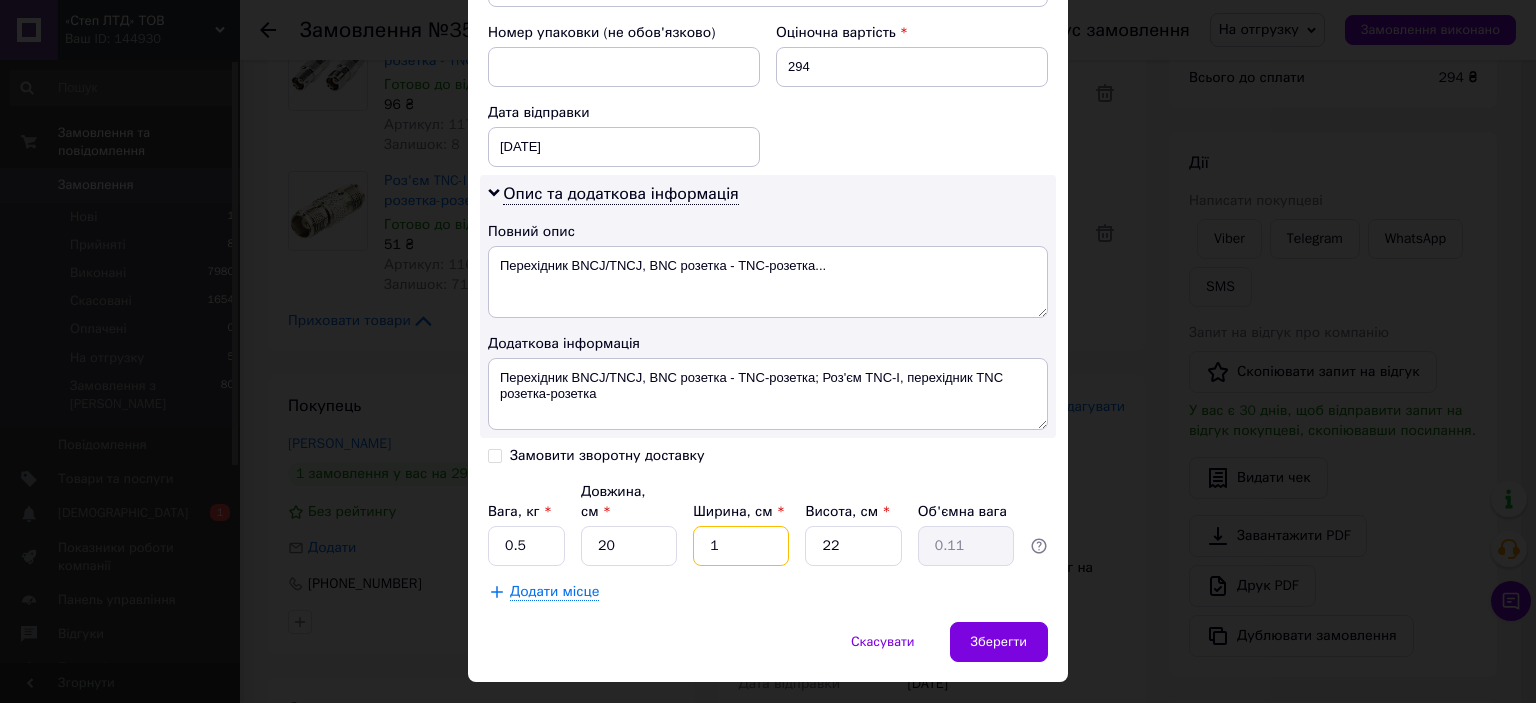 type on "10" 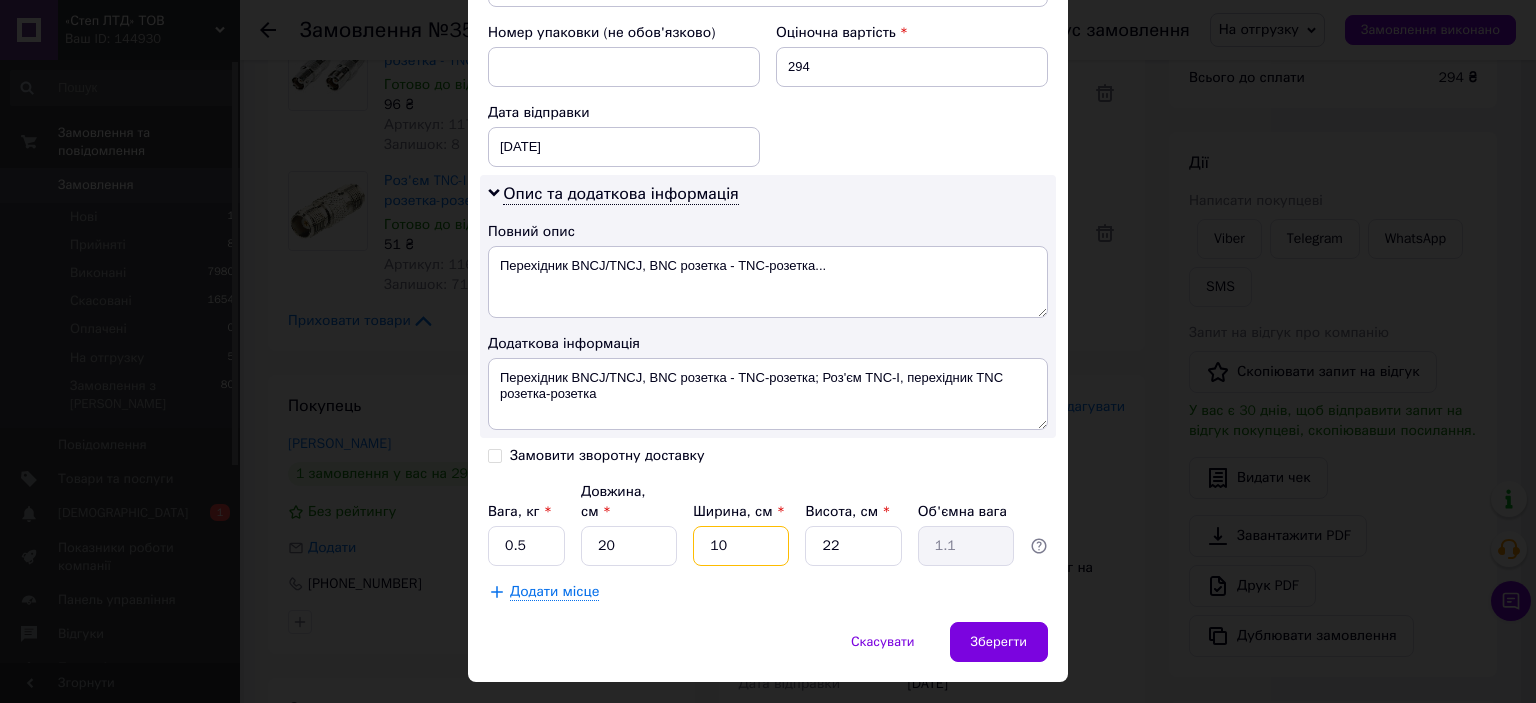 type on "10" 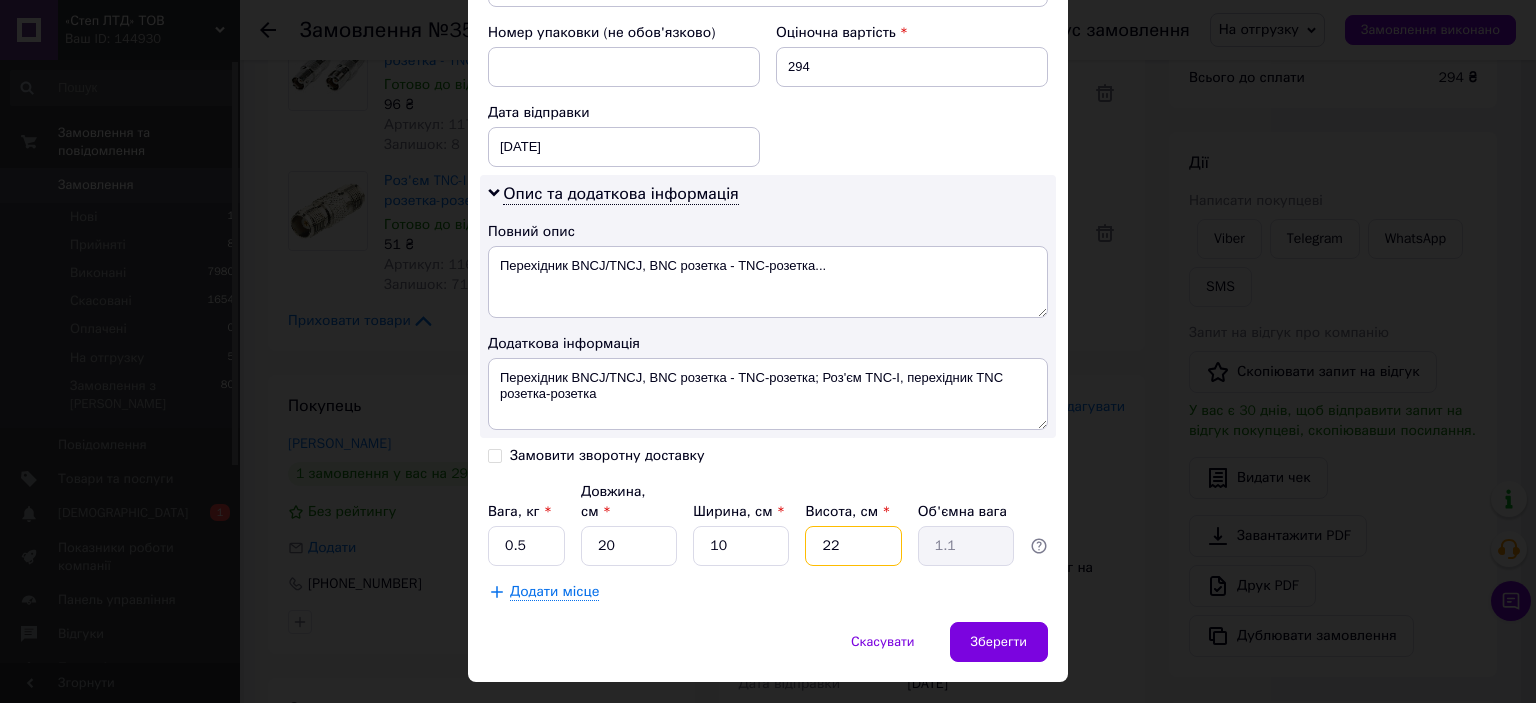 type on "1" 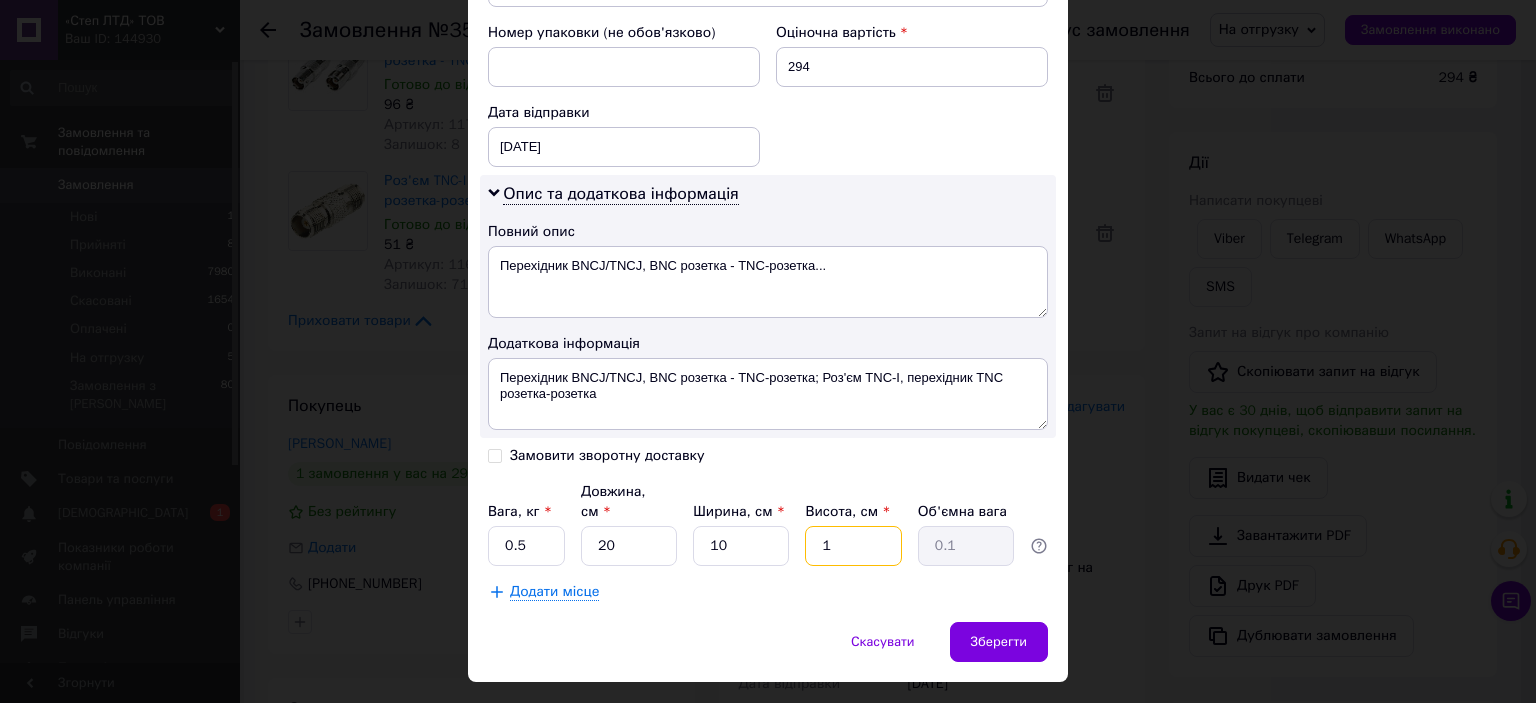 type on "10" 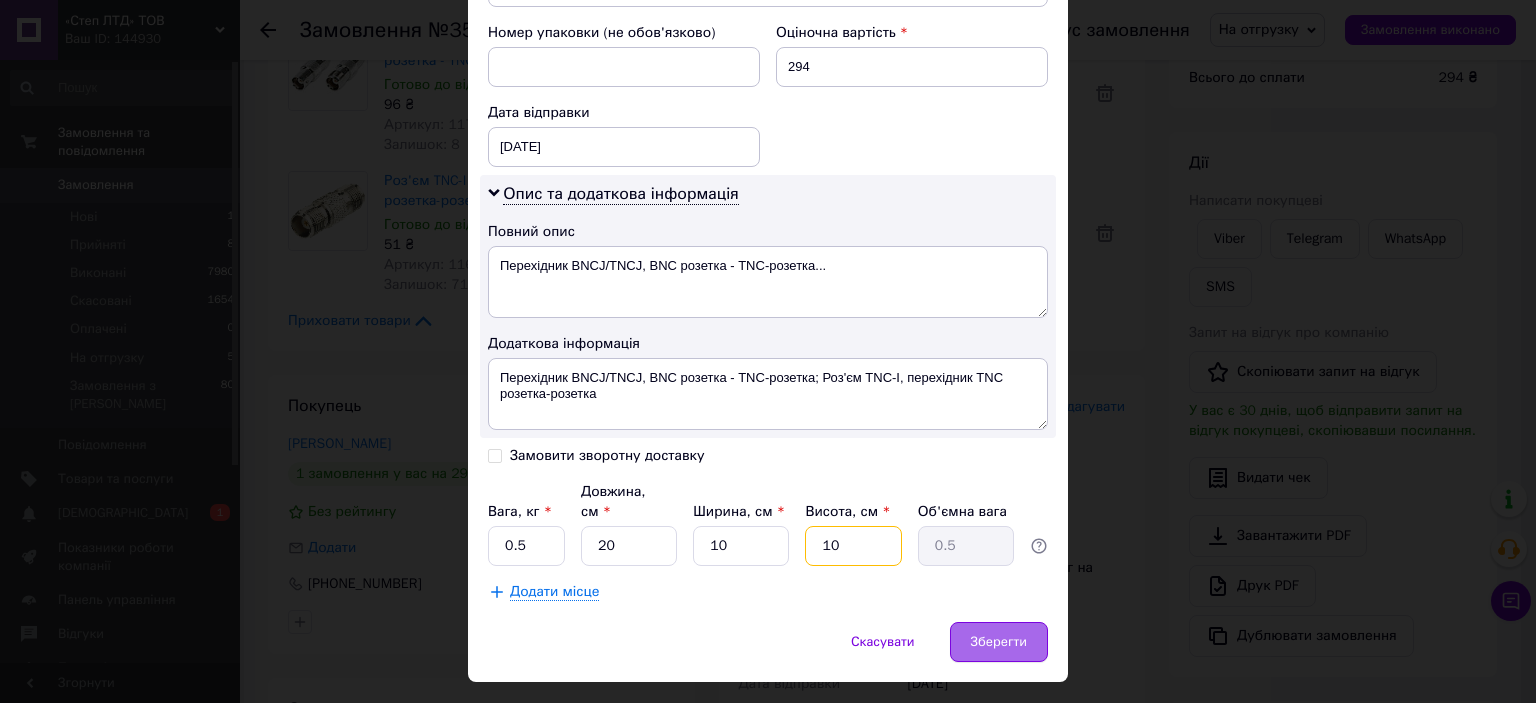 type on "10" 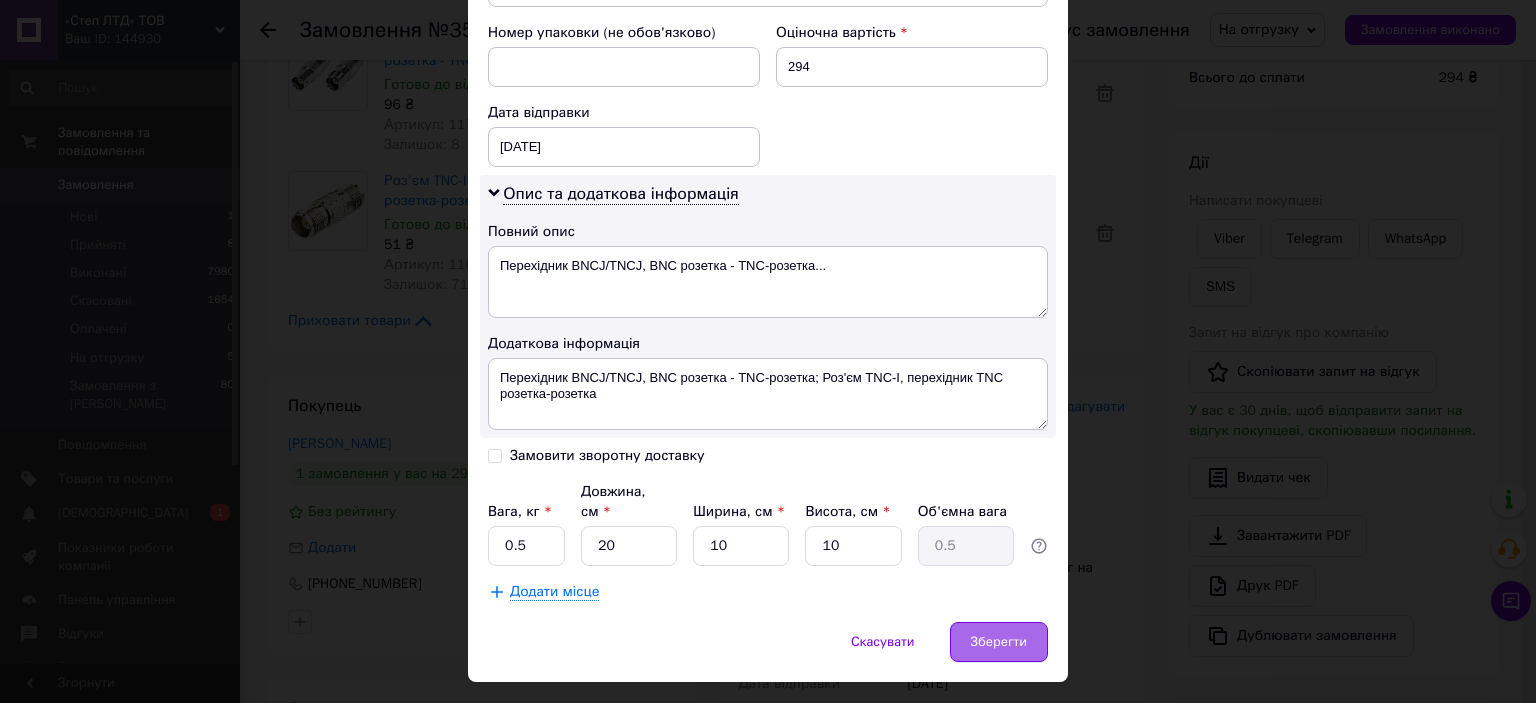 click on "Зберегти" at bounding box center [999, 642] 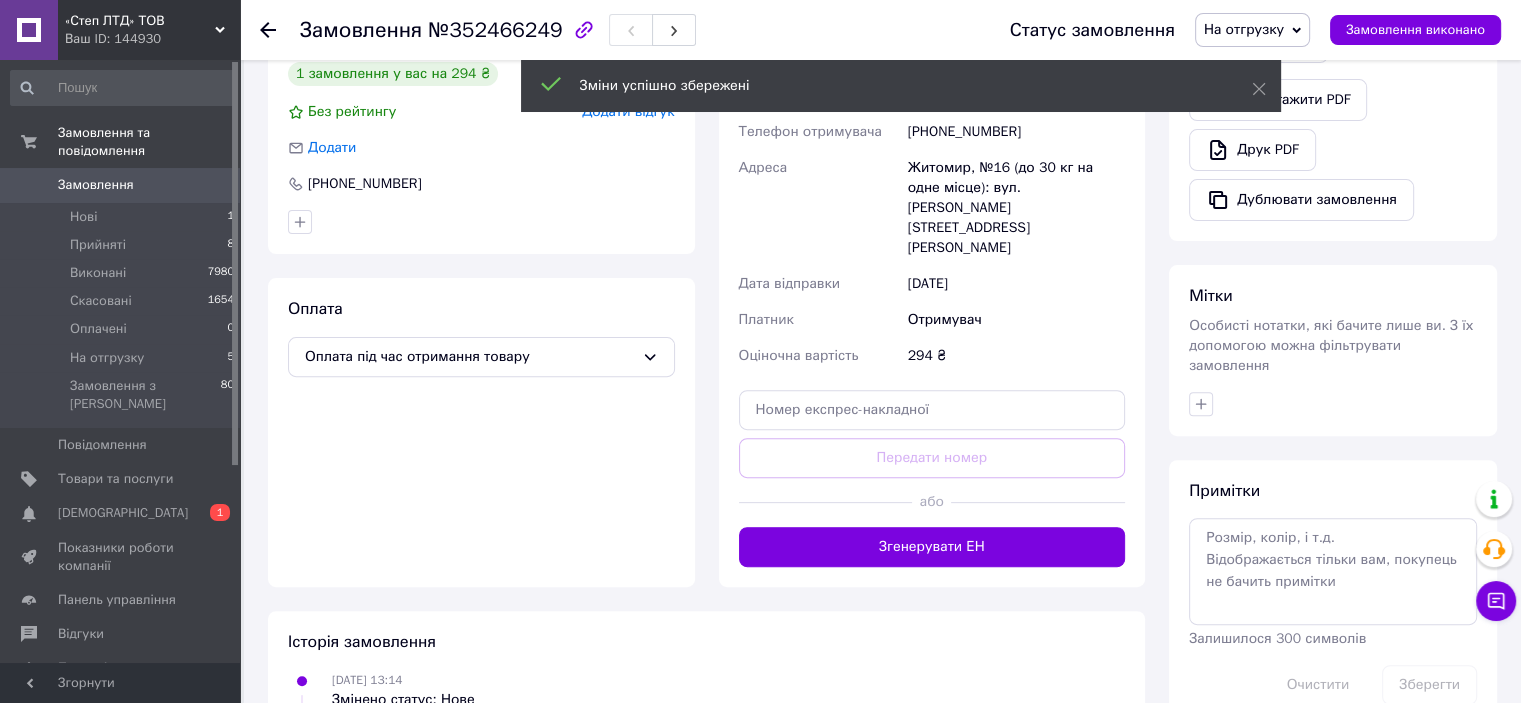 click on "Згенерувати ЕН" at bounding box center [932, 547] 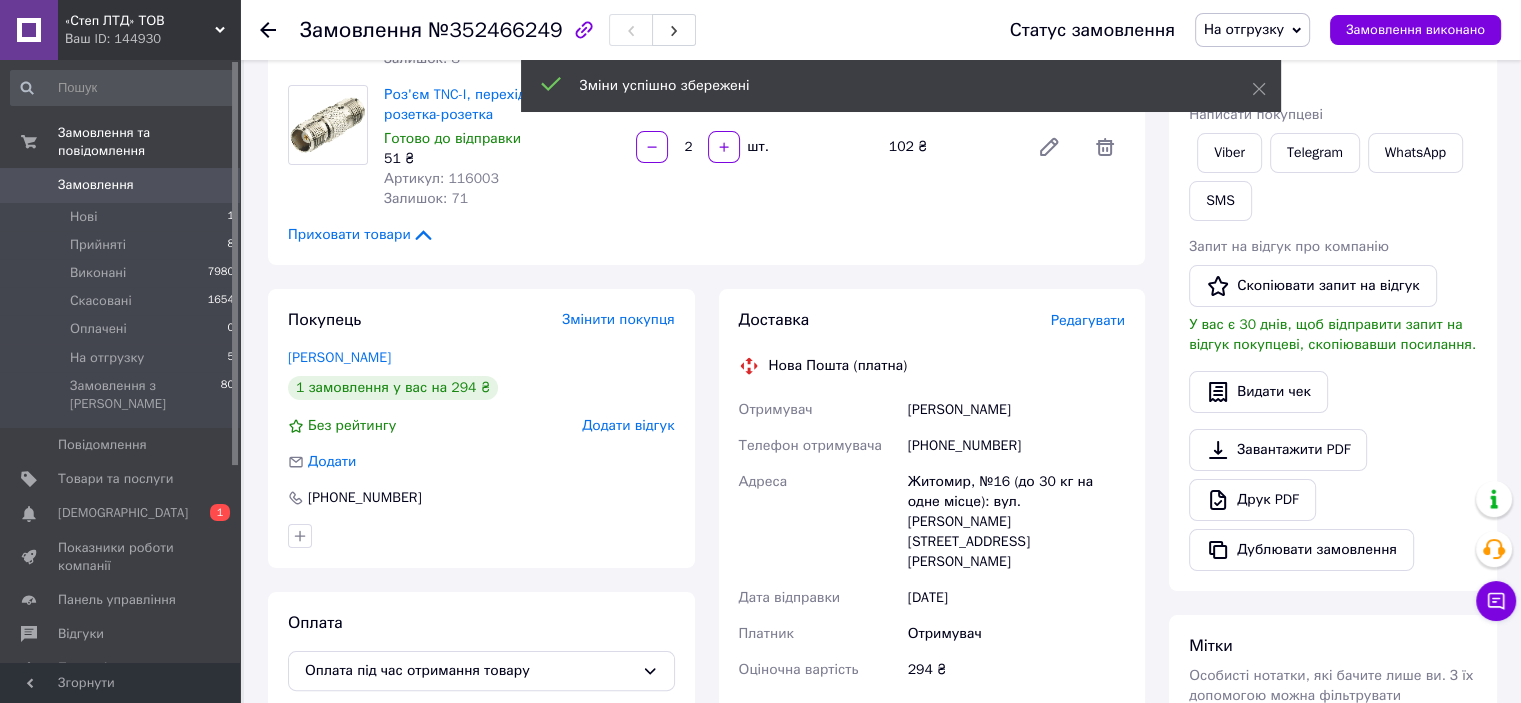 scroll, scrollTop: 200, scrollLeft: 0, axis: vertical 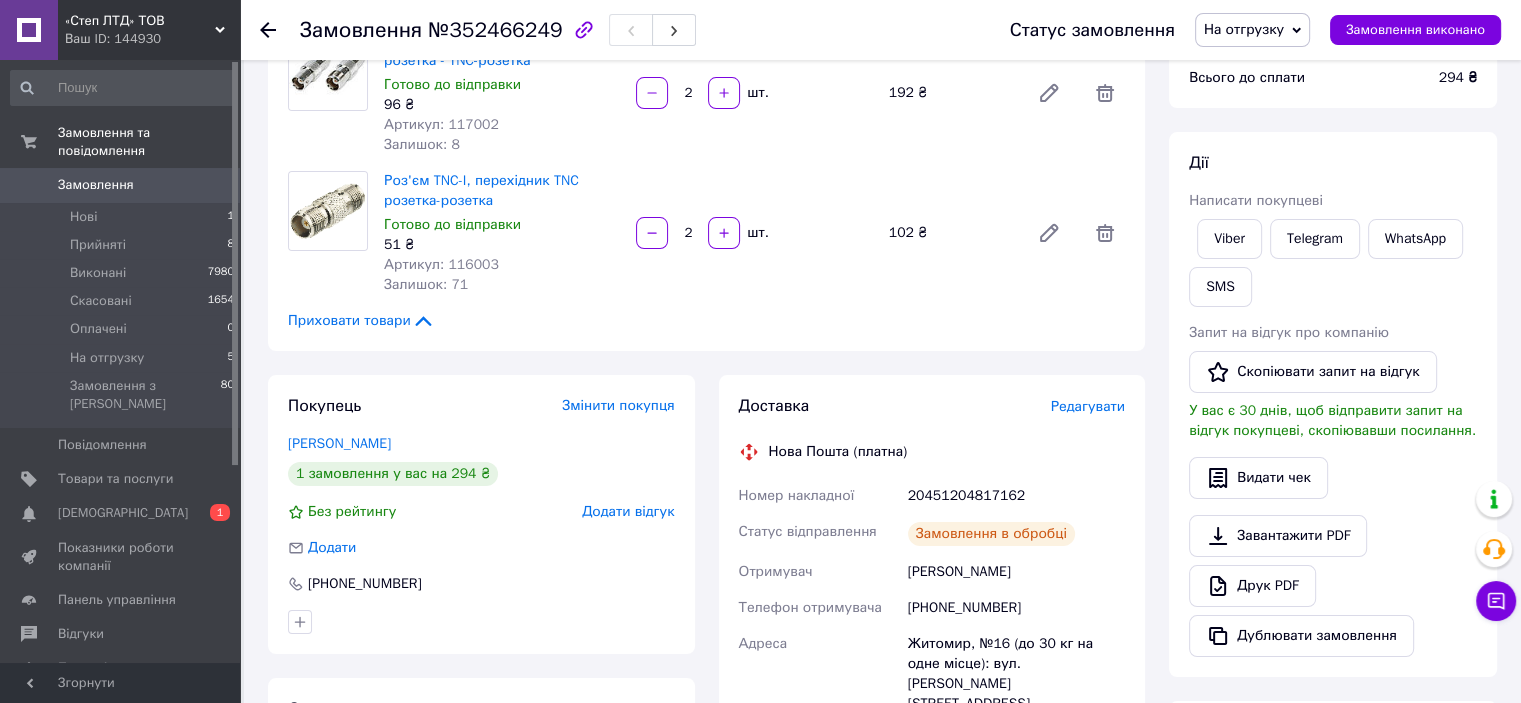click on "20451204817162" at bounding box center [1016, 496] 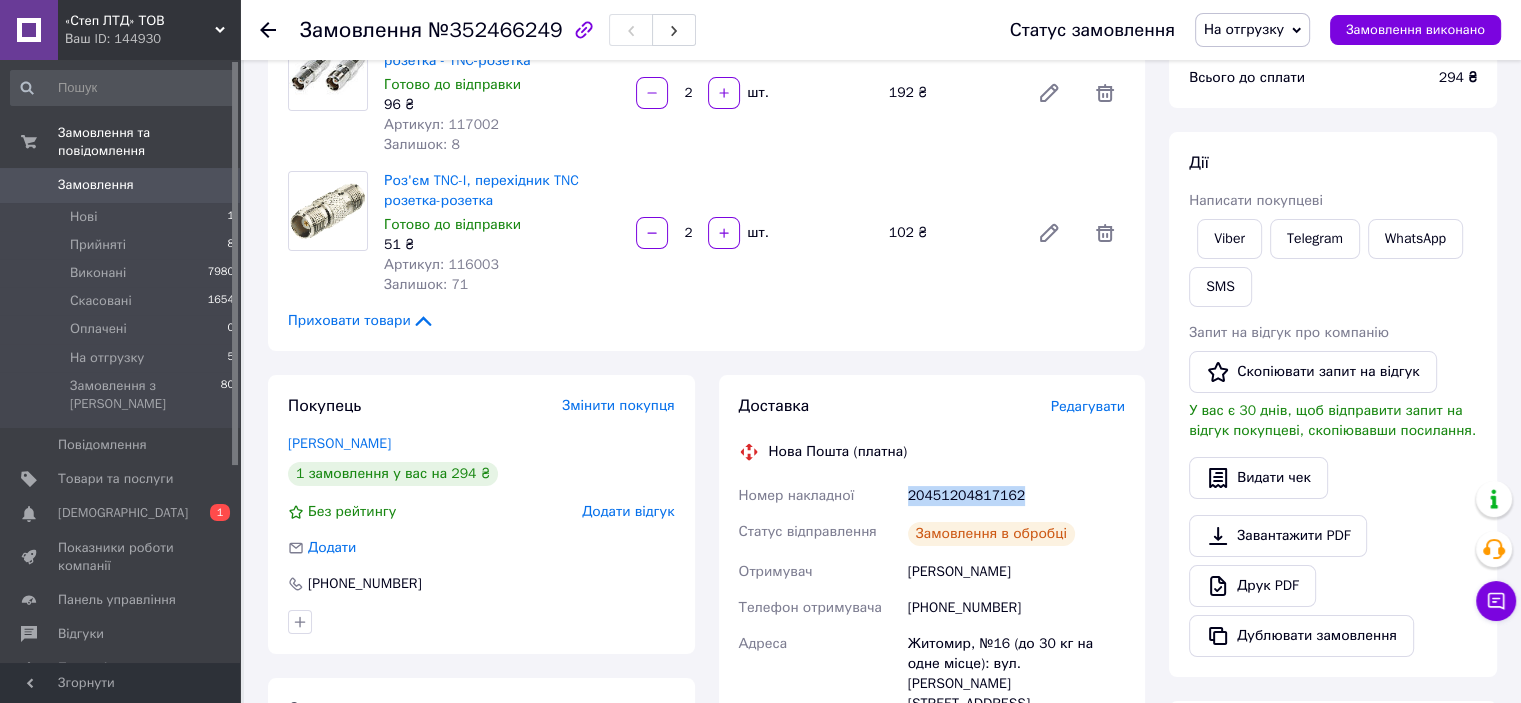 click on "20451204817162" at bounding box center [1016, 496] 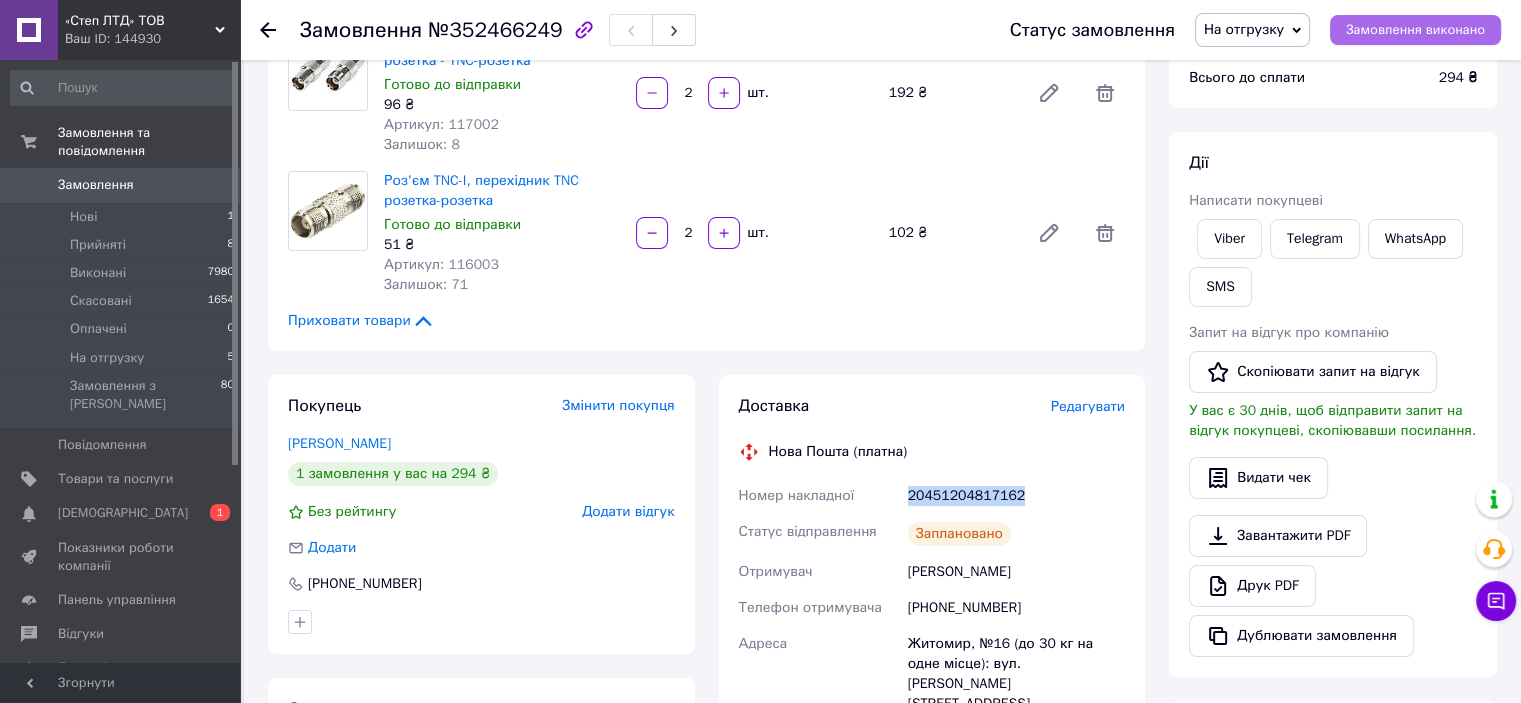 click on "Замовлення виконано" at bounding box center [1415, 30] 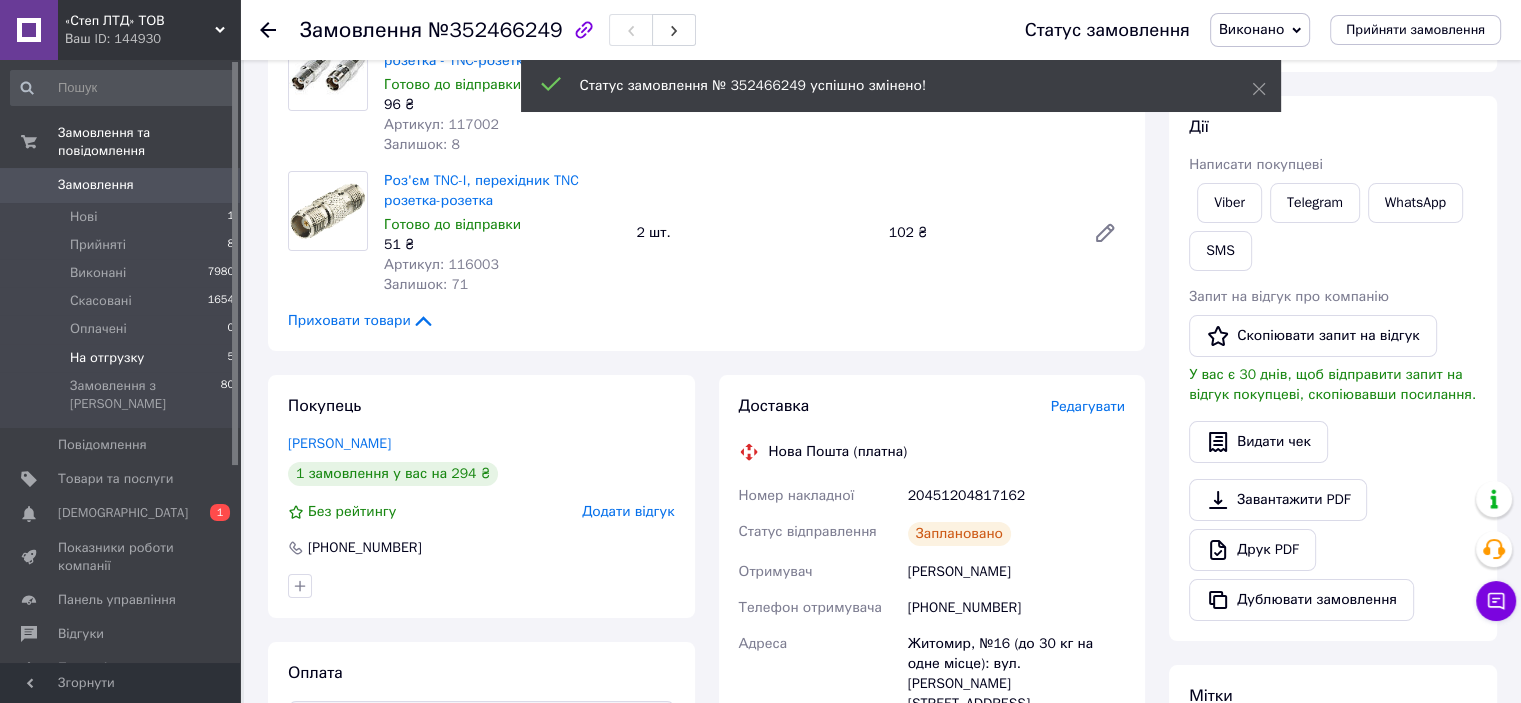 click on "На отгрузку" at bounding box center (107, 358) 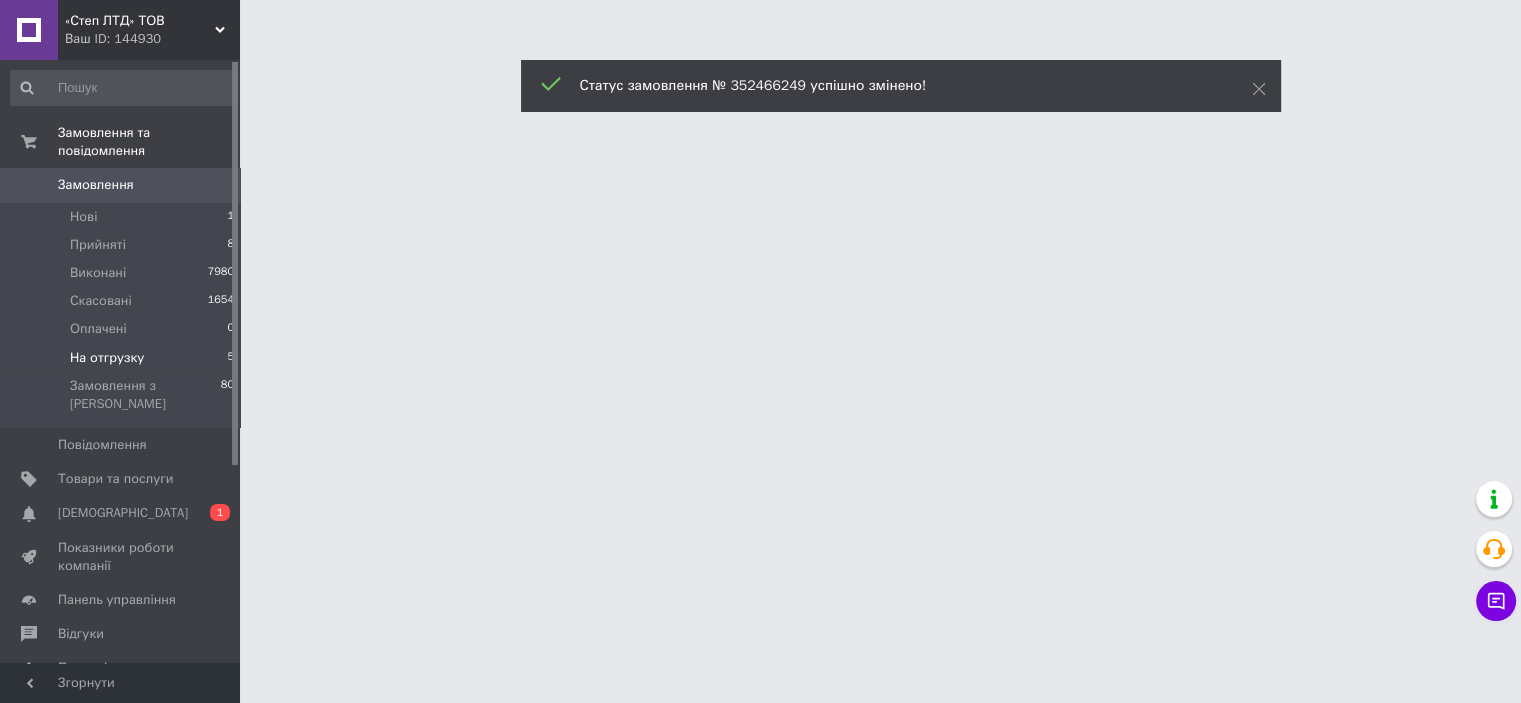 scroll, scrollTop: 0, scrollLeft: 0, axis: both 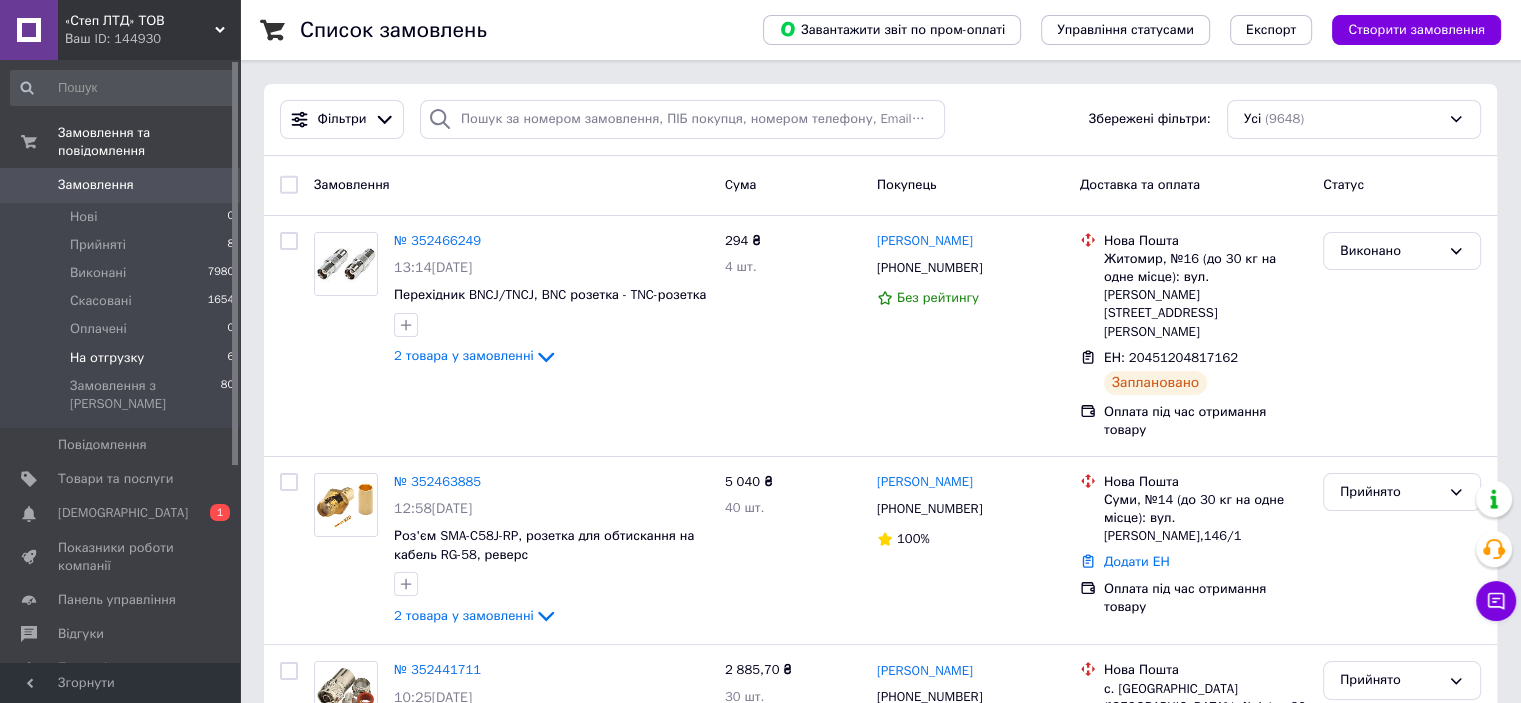 click on "На отгрузку" at bounding box center (107, 358) 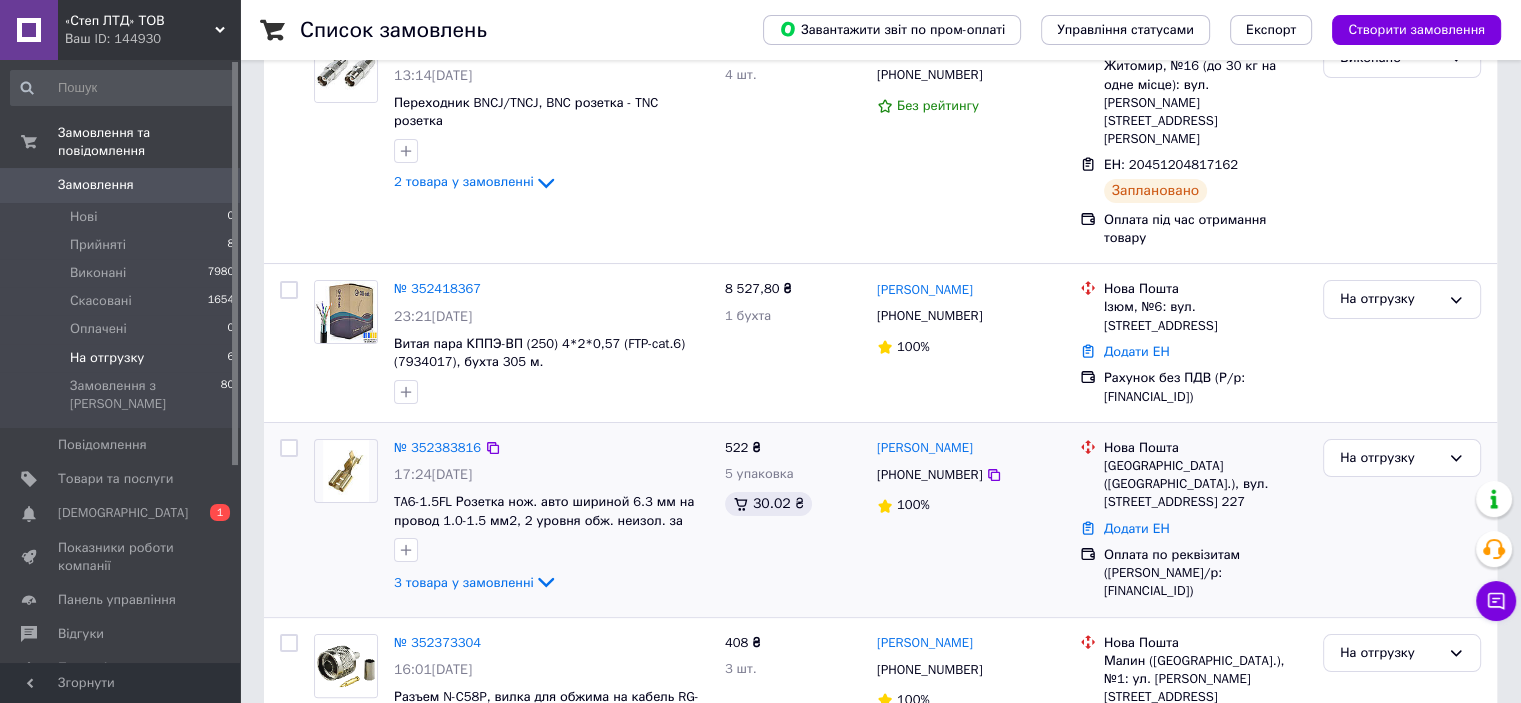 scroll, scrollTop: 300, scrollLeft: 0, axis: vertical 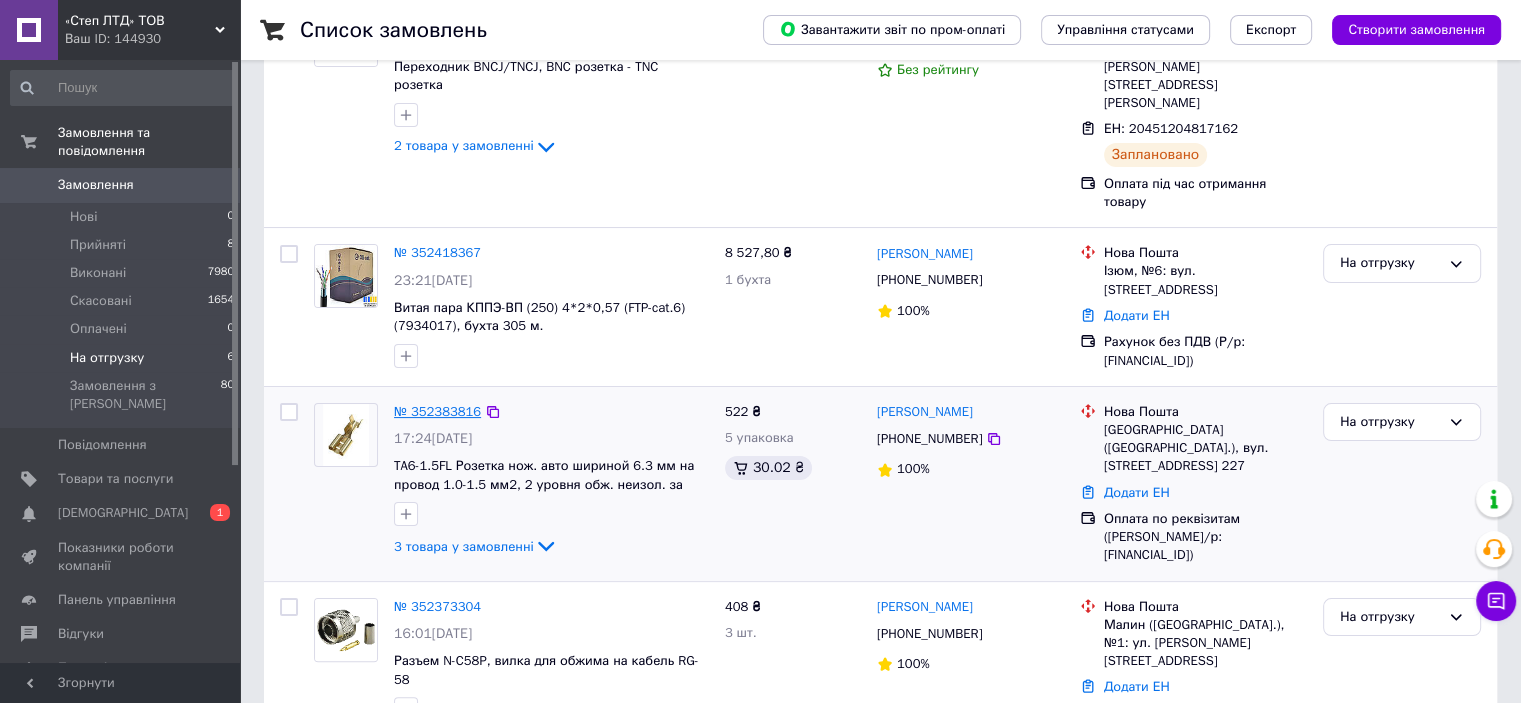 click on "№ 352383816" at bounding box center [437, 411] 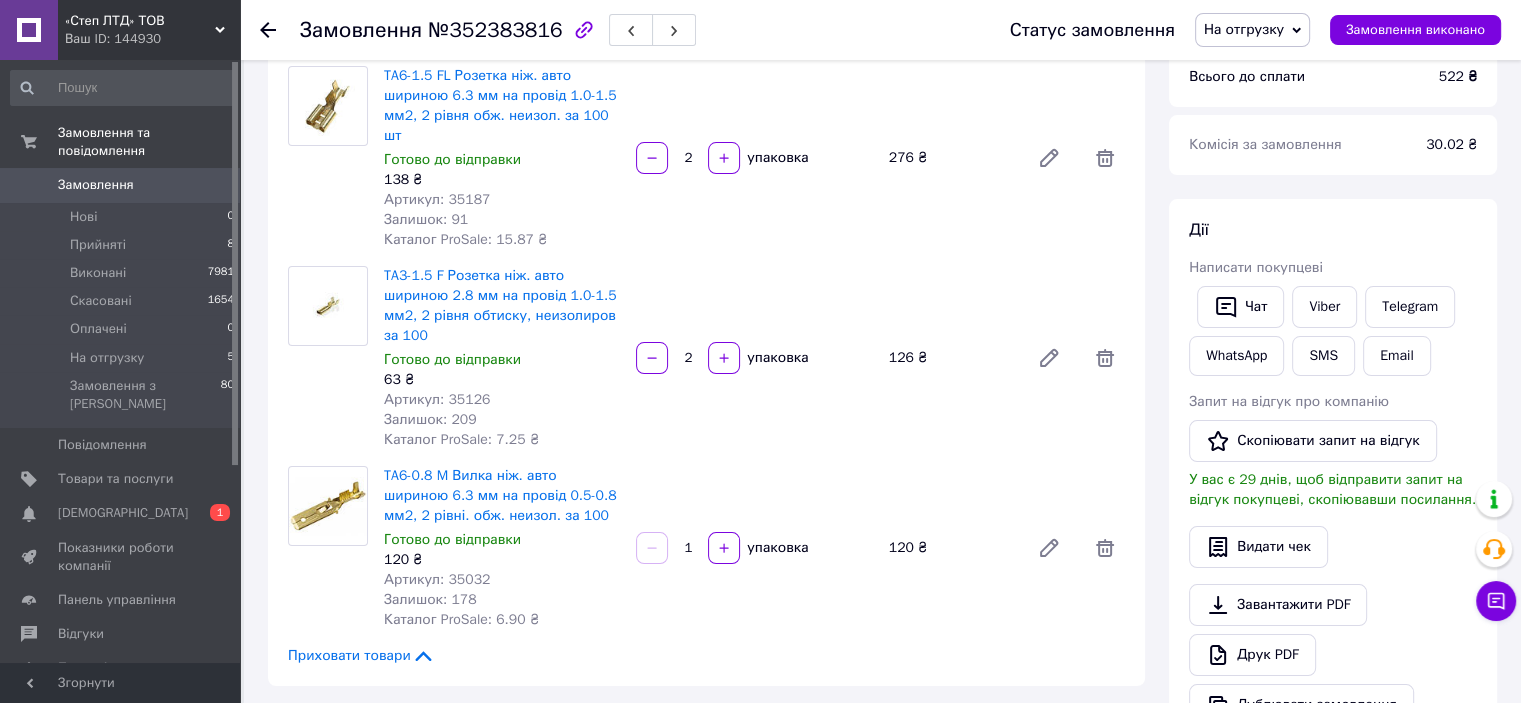 scroll, scrollTop: 0, scrollLeft: 0, axis: both 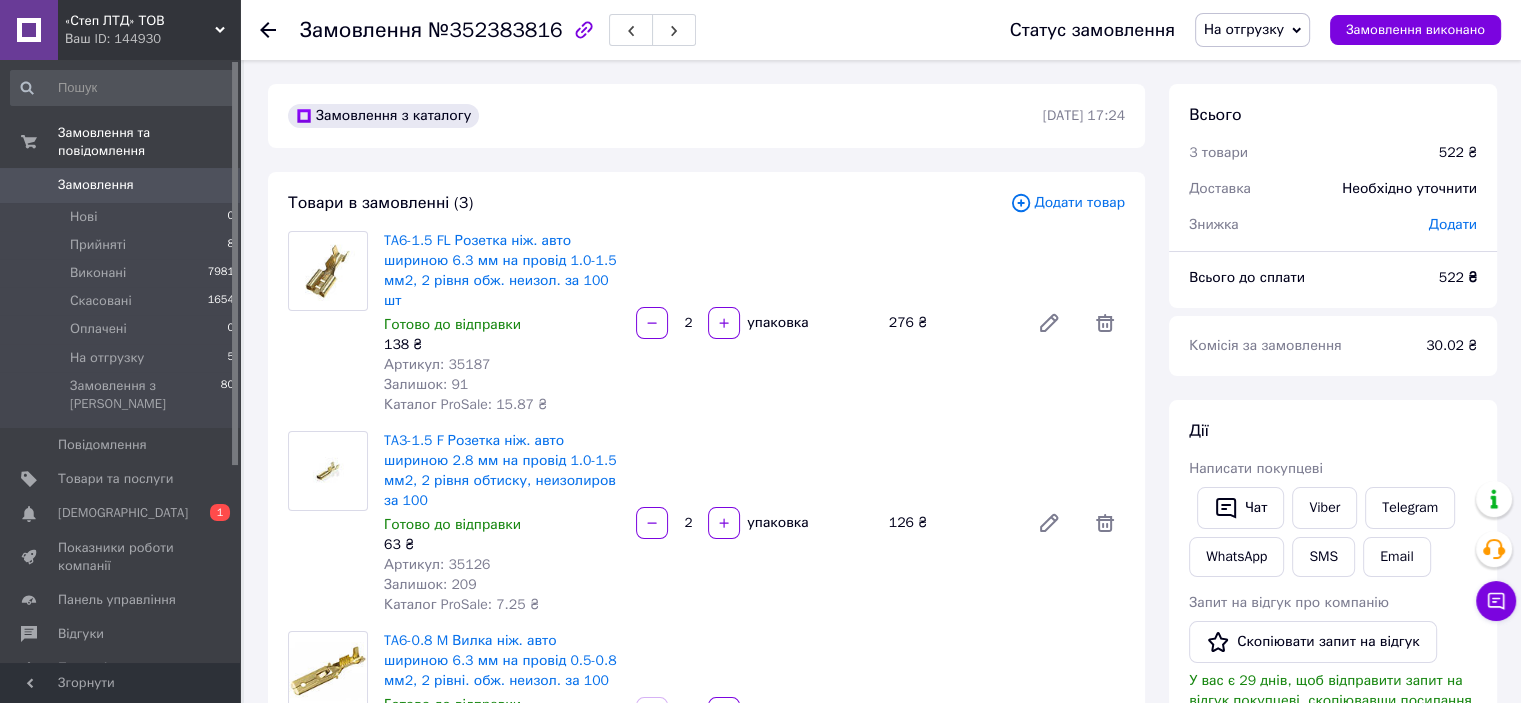 click on "Артикул: 35187" at bounding box center [437, 364] 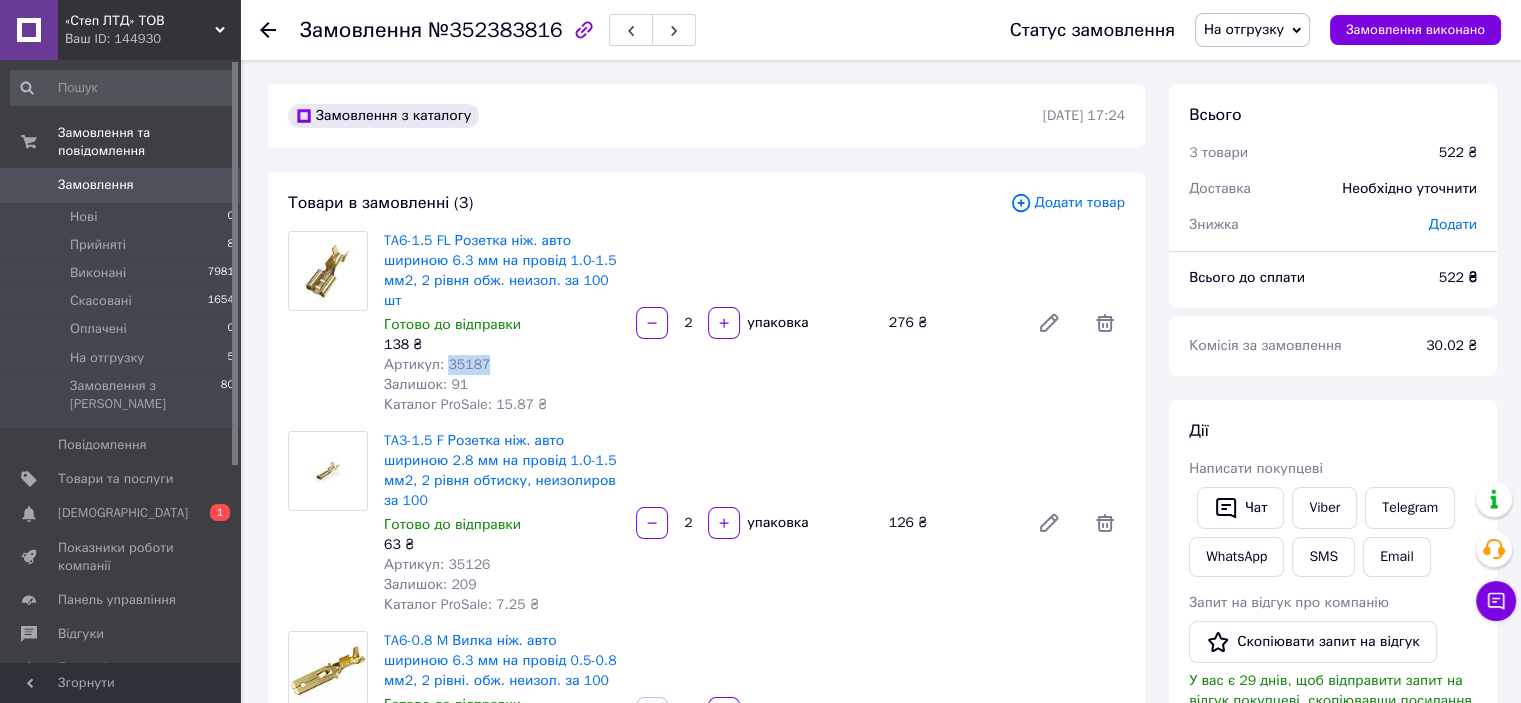 click on "Артикул: 35187" at bounding box center [437, 364] 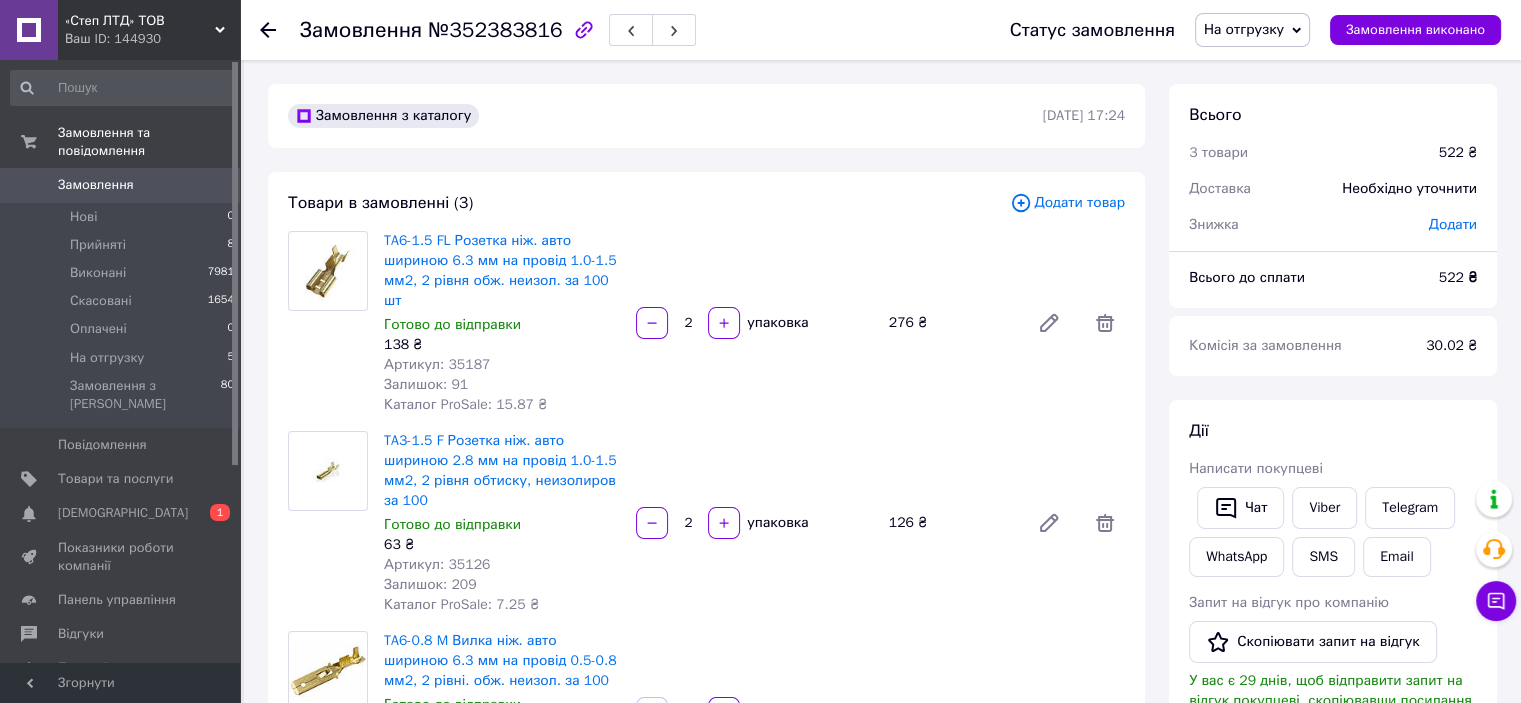click on "Артикул: 35126" at bounding box center [437, 564] 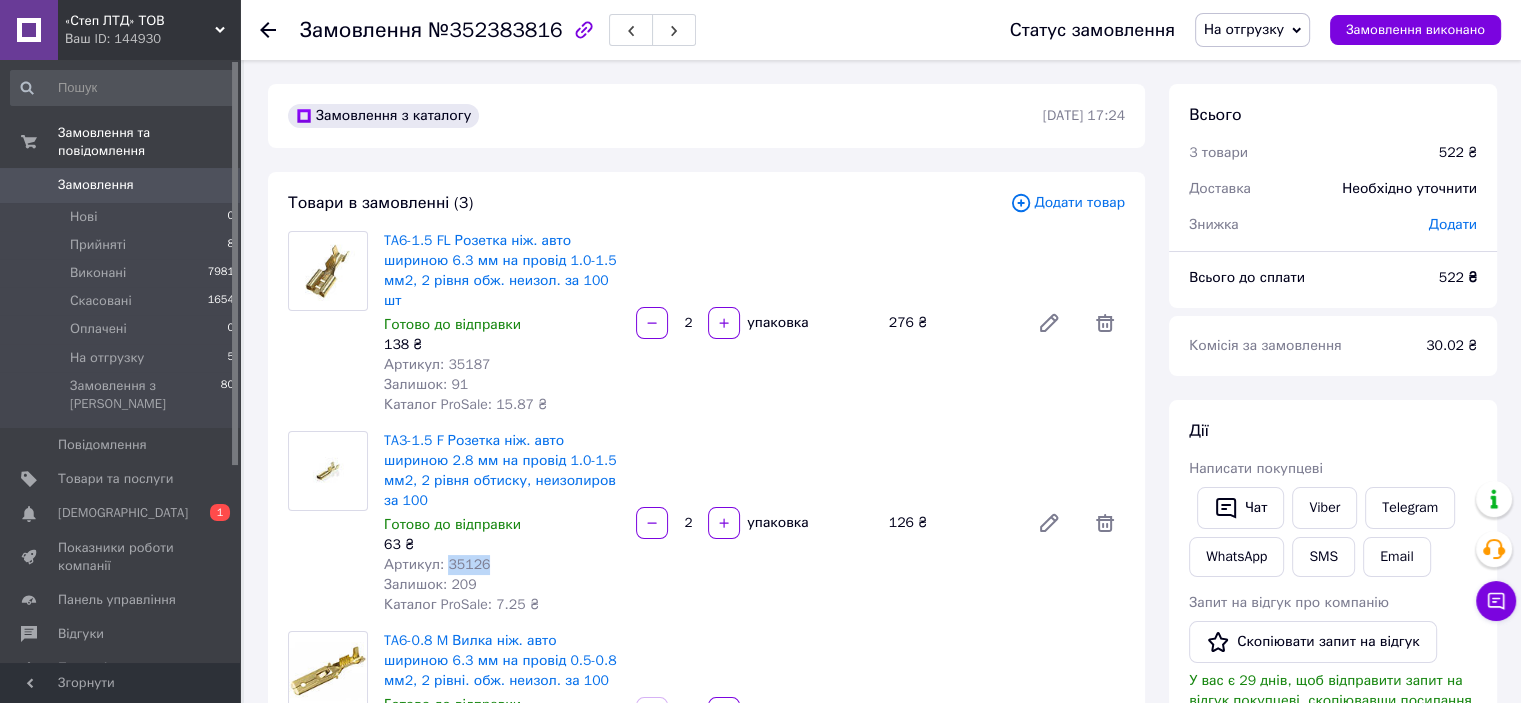 click on "Артикул: 35126" at bounding box center [437, 564] 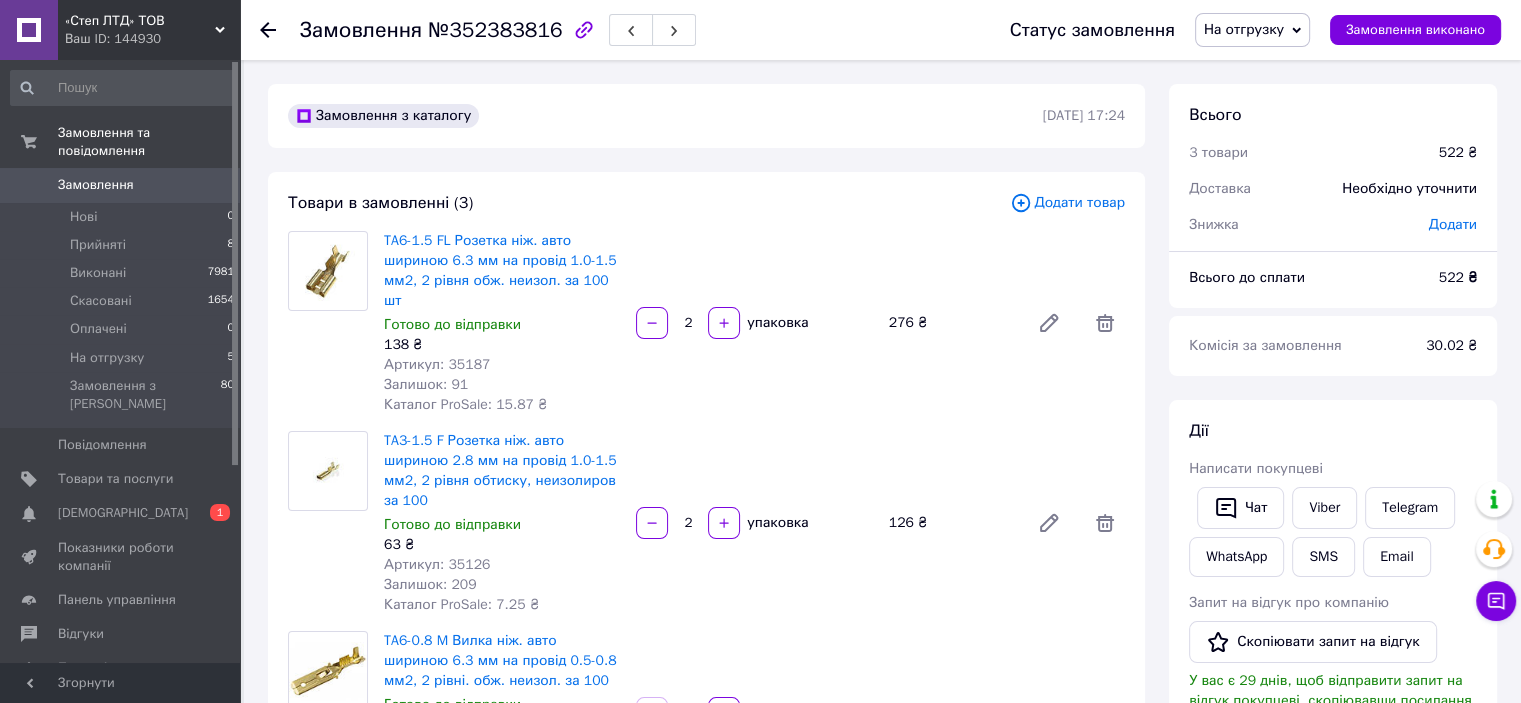 click on "Артикул: 35187" at bounding box center [437, 364] 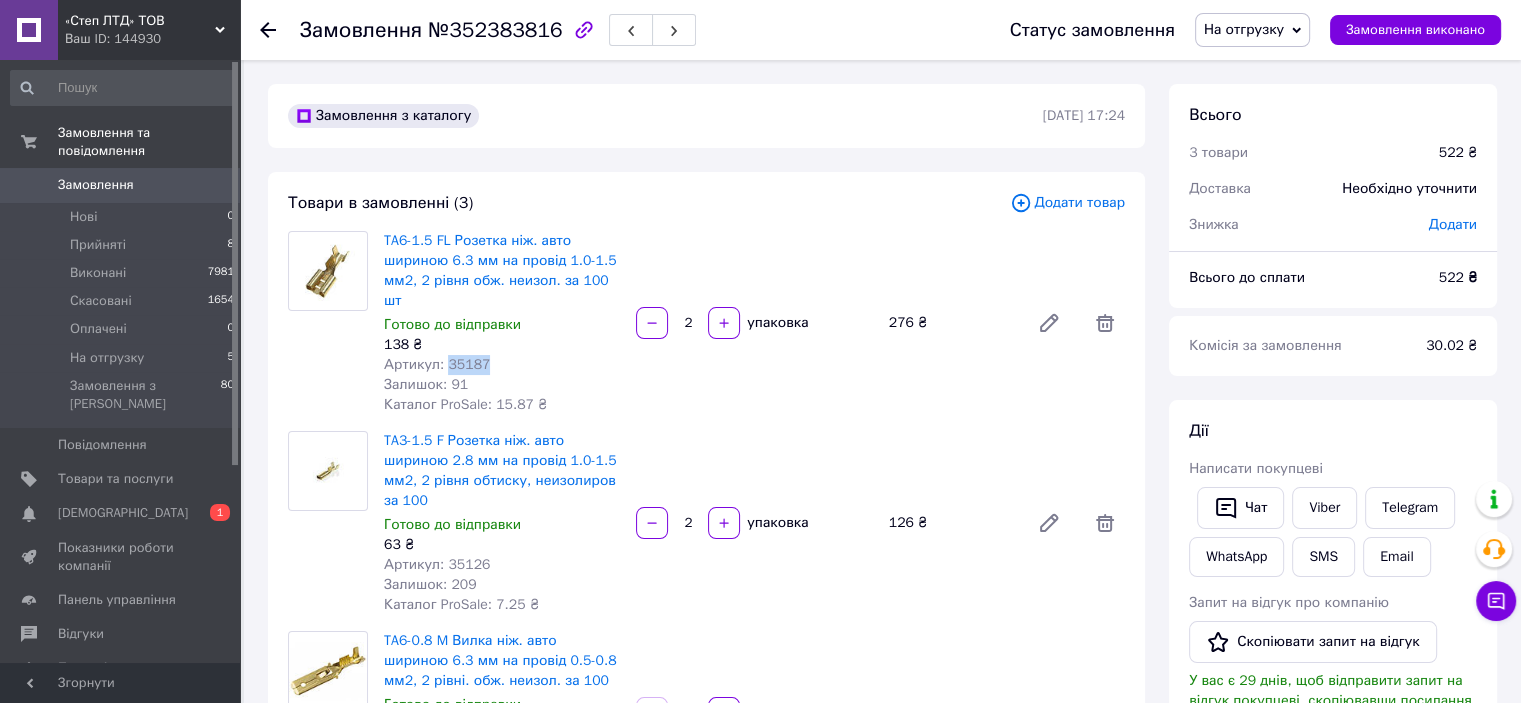 click on "Артикул: 35187" at bounding box center [437, 364] 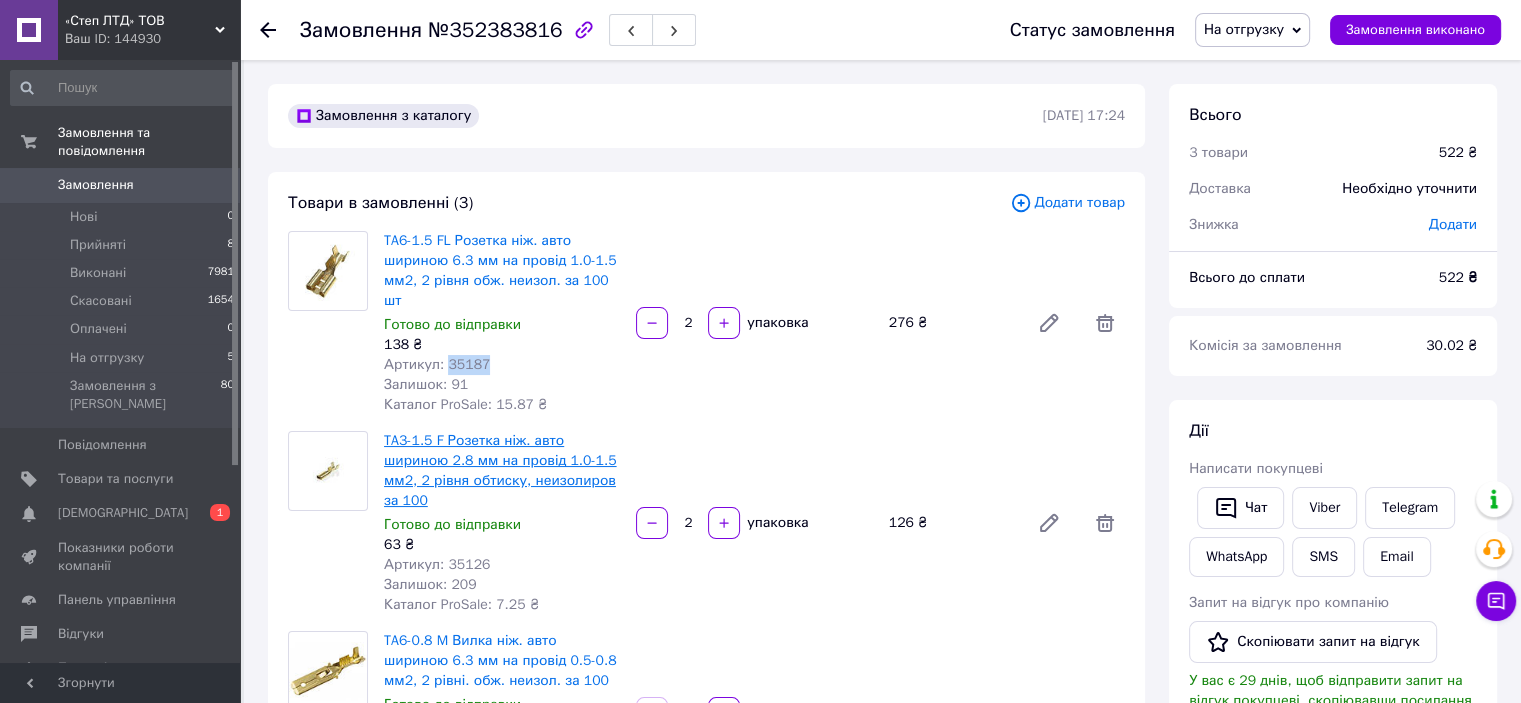 copy on "35187" 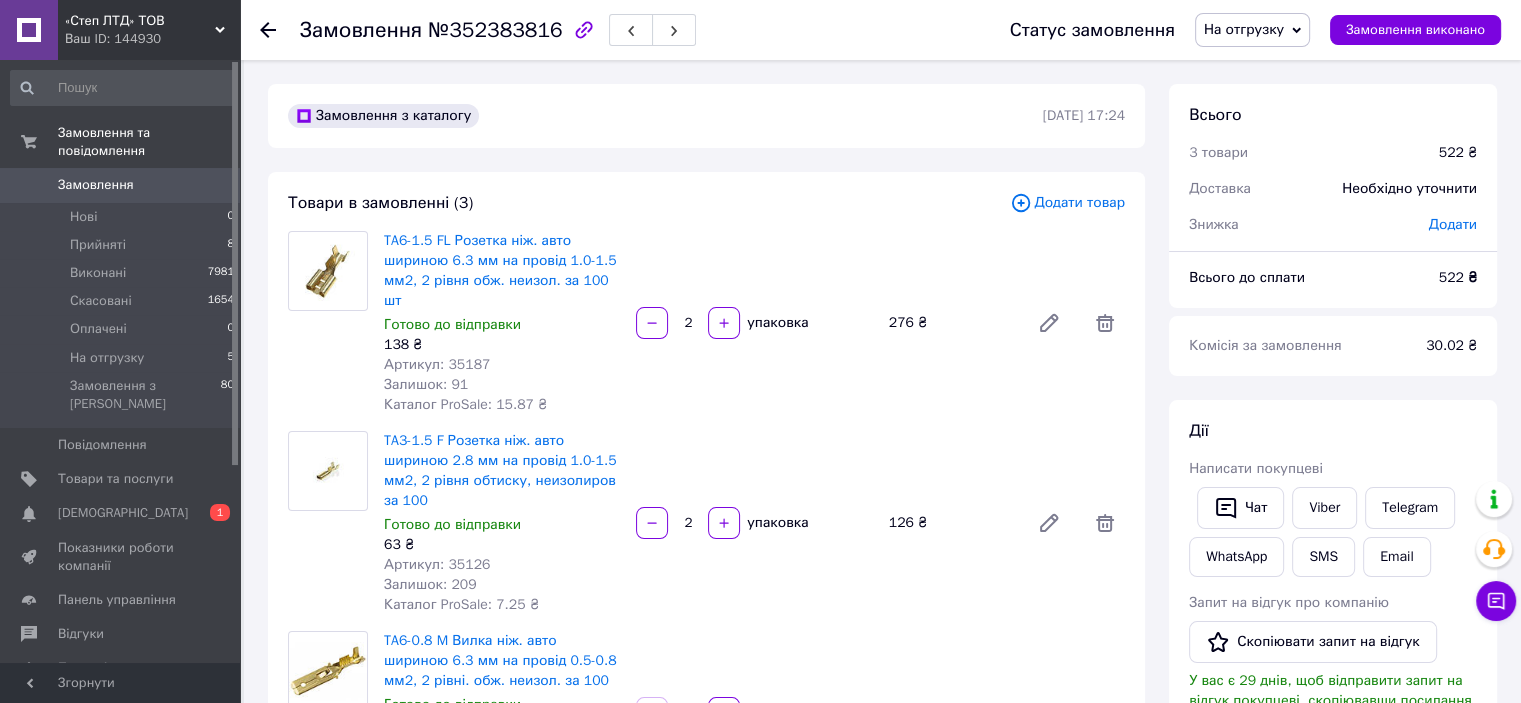click on "Артикул: 35126" at bounding box center (437, 564) 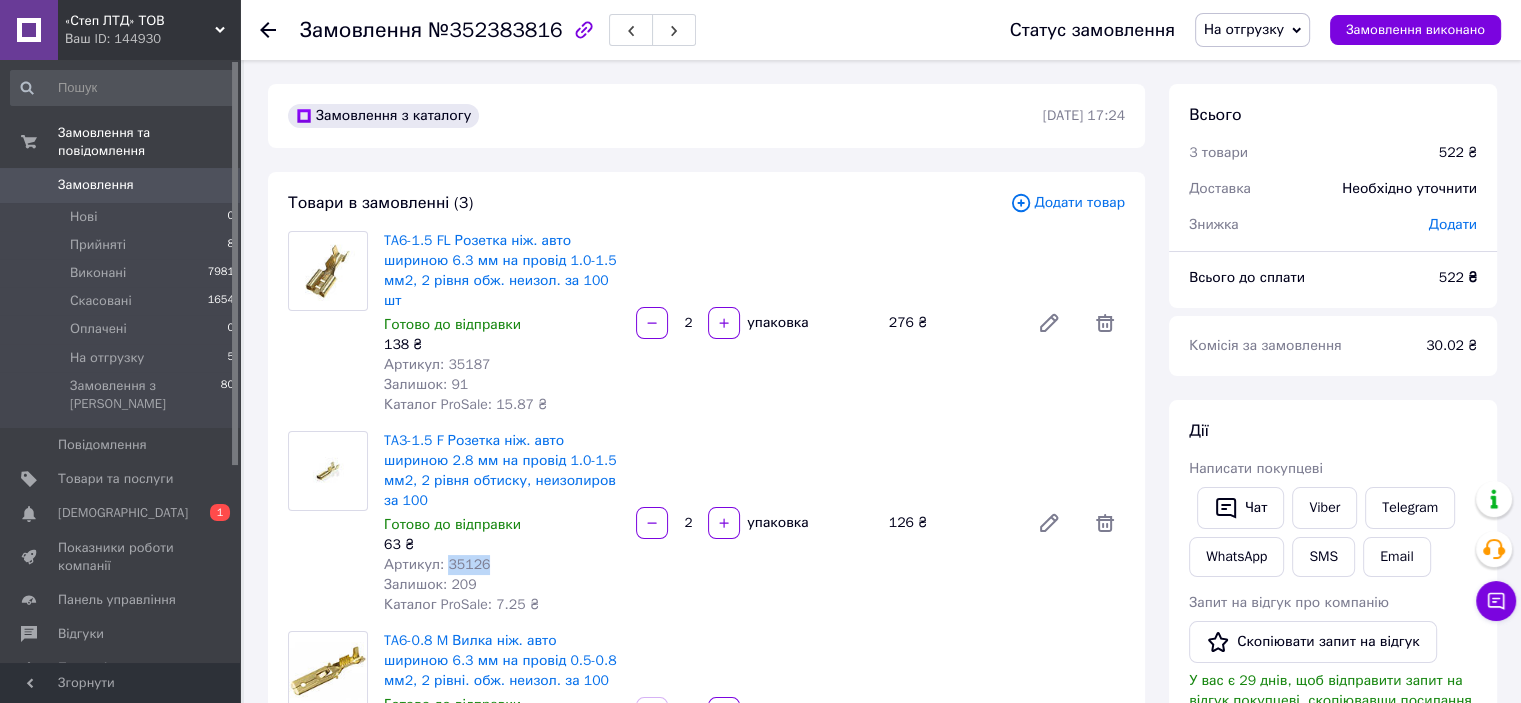 click on "Артикул: 35126" at bounding box center (437, 564) 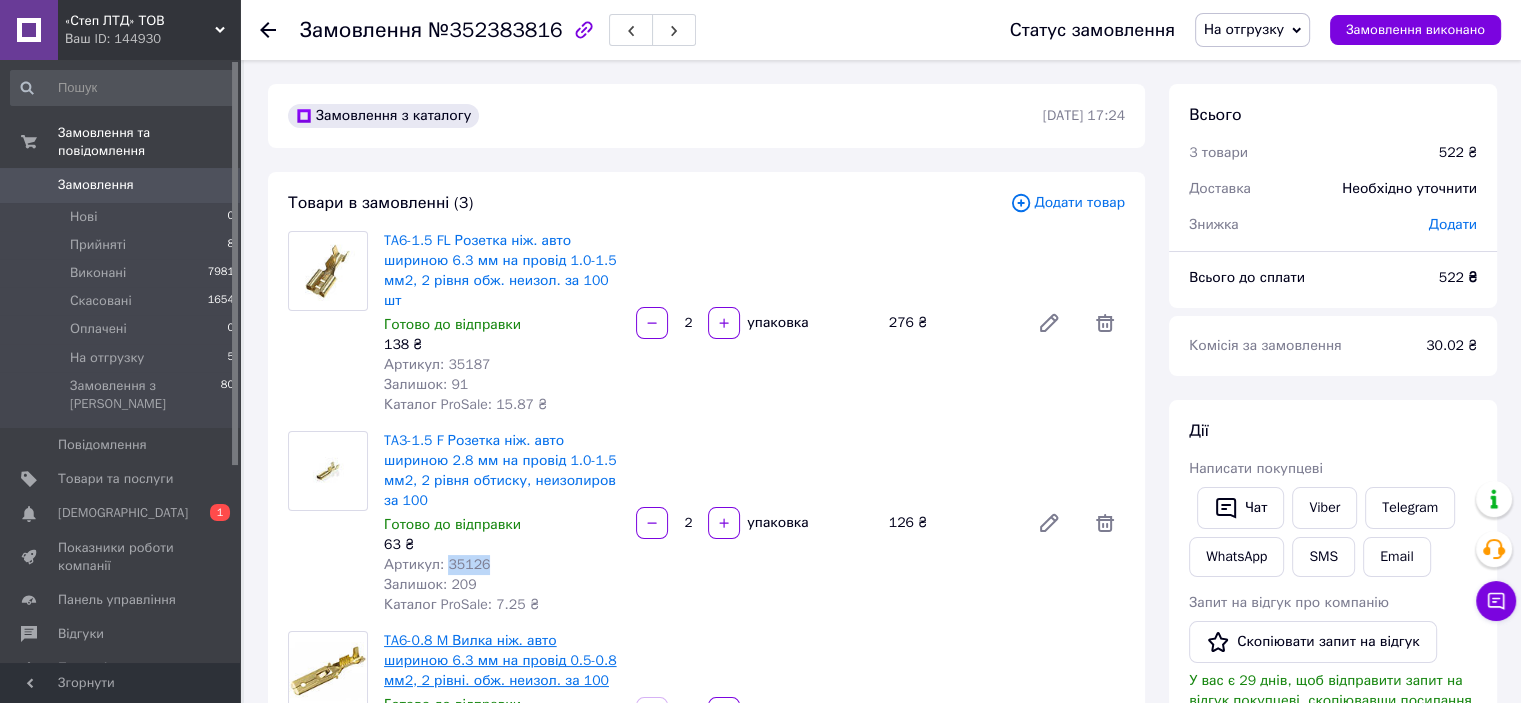 copy on "35126" 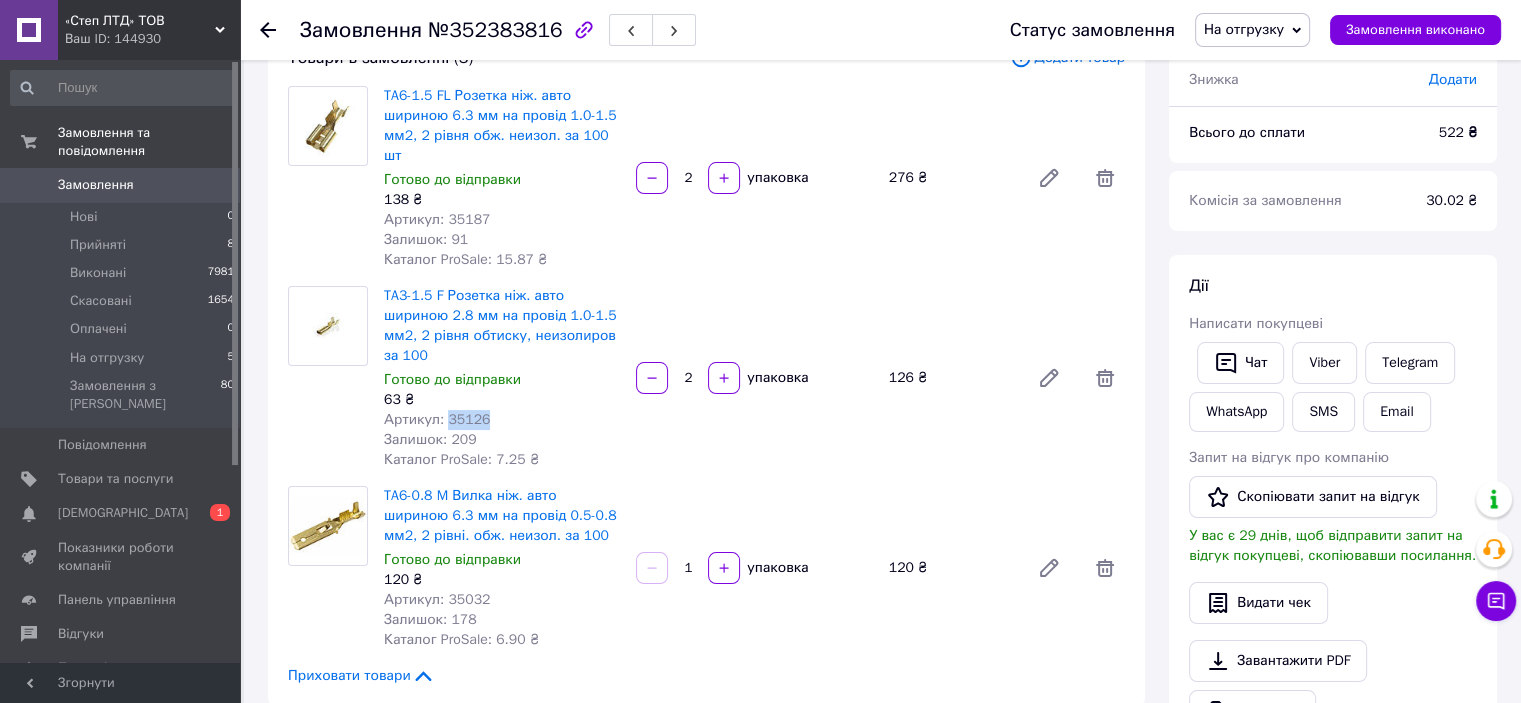 scroll, scrollTop: 100, scrollLeft: 0, axis: vertical 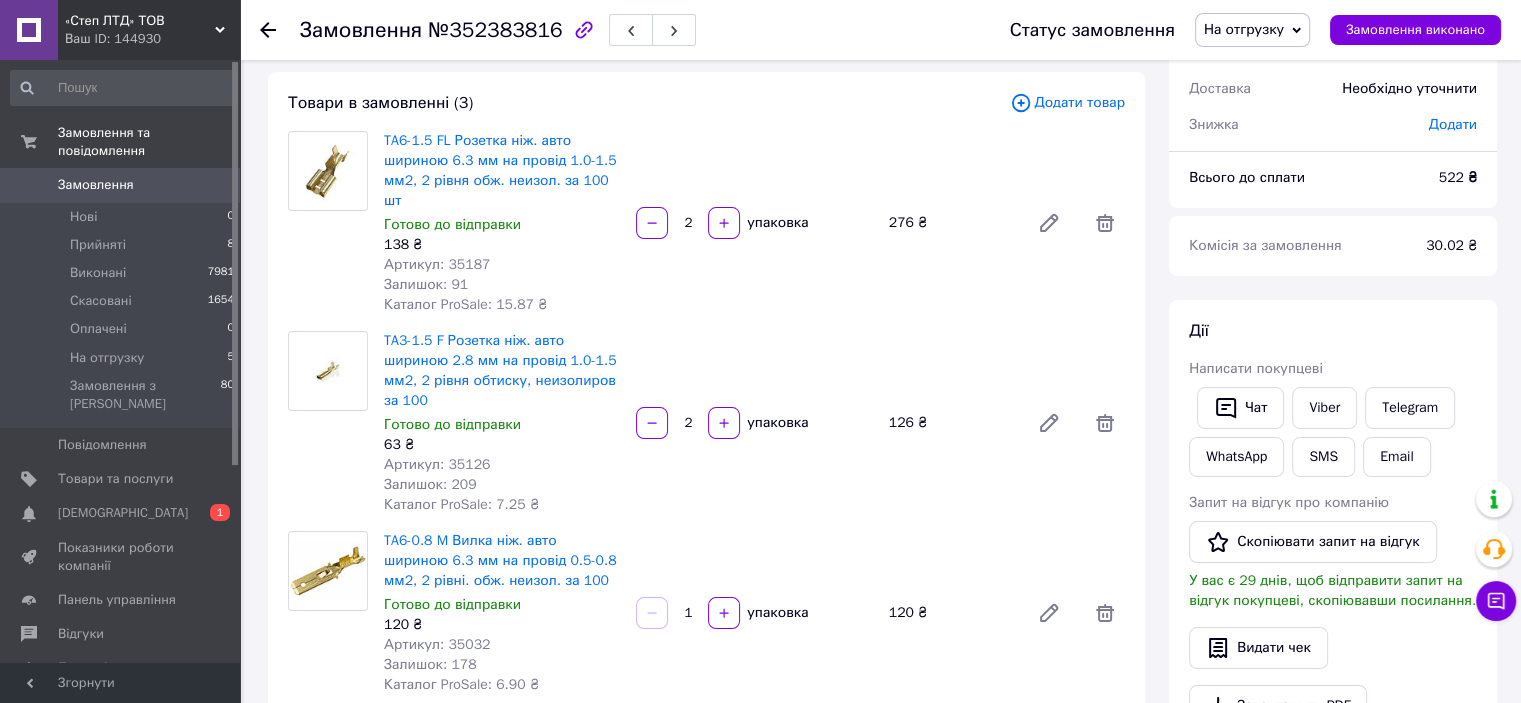 click on "Артикул: 35032" at bounding box center [437, 644] 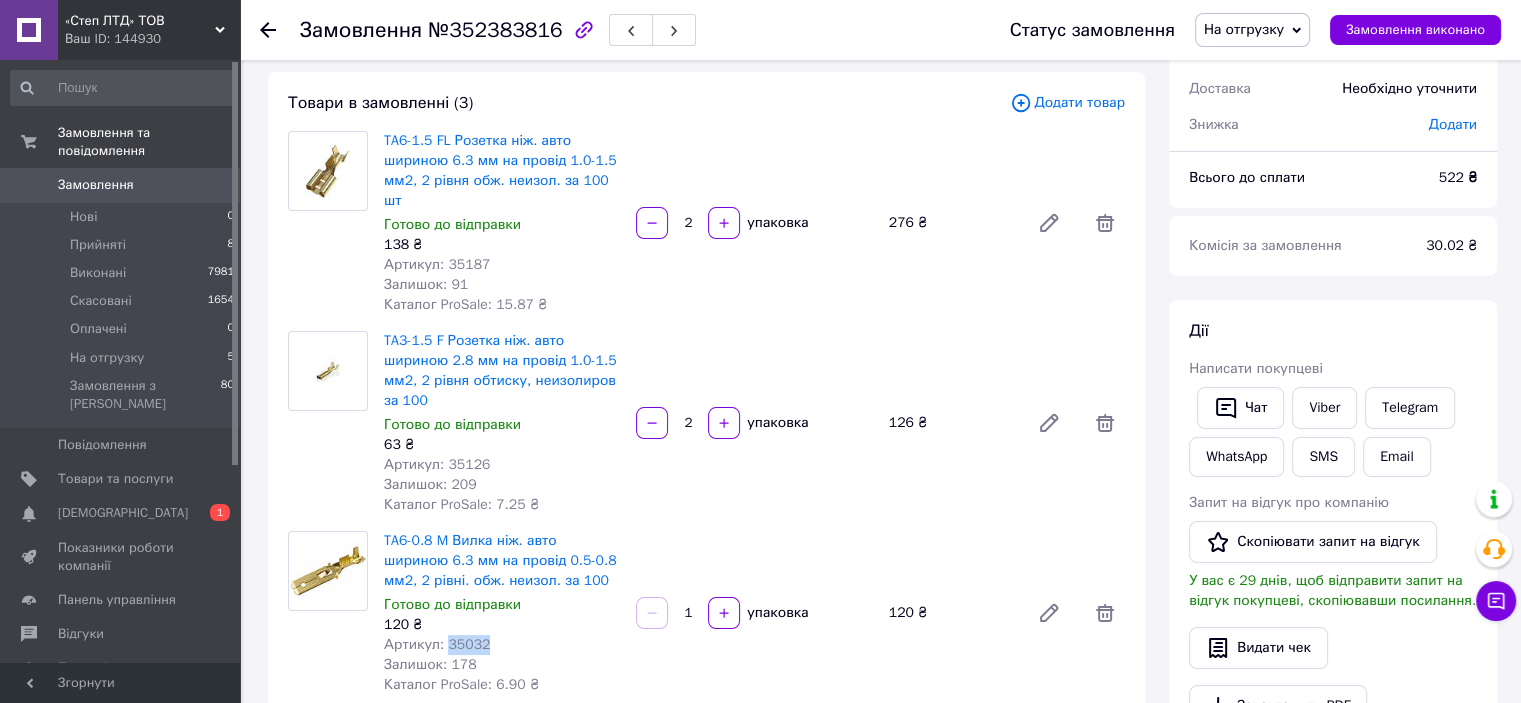 click on "Артикул: 35032" at bounding box center (437, 644) 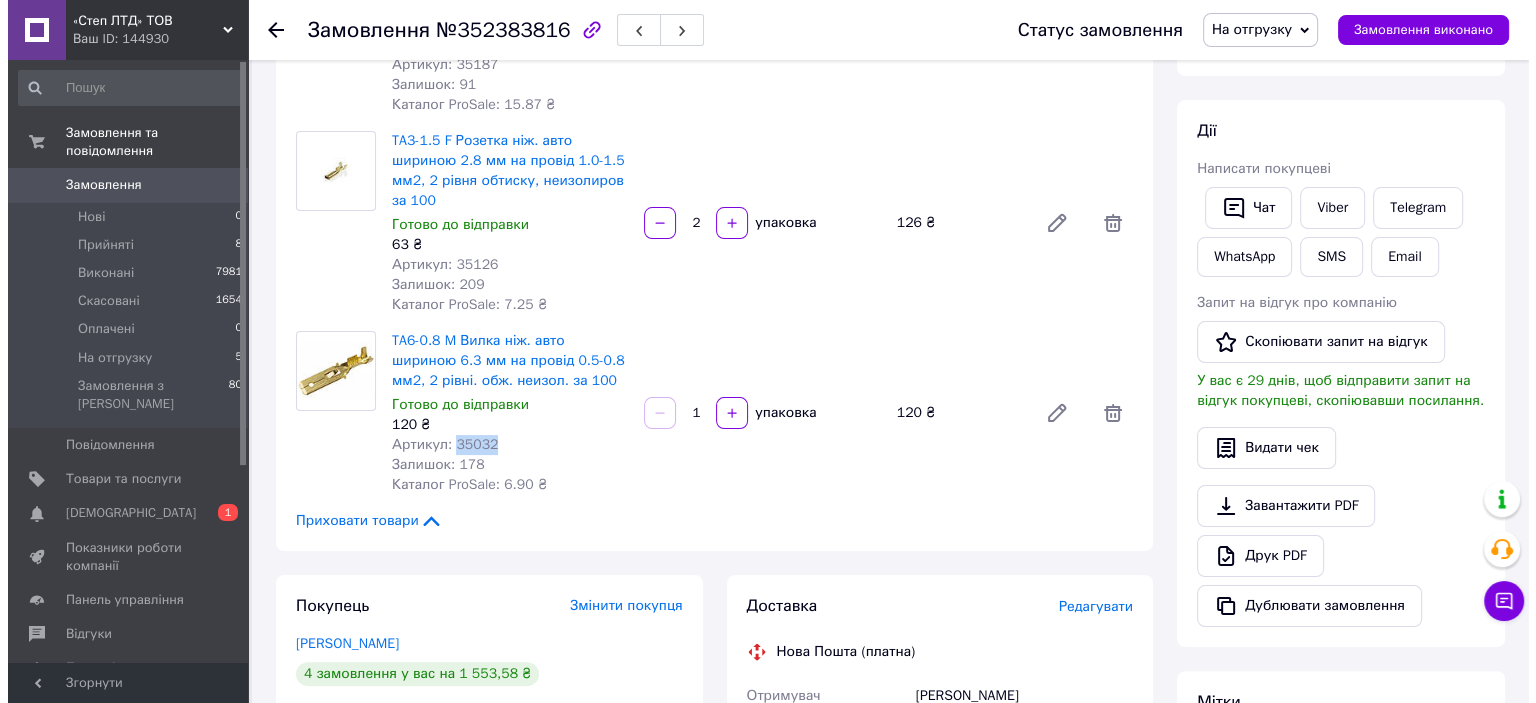 scroll, scrollTop: 500, scrollLeft: 0, axis: vertical 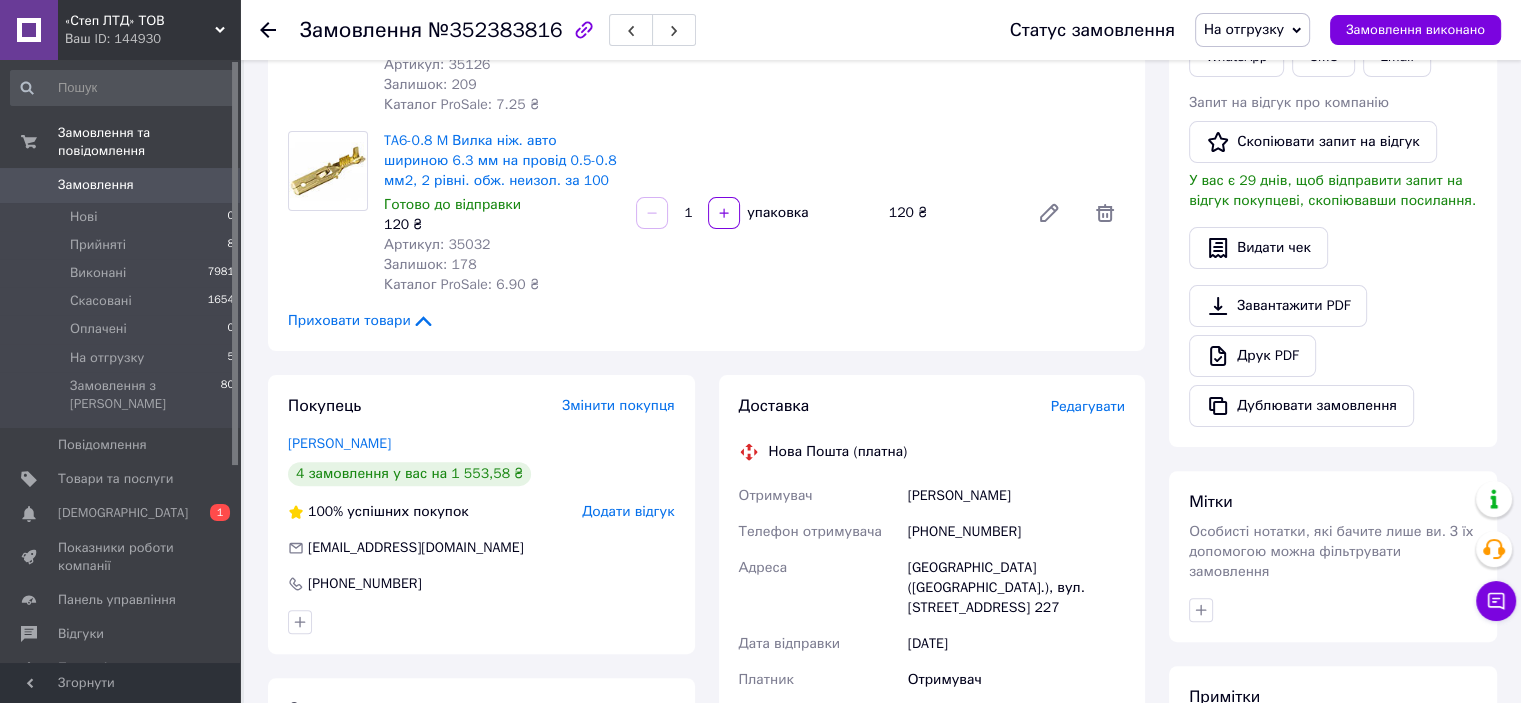 click on "Редагувати" at bounding box center [1088, 406] 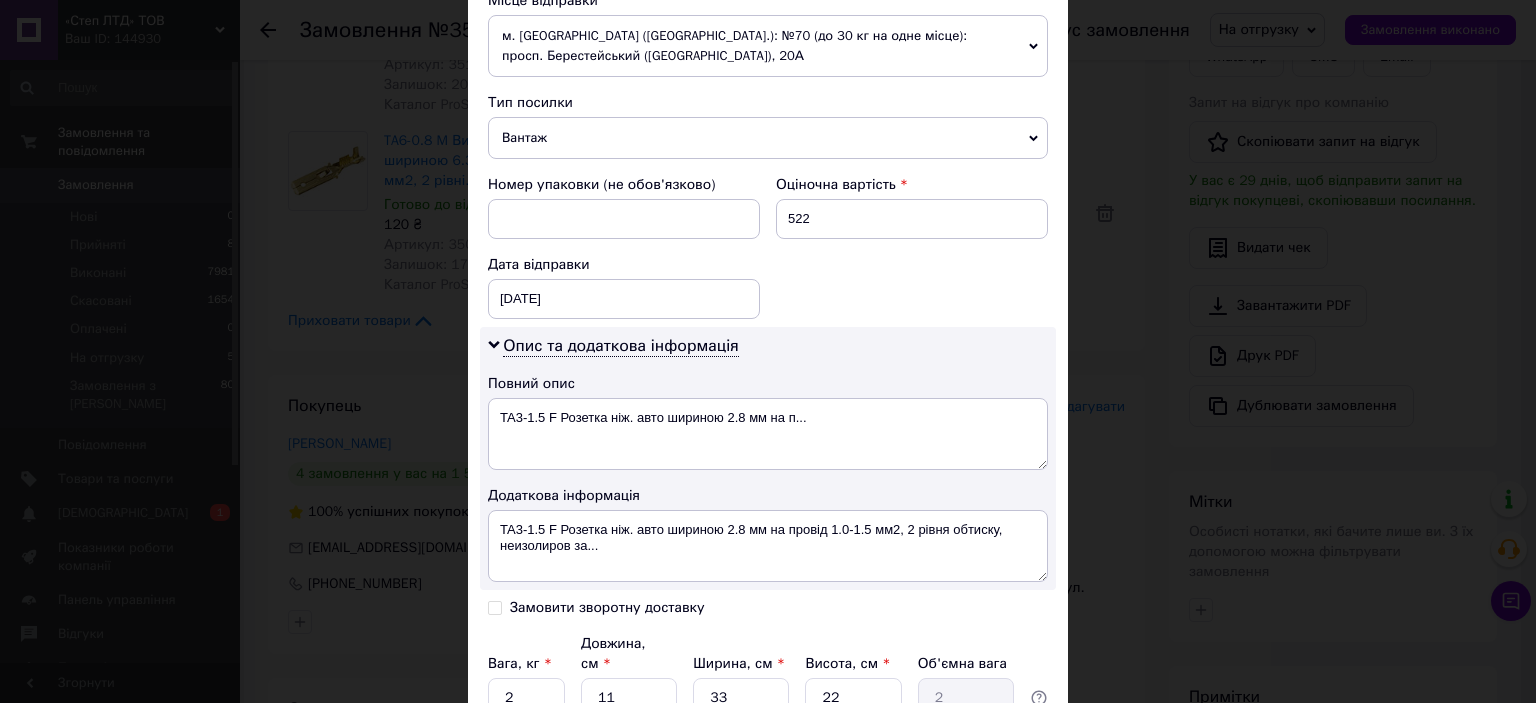 scroll, scrollTop: 900, scrollLeft: 0, axis: vertical 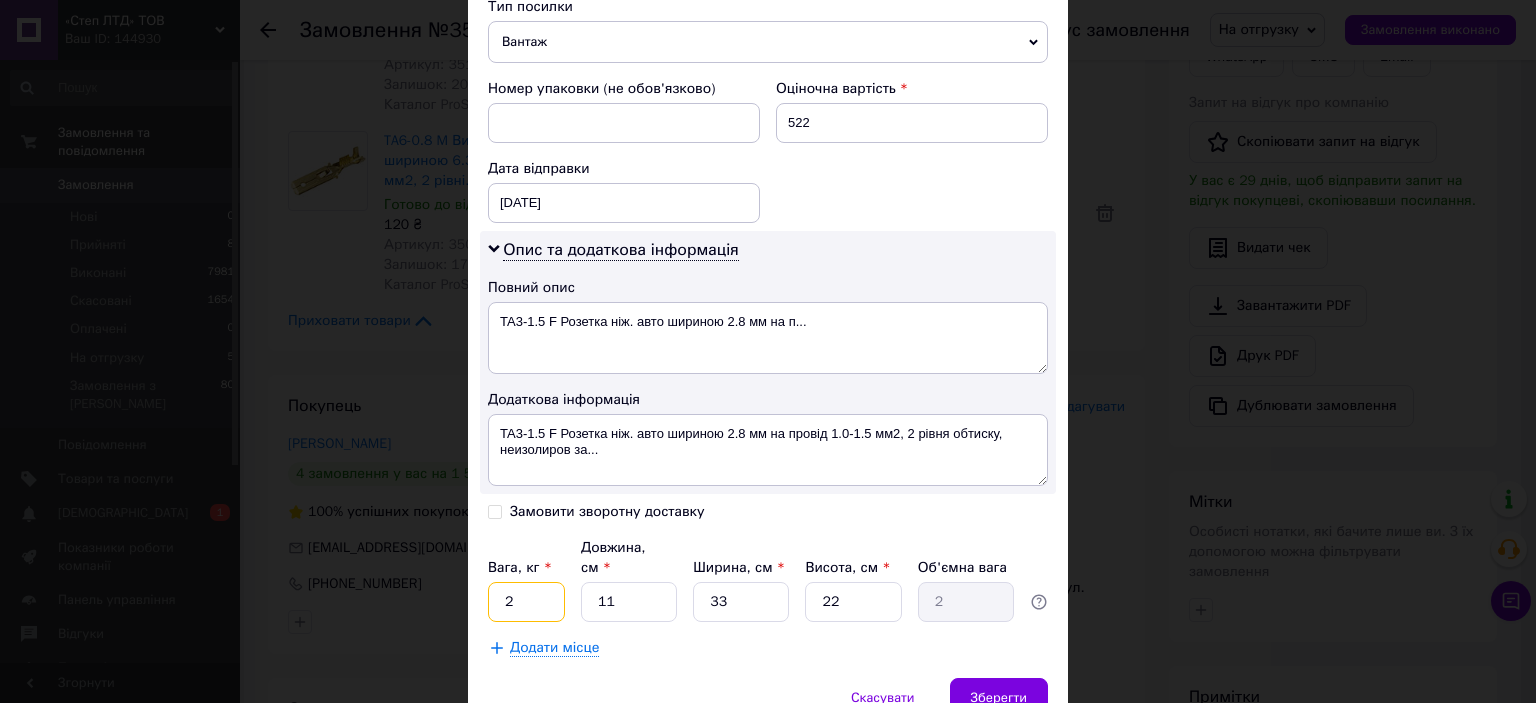 click on "2" at bounding box center [526, 602] 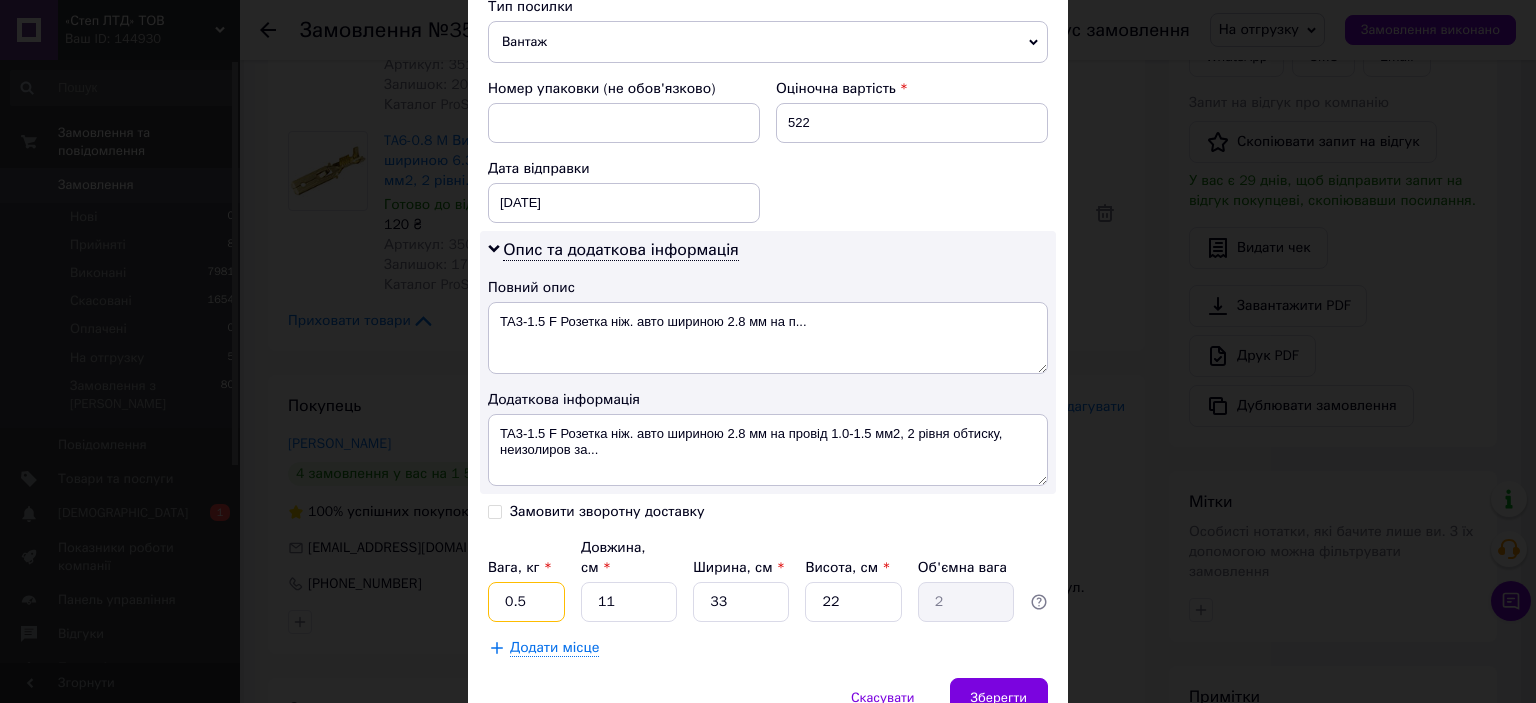 type on "0.5" 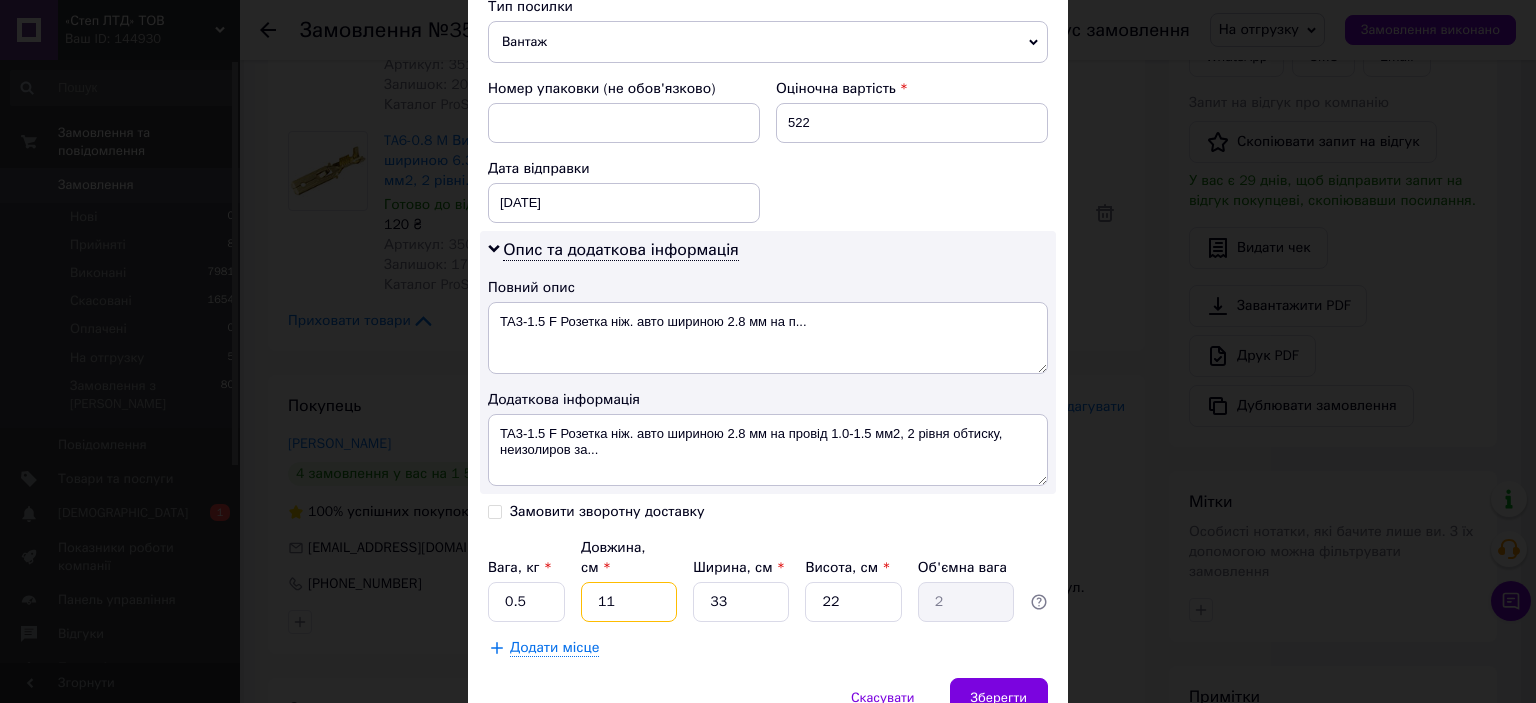 type on "2" 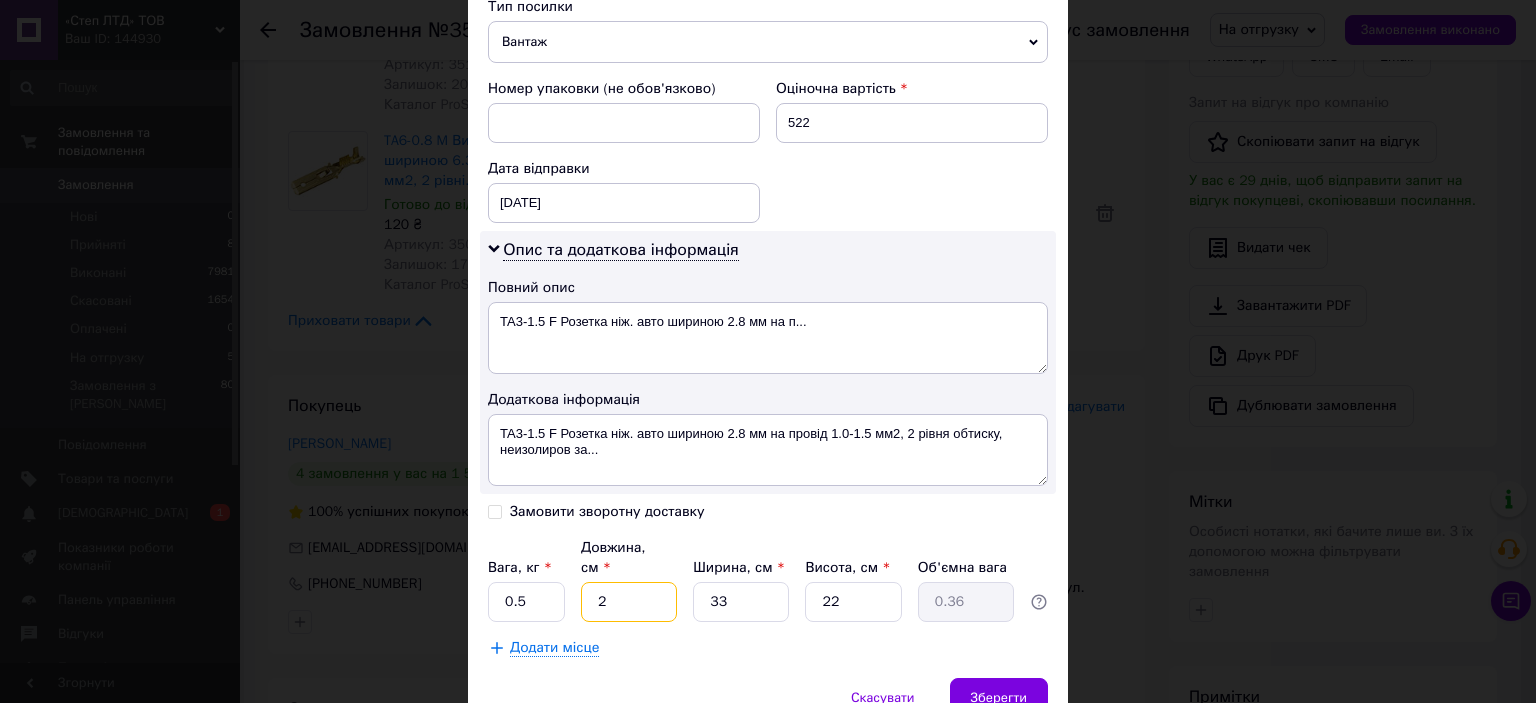 type on "20" 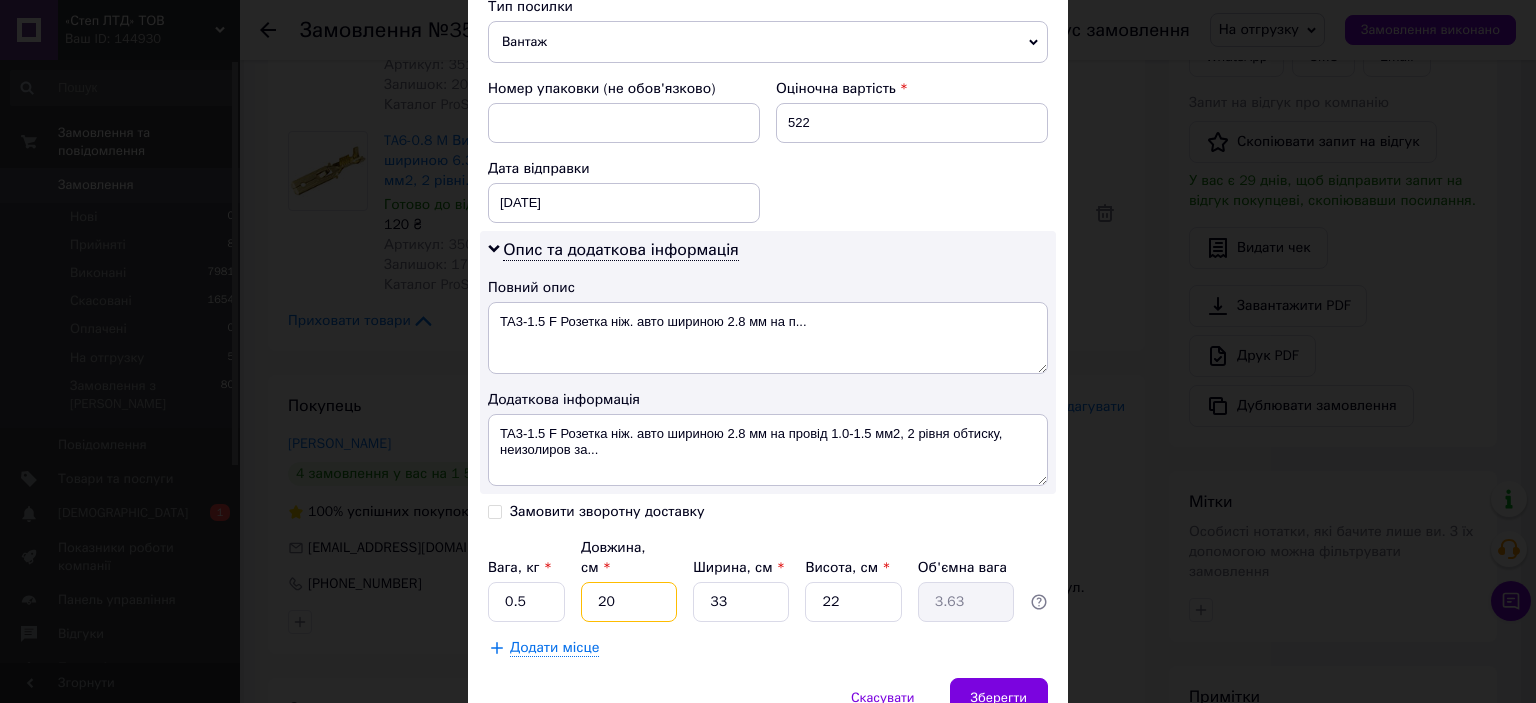 type on "20" 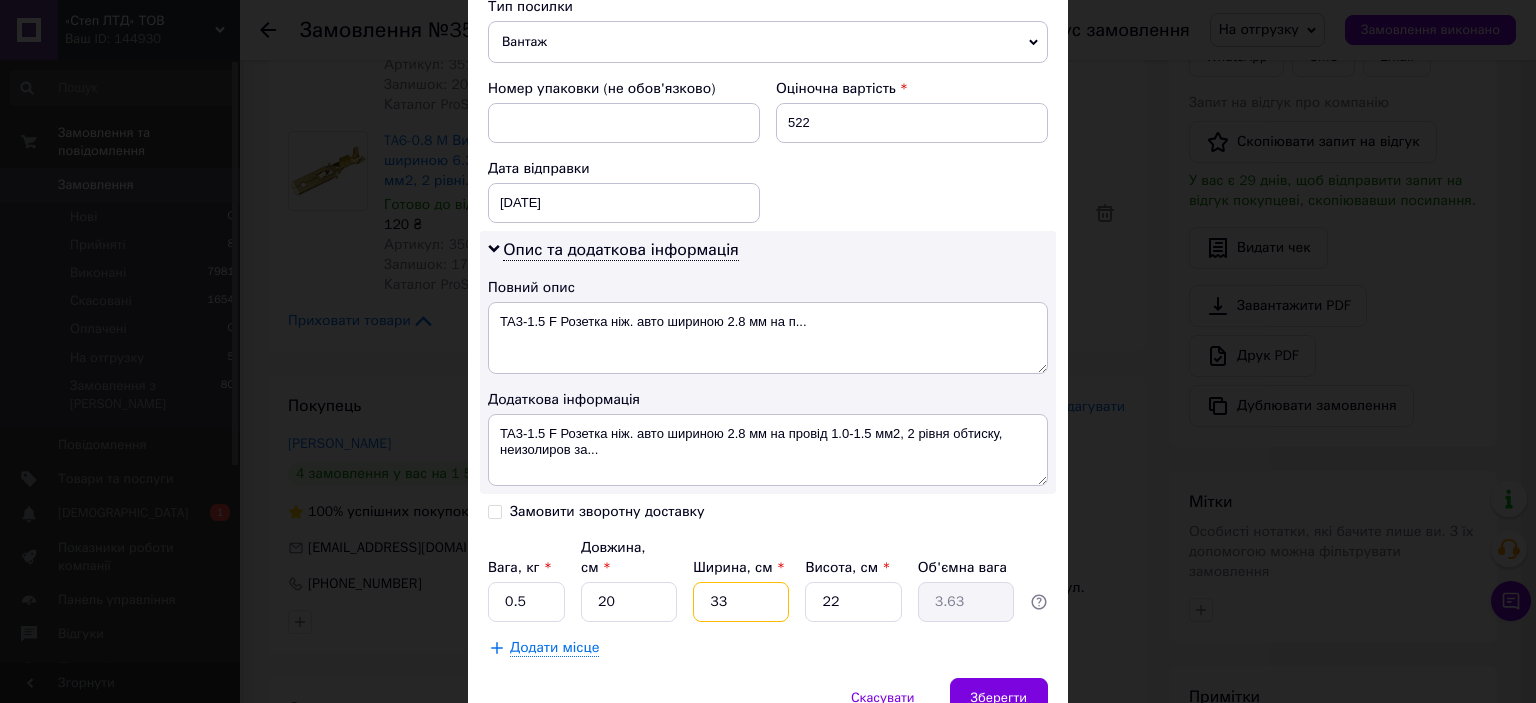 type on "1" 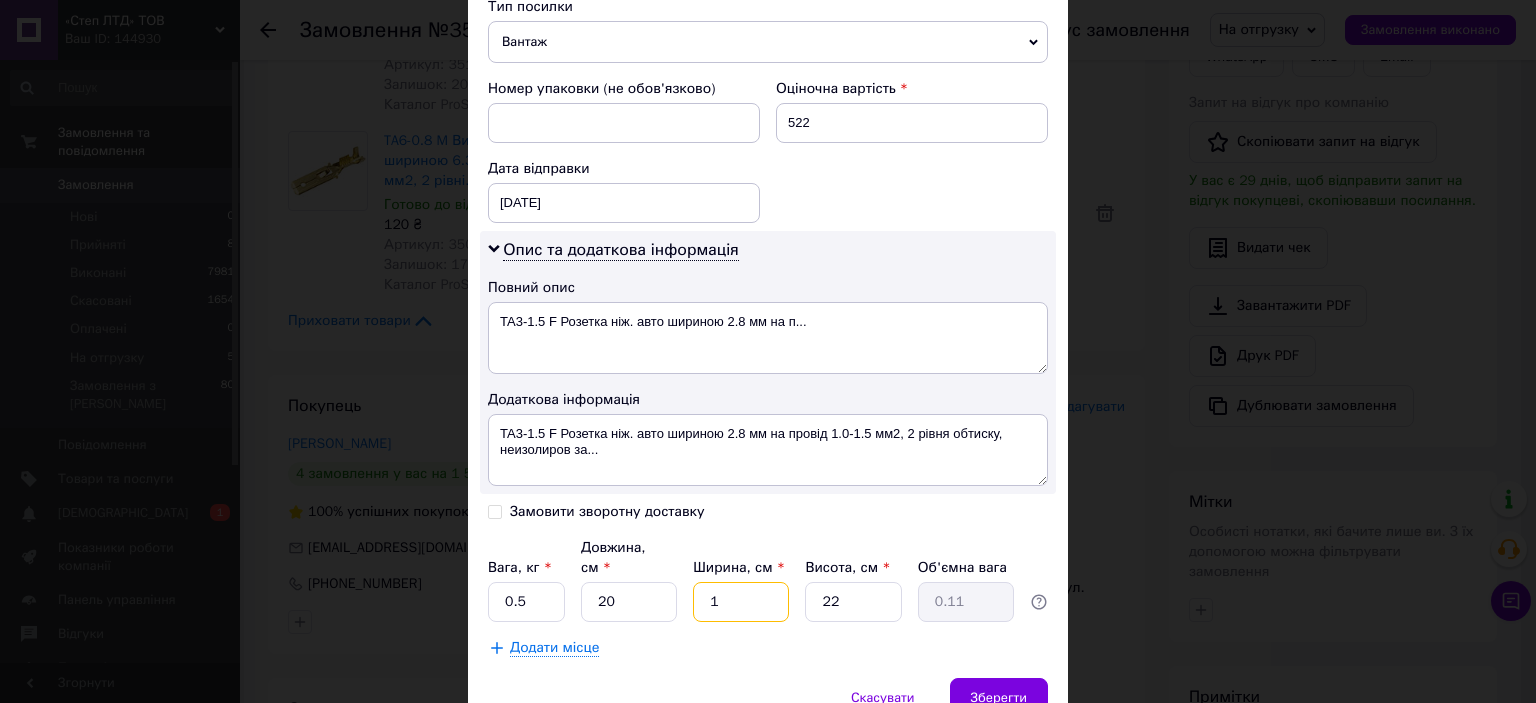 type on "10" 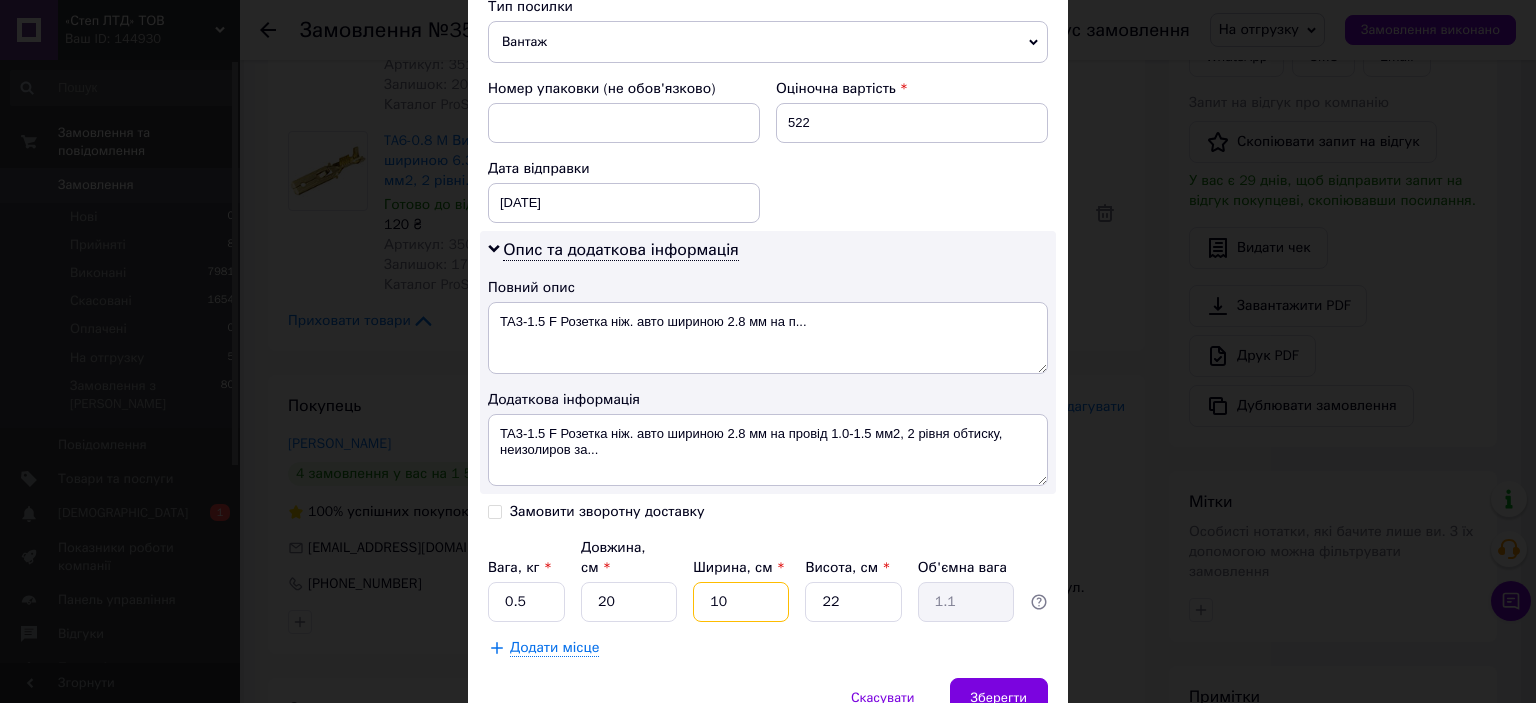 type on "10" 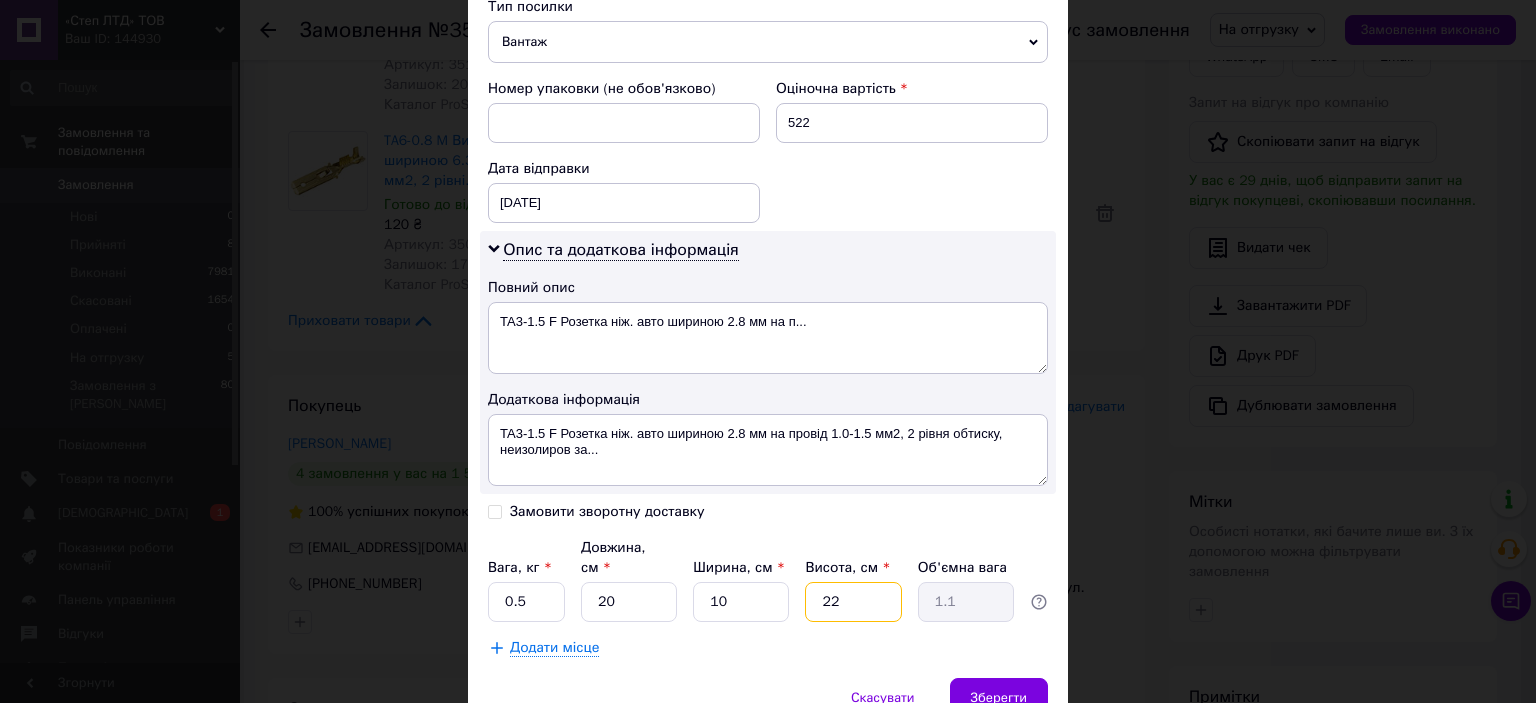 type on "1" 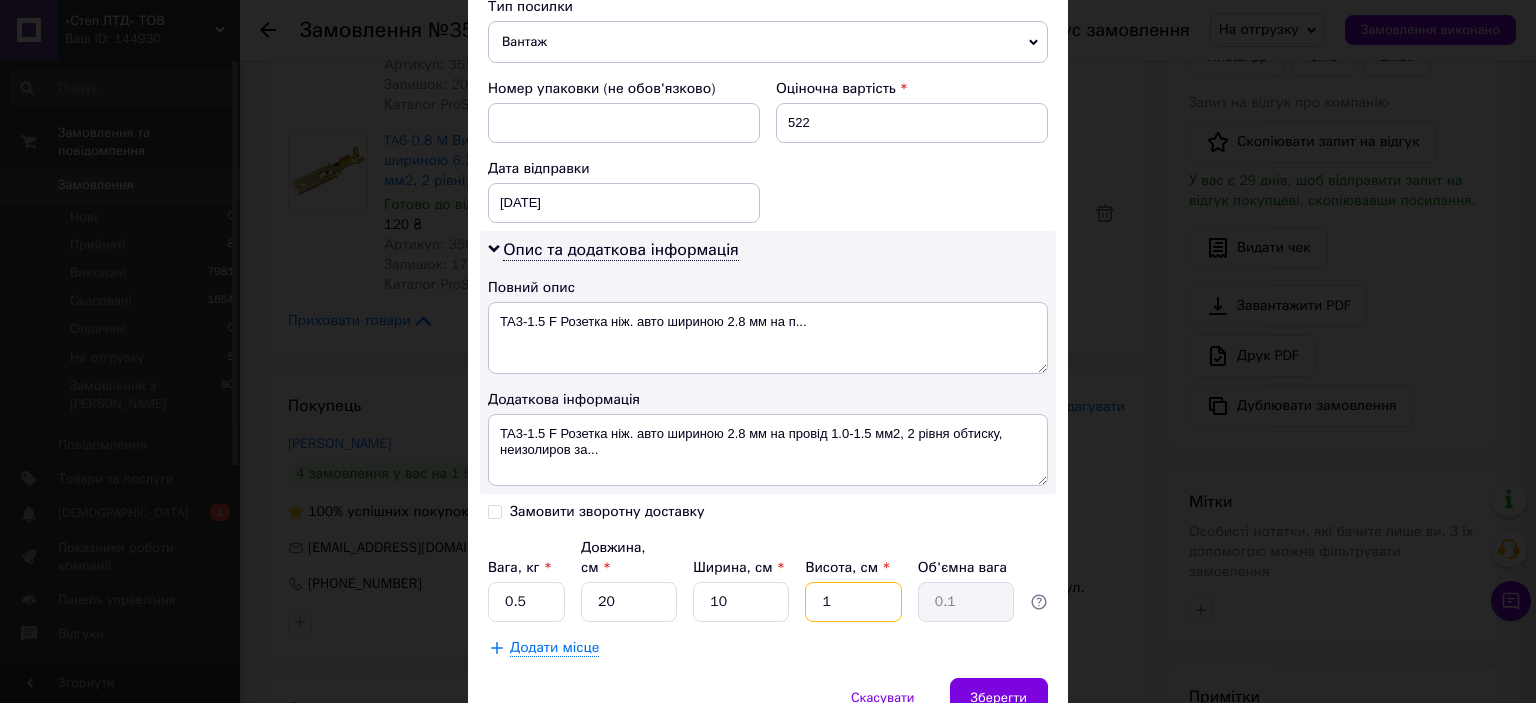 type on "10" 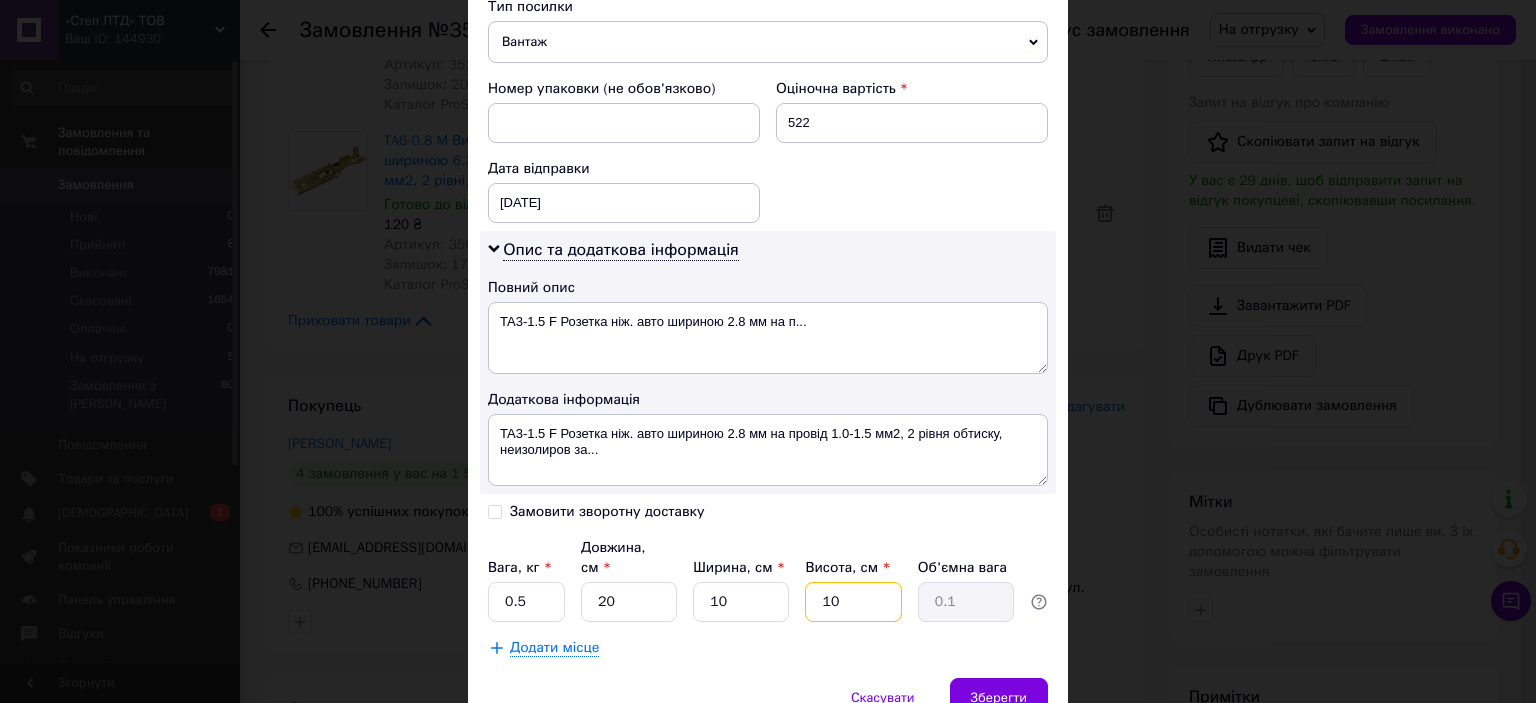 type on "0.5" 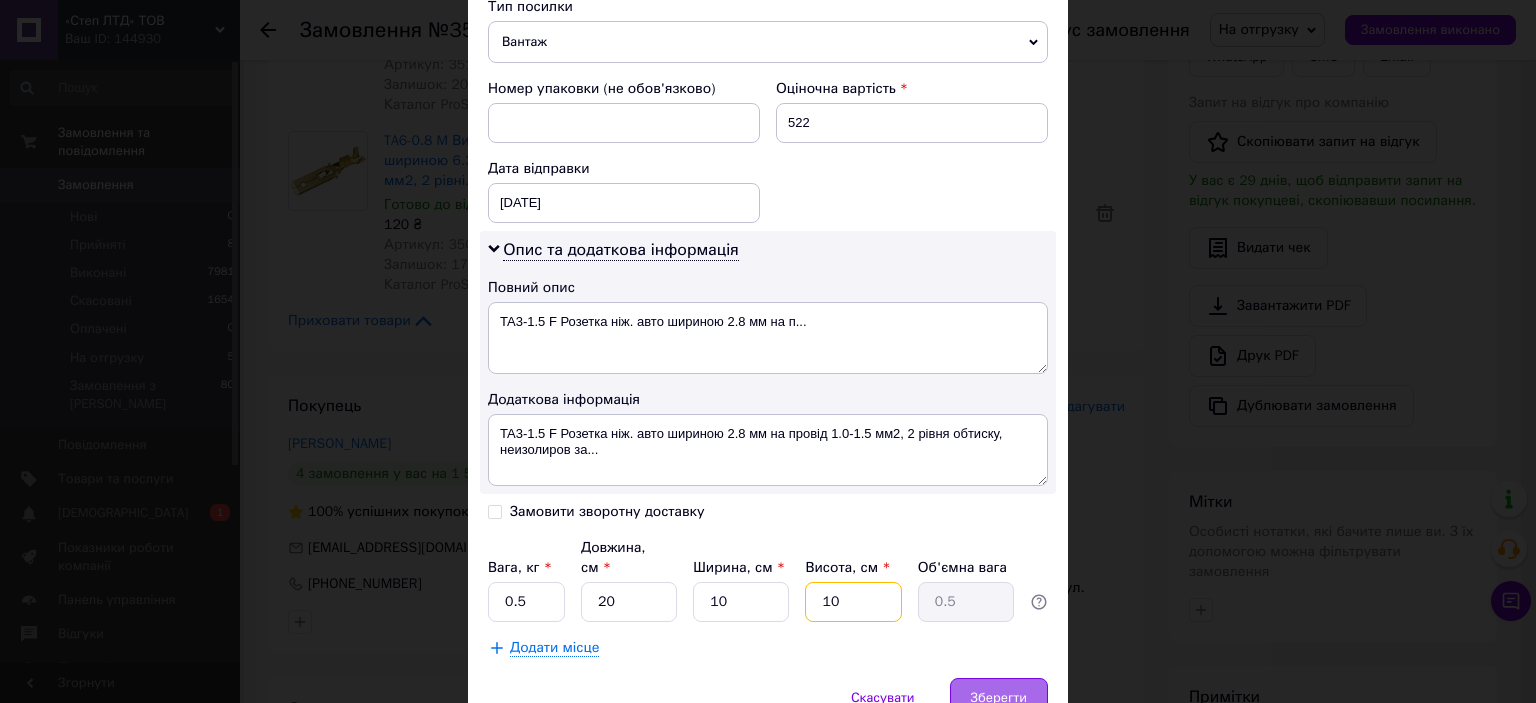 type on "10" 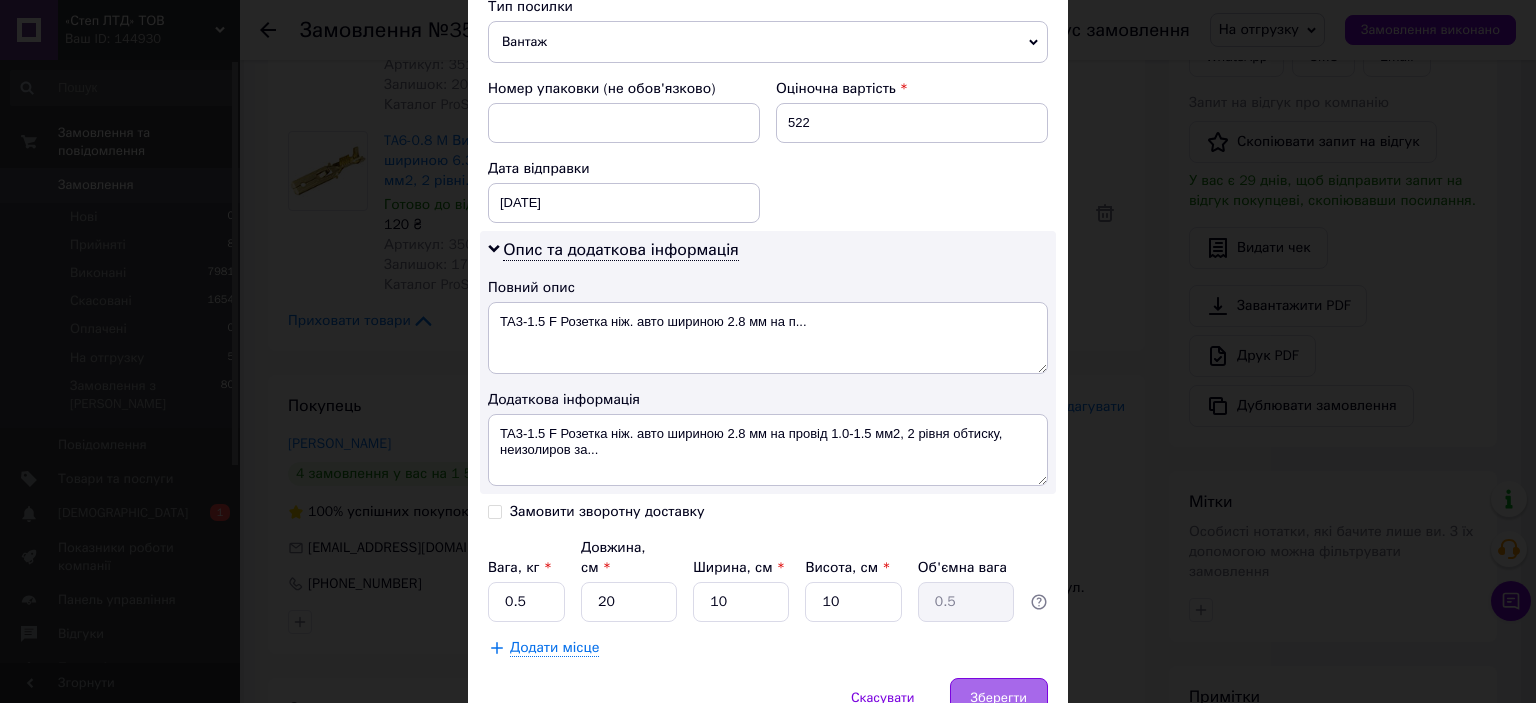 click on "Зберегти" at bounding box center [999, 698] 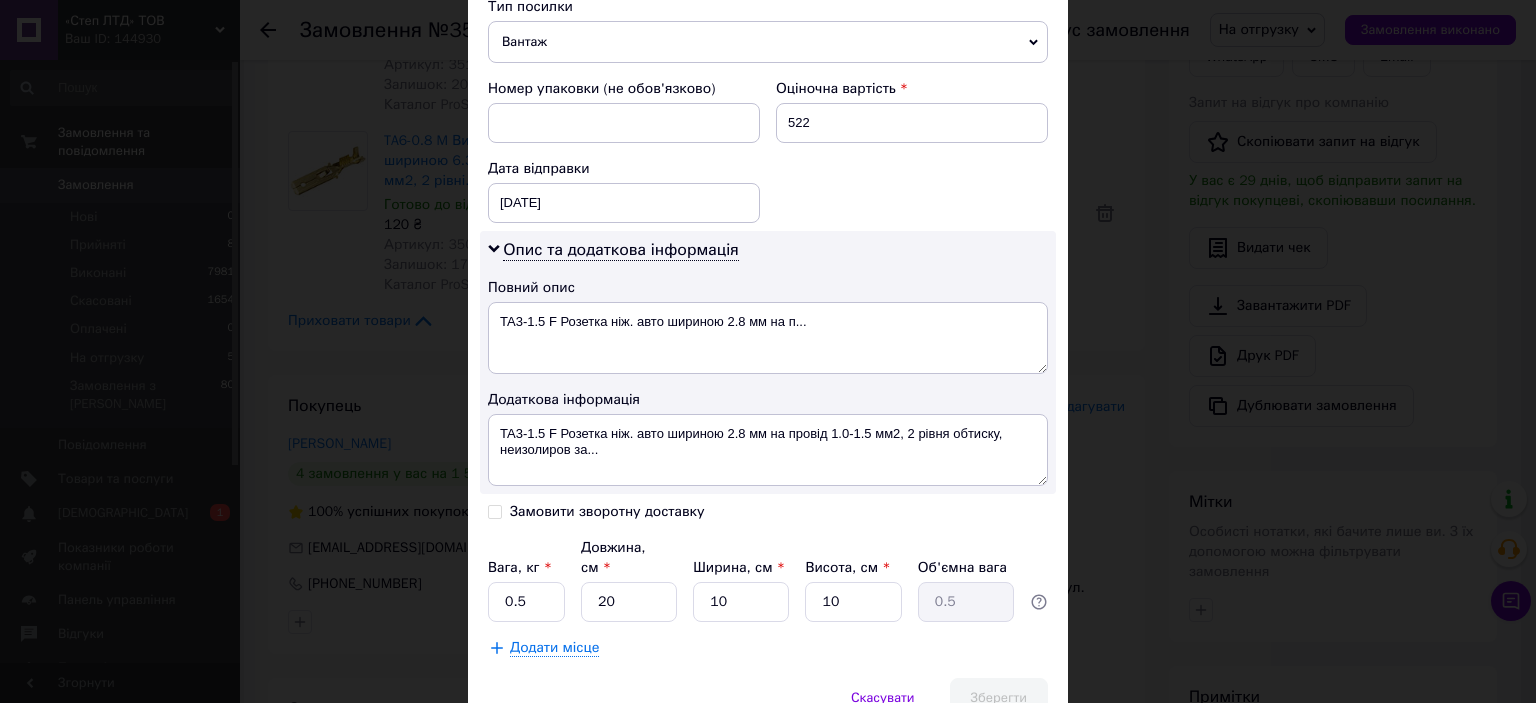 scroll, scrollTop: 84, scrollLeft: 0, axis: vertical 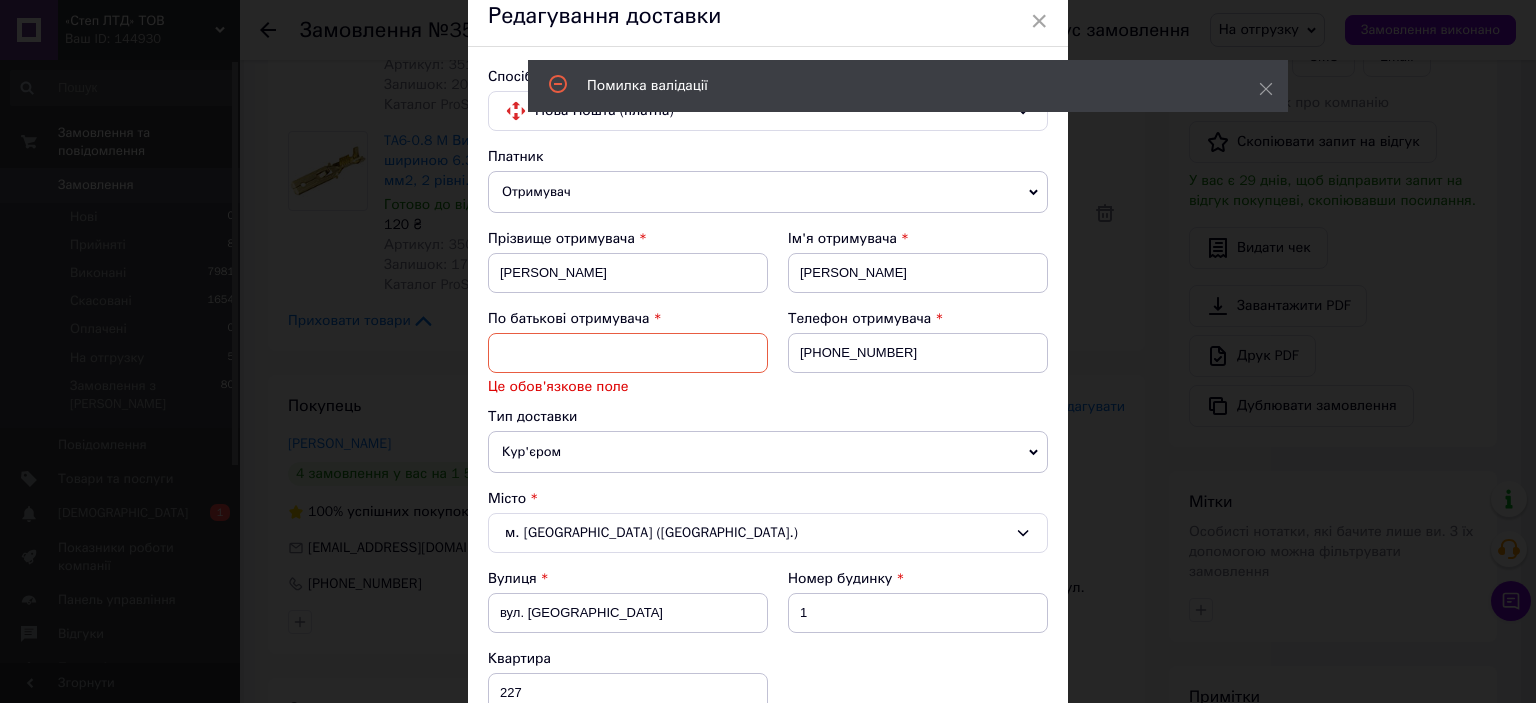 click at bounding box center [628, 353] 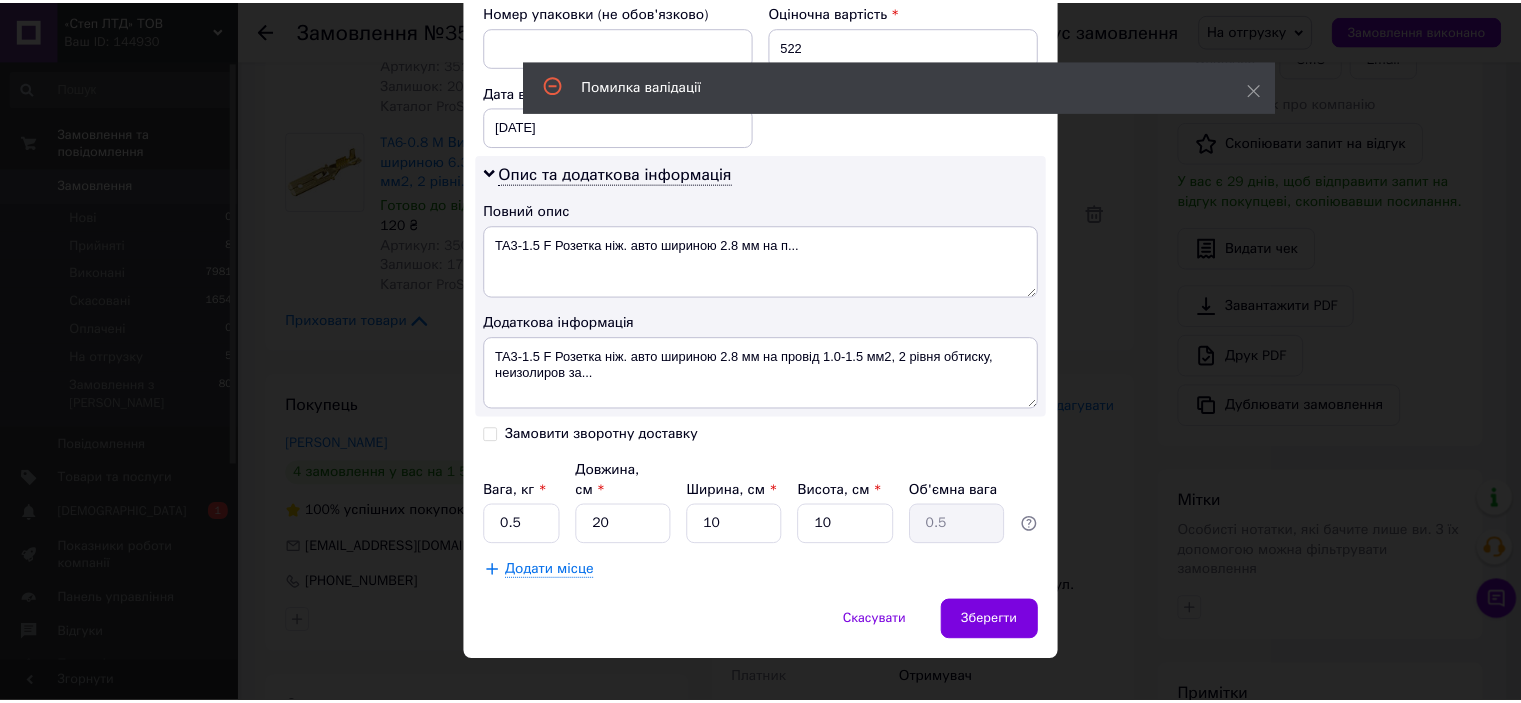 scroll, scrollTop: 978, scrollLeft: 0, axis: vertical 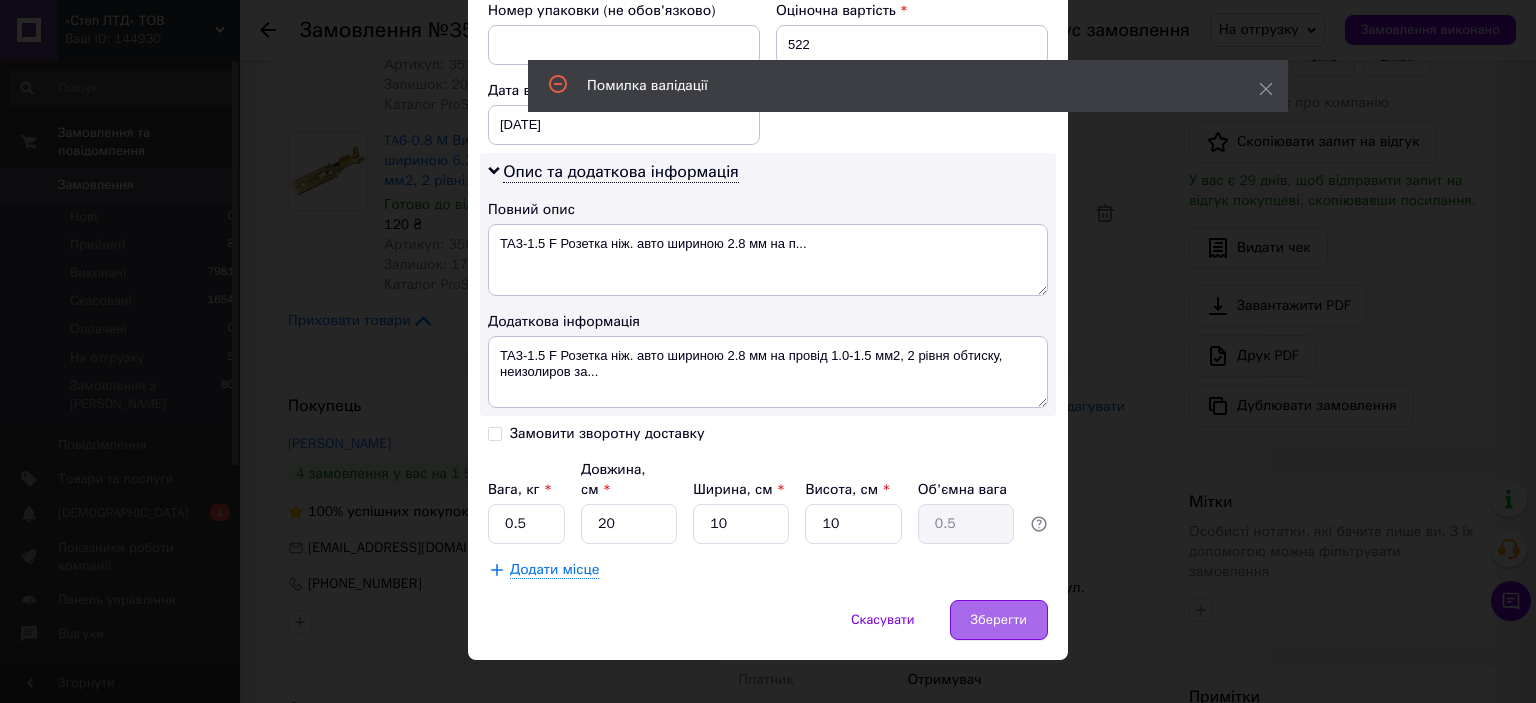 click on "Зберегти" at bounding box center (999, 620) 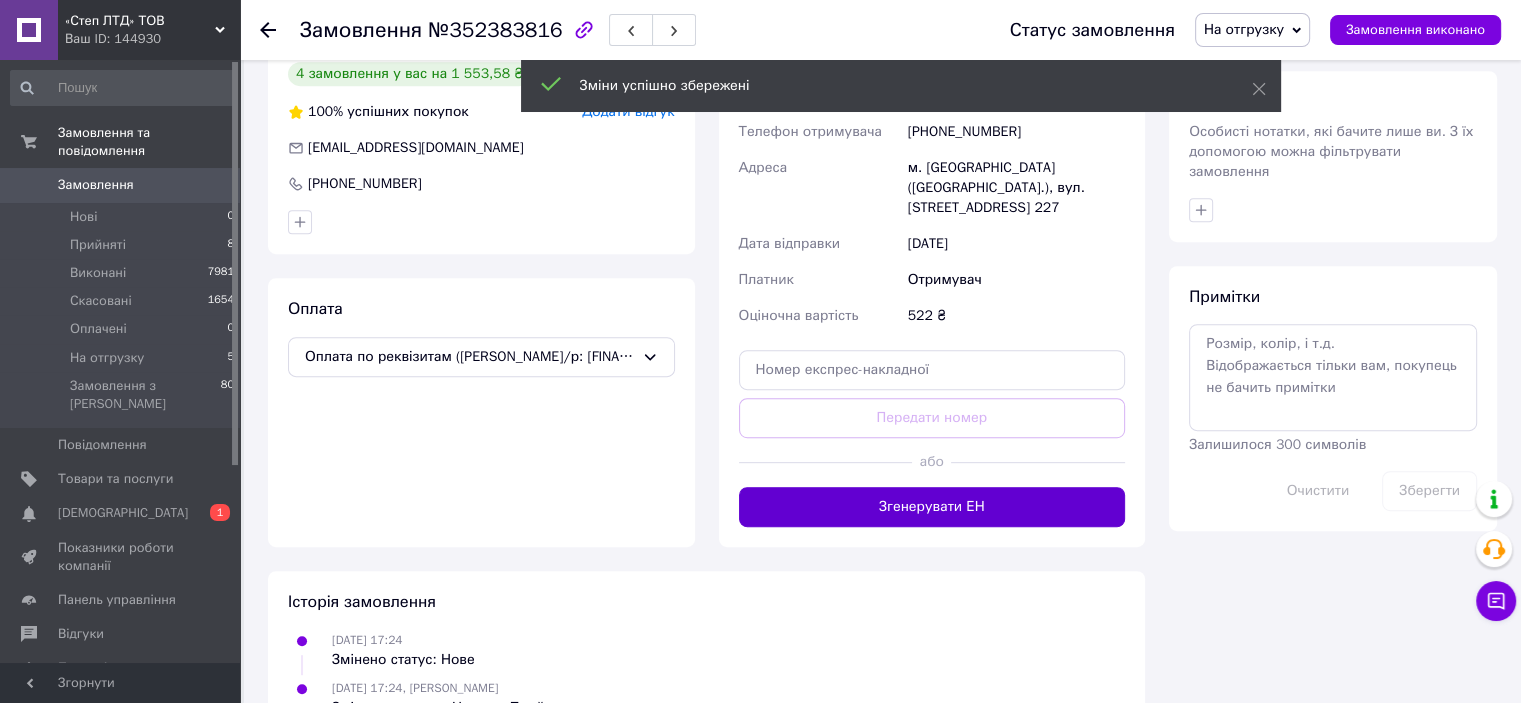 click on "Згенерувати ЕН" at bounding box center [932, 507] 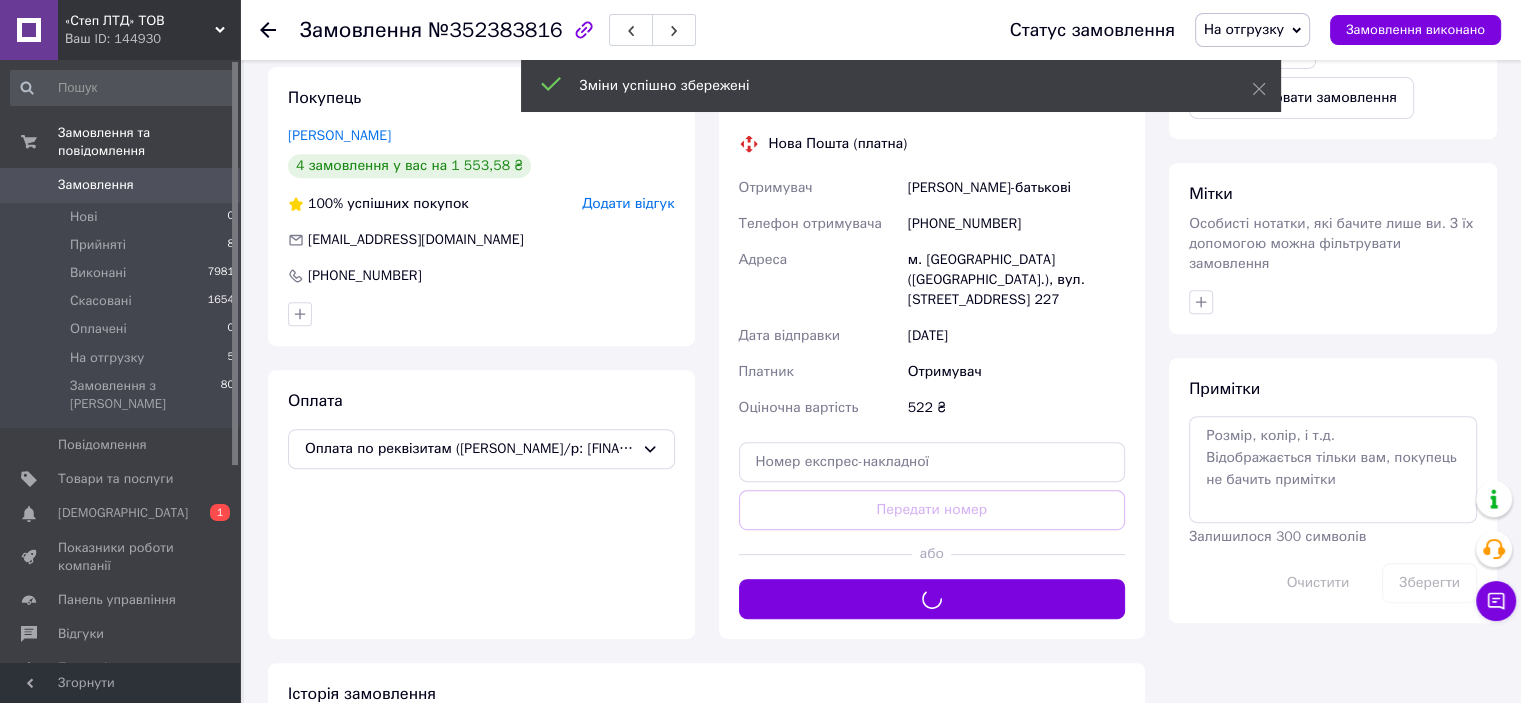 scroll, scrollTop: 700, scrollLeft: 0, axis: vertical 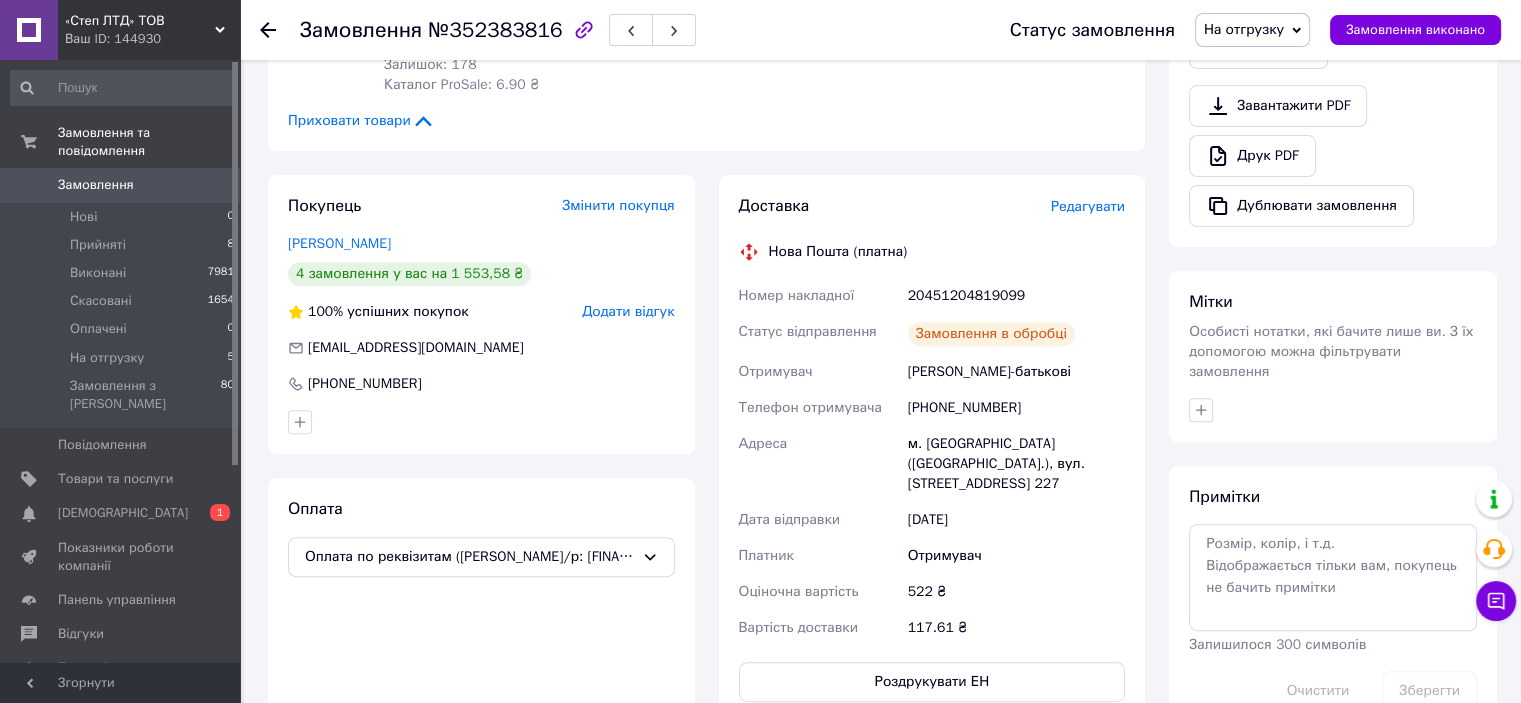 click on "20451204819099" at bounding box center [1016, 296] 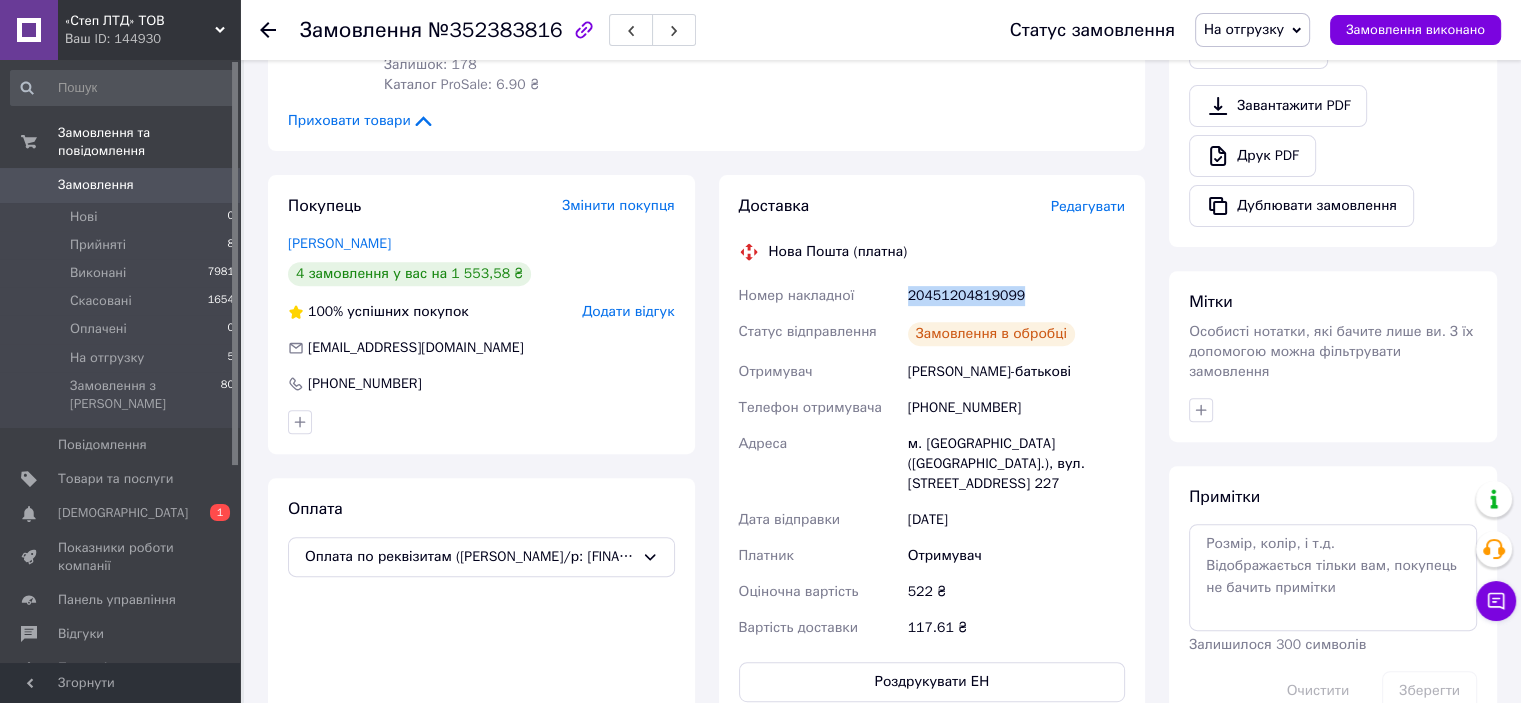 click on "20451204819099" at bounding box center (1016, 296) 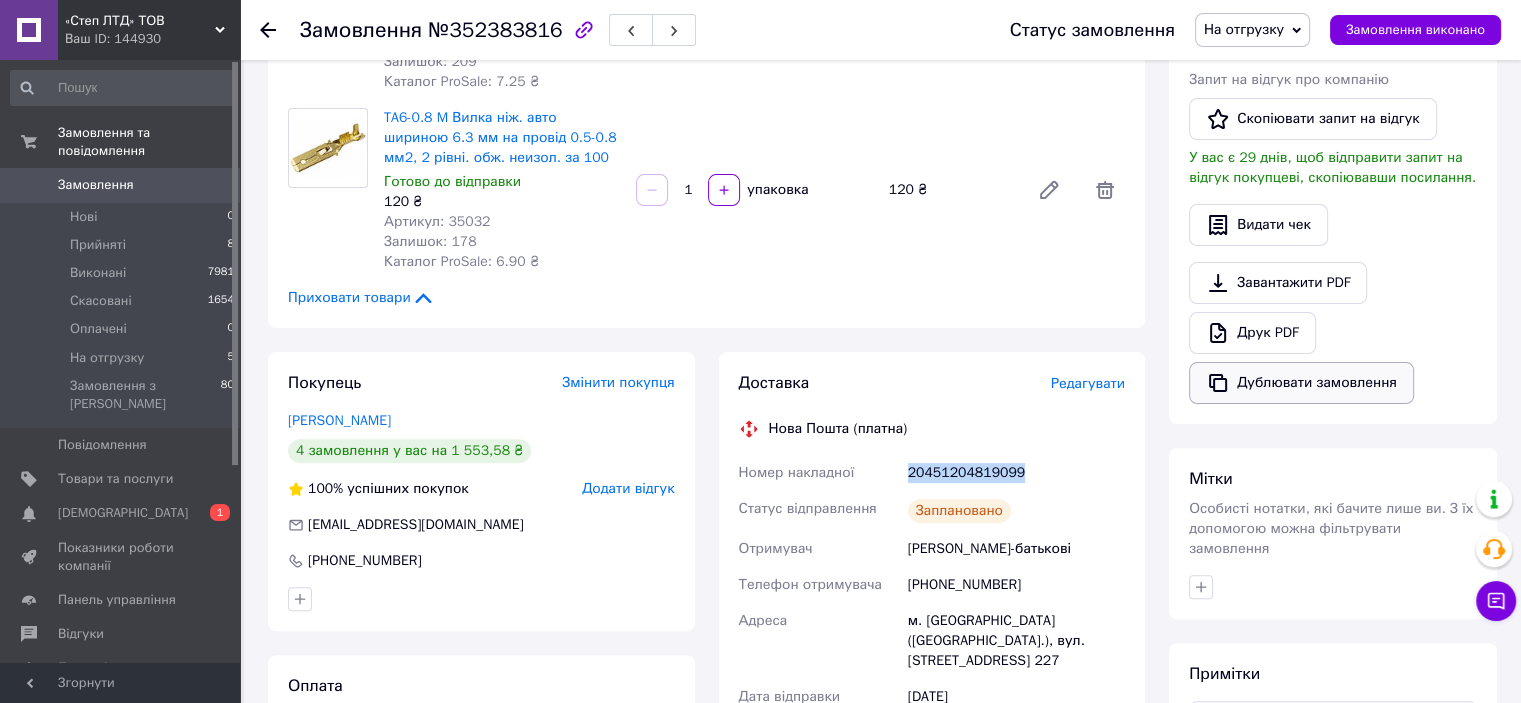 scroll, scrollTop: 400, scrollLeft: 0, axis: vertical 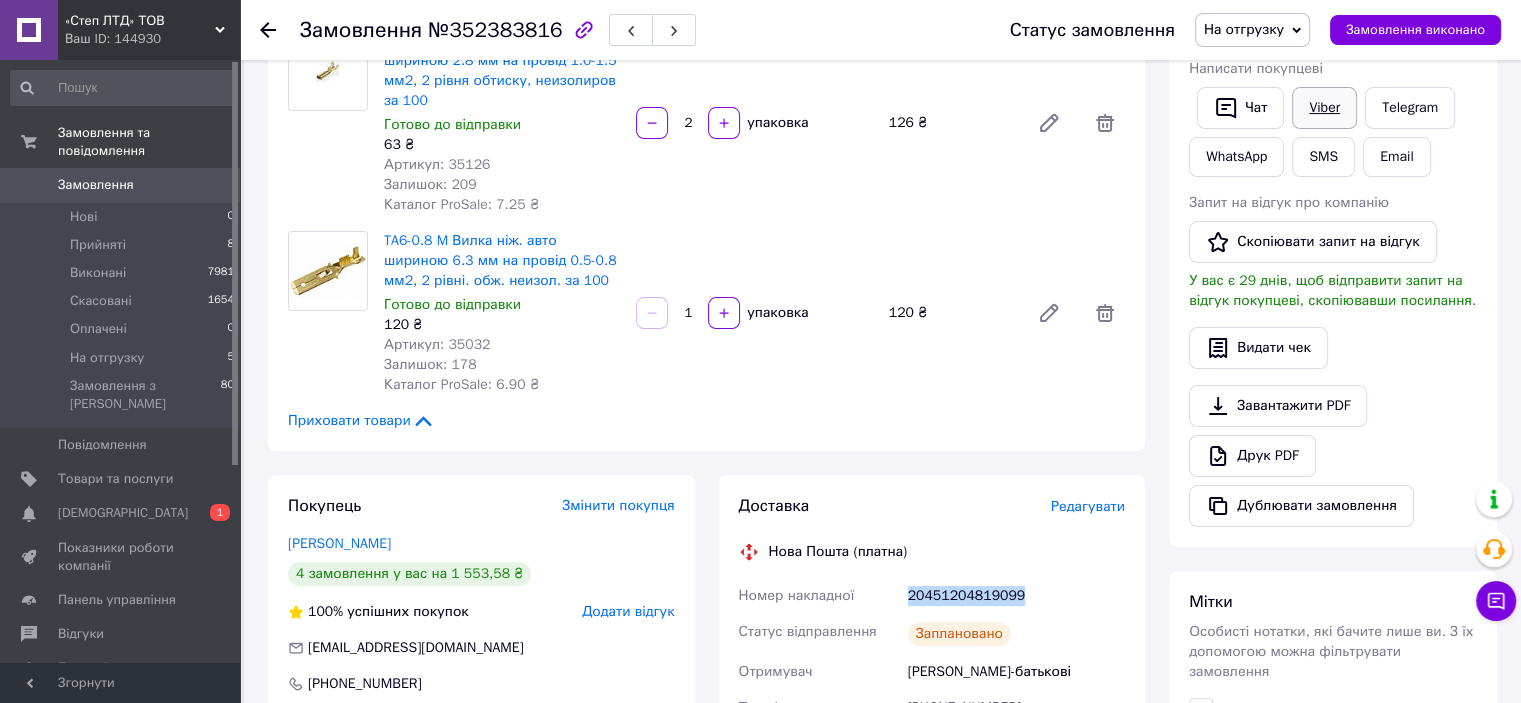 click on "Viber" at bounding box center [1324, 108] 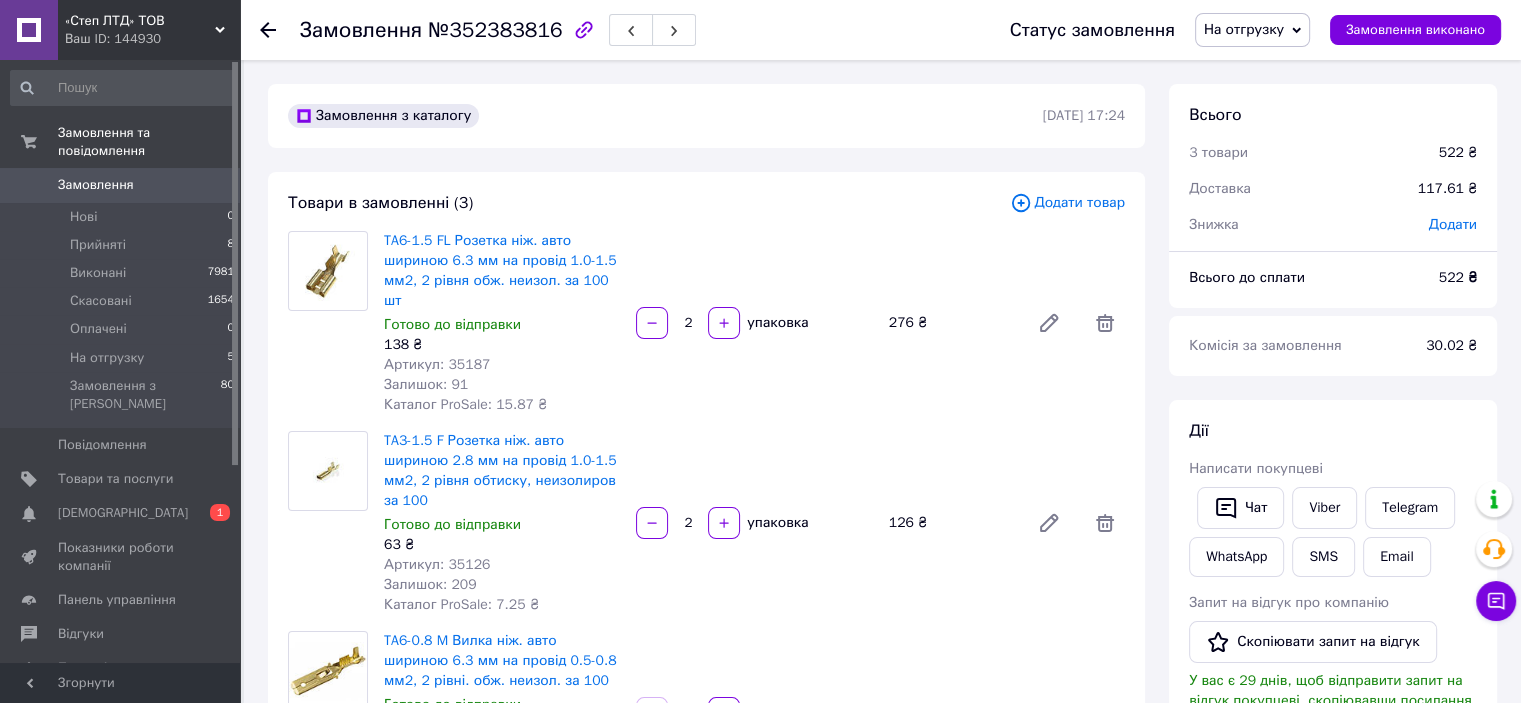 scroll, scrollTop: 0, scrollLeft: 0, axis: both 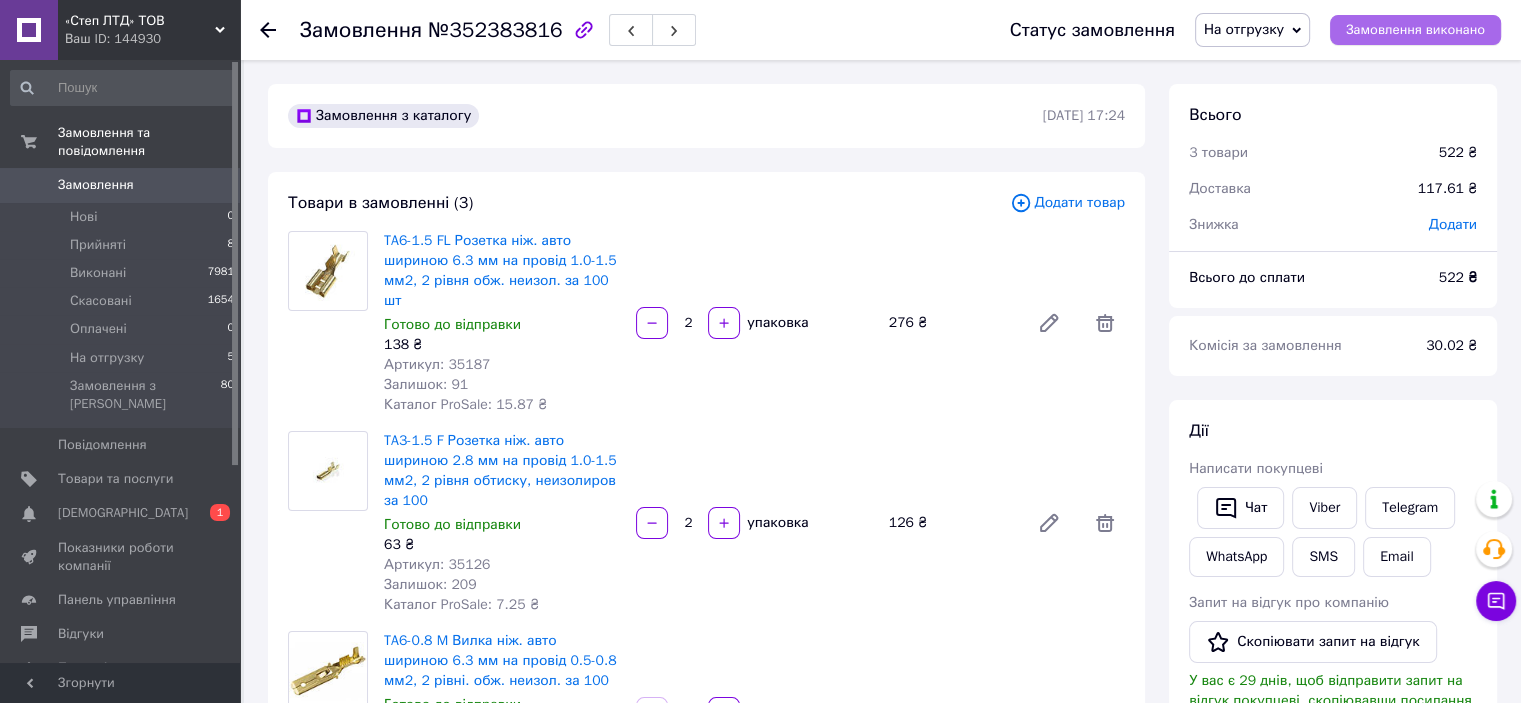 click on "Замовлення виконано" at bounding box center (1415, 30) 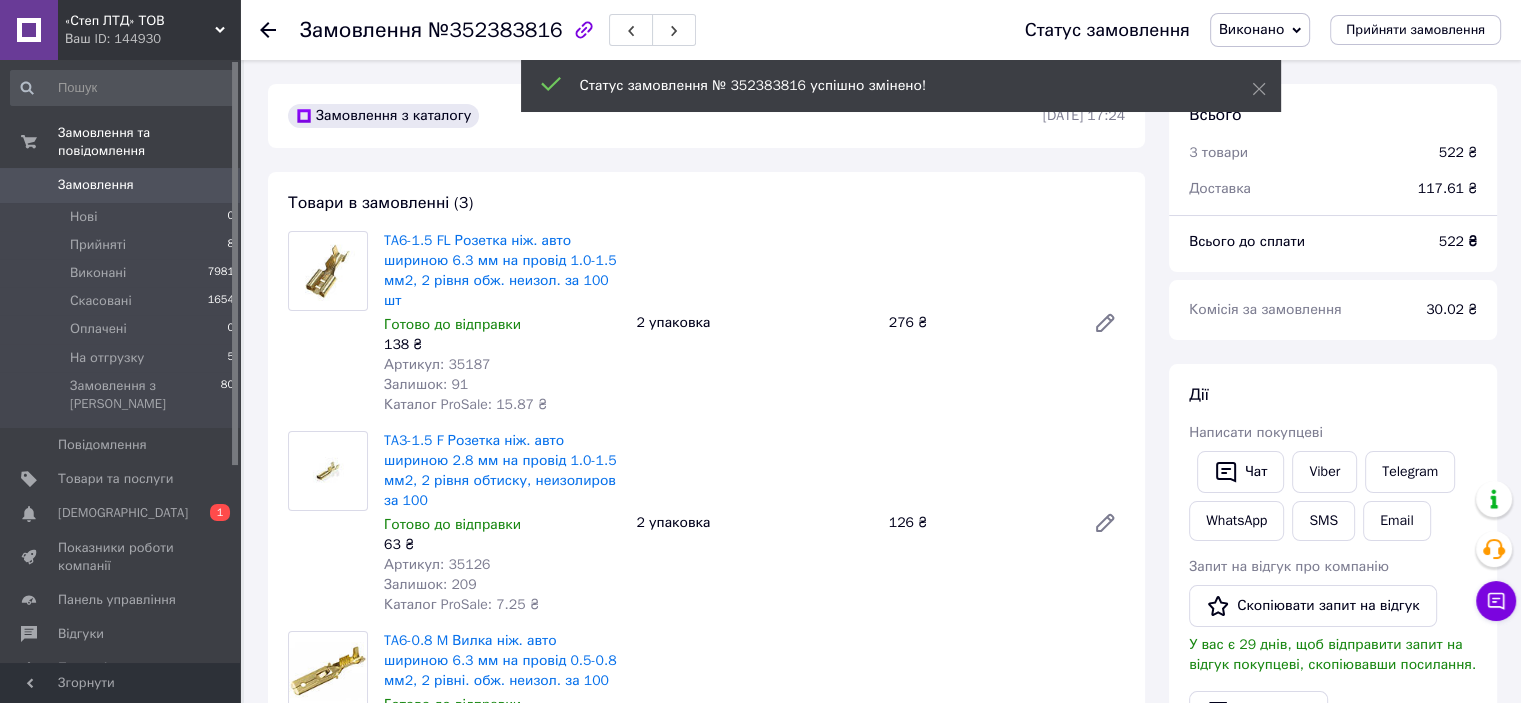 click 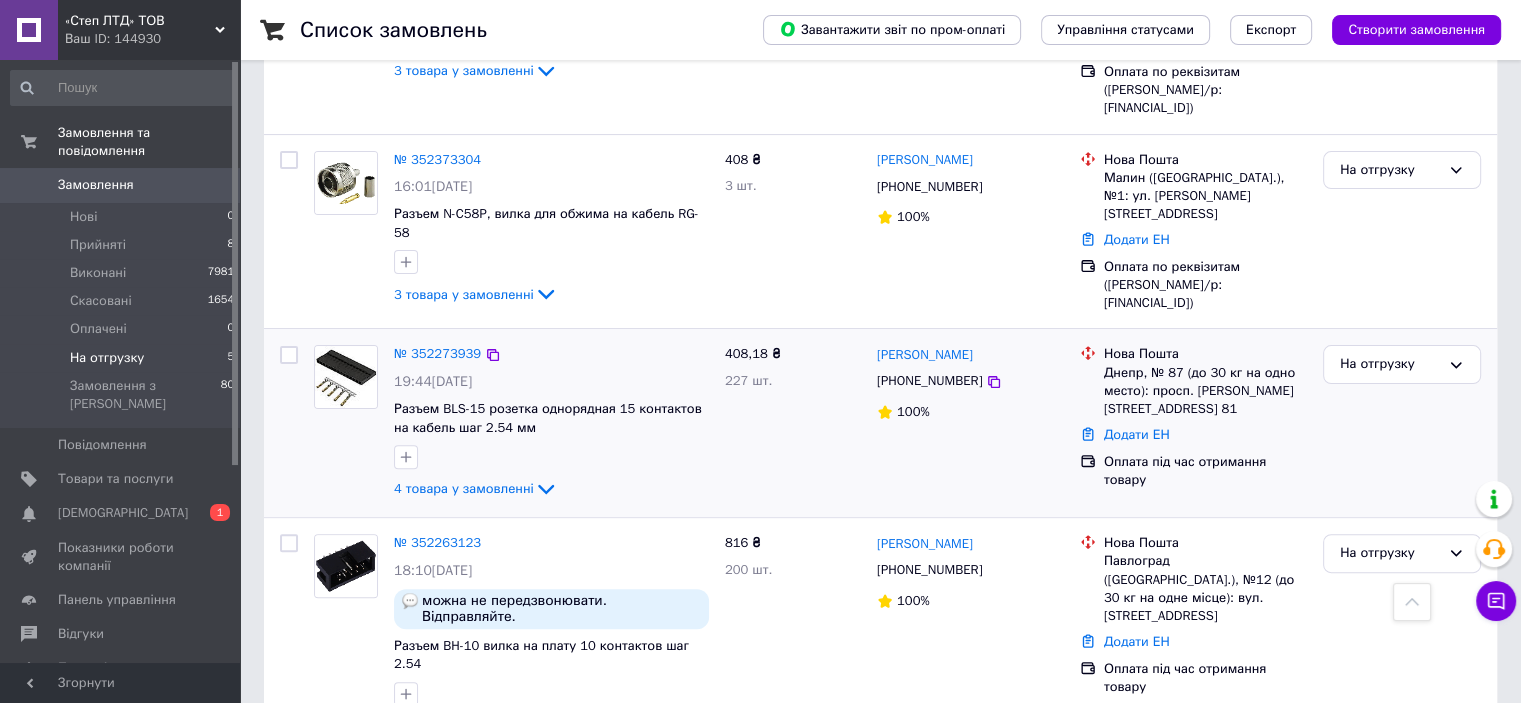 scroll, scrollTop: 434, scrollLeft: 0, axis: vertical 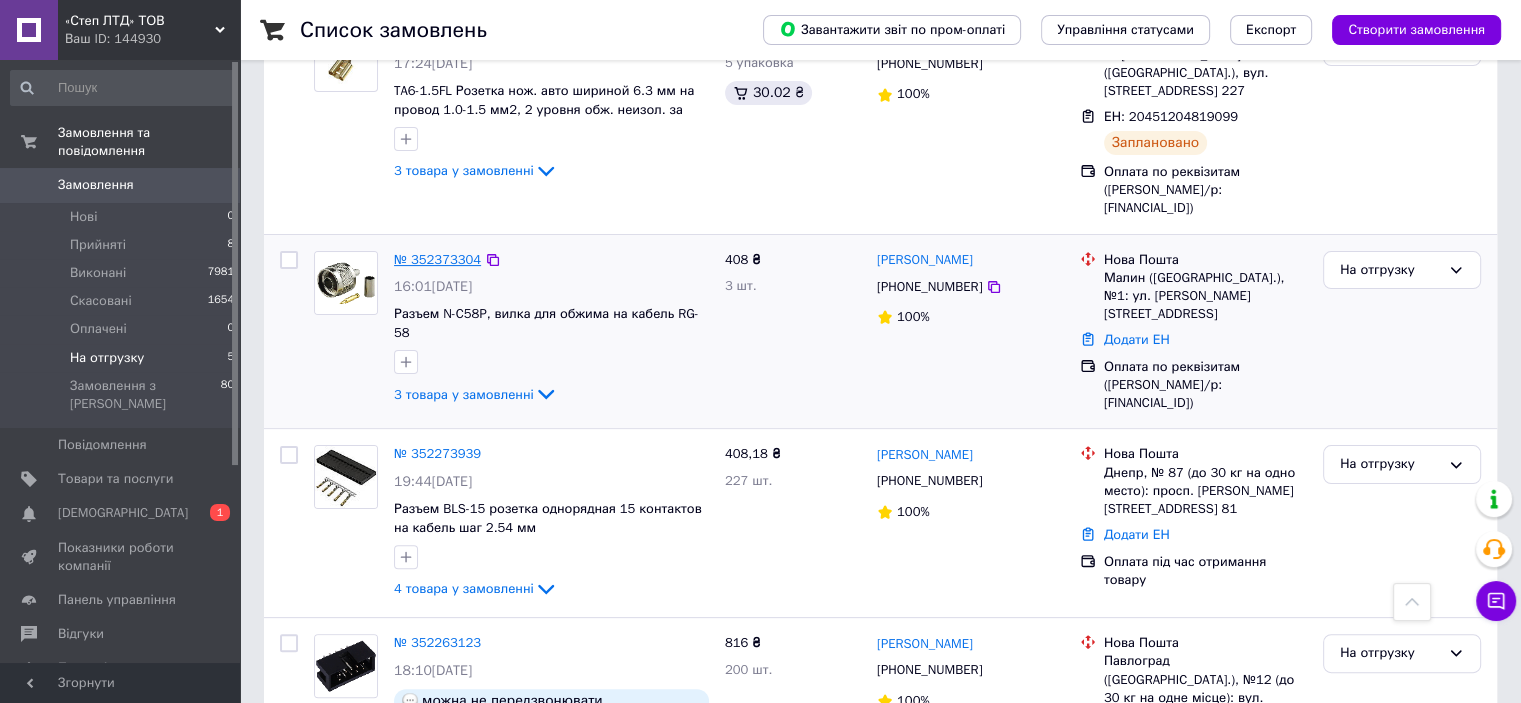 click on "№ 352373304" at bounding box center (437, 259) 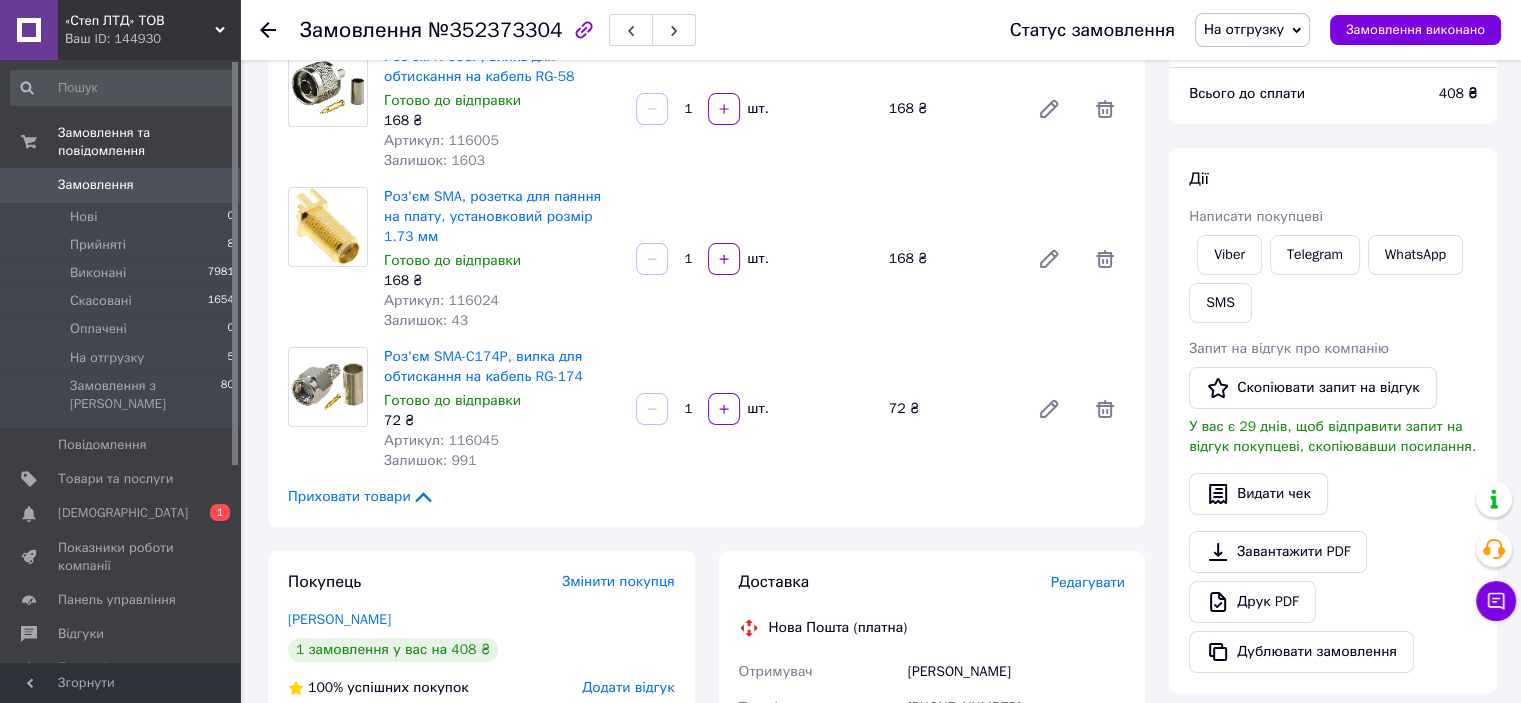 scroll, scrollTop: 34, scrollLeft: 0, axis: vertical 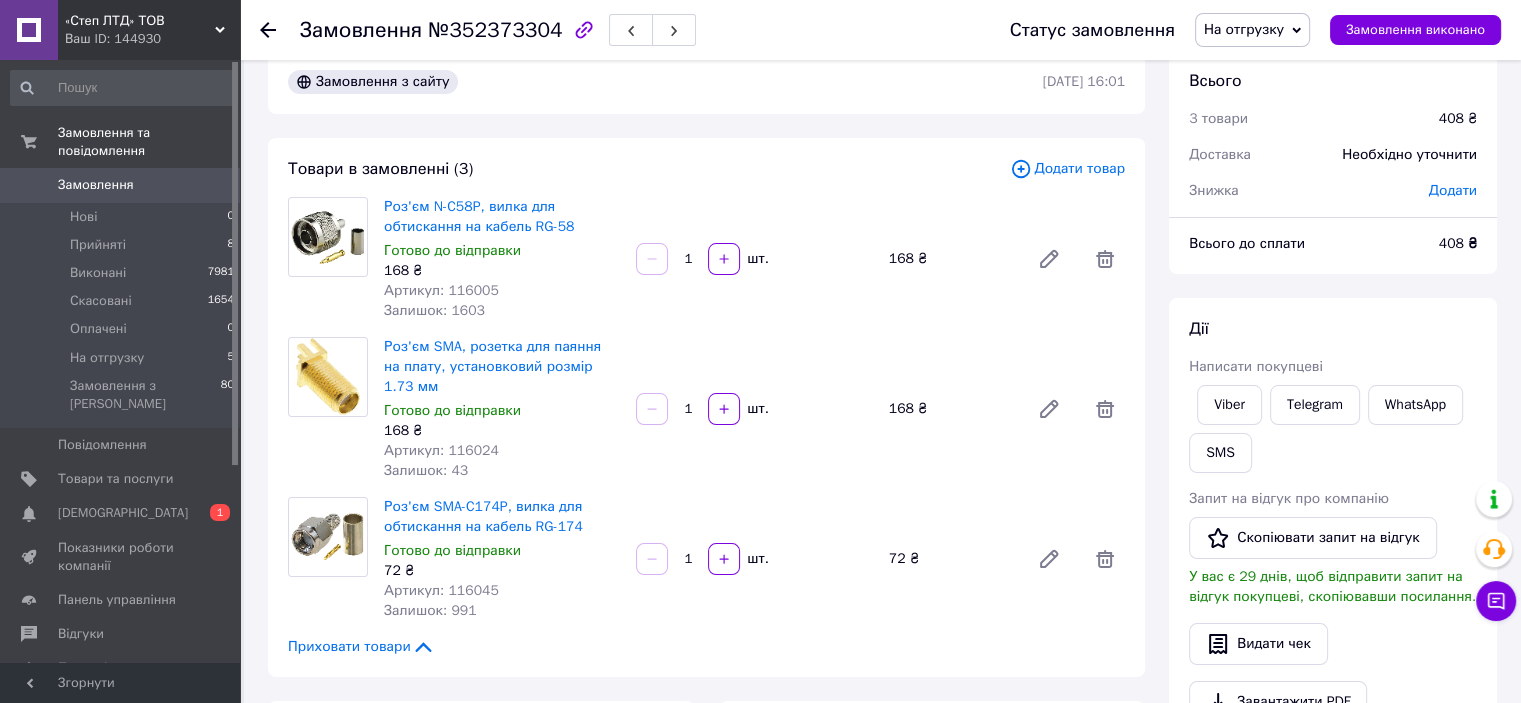 click 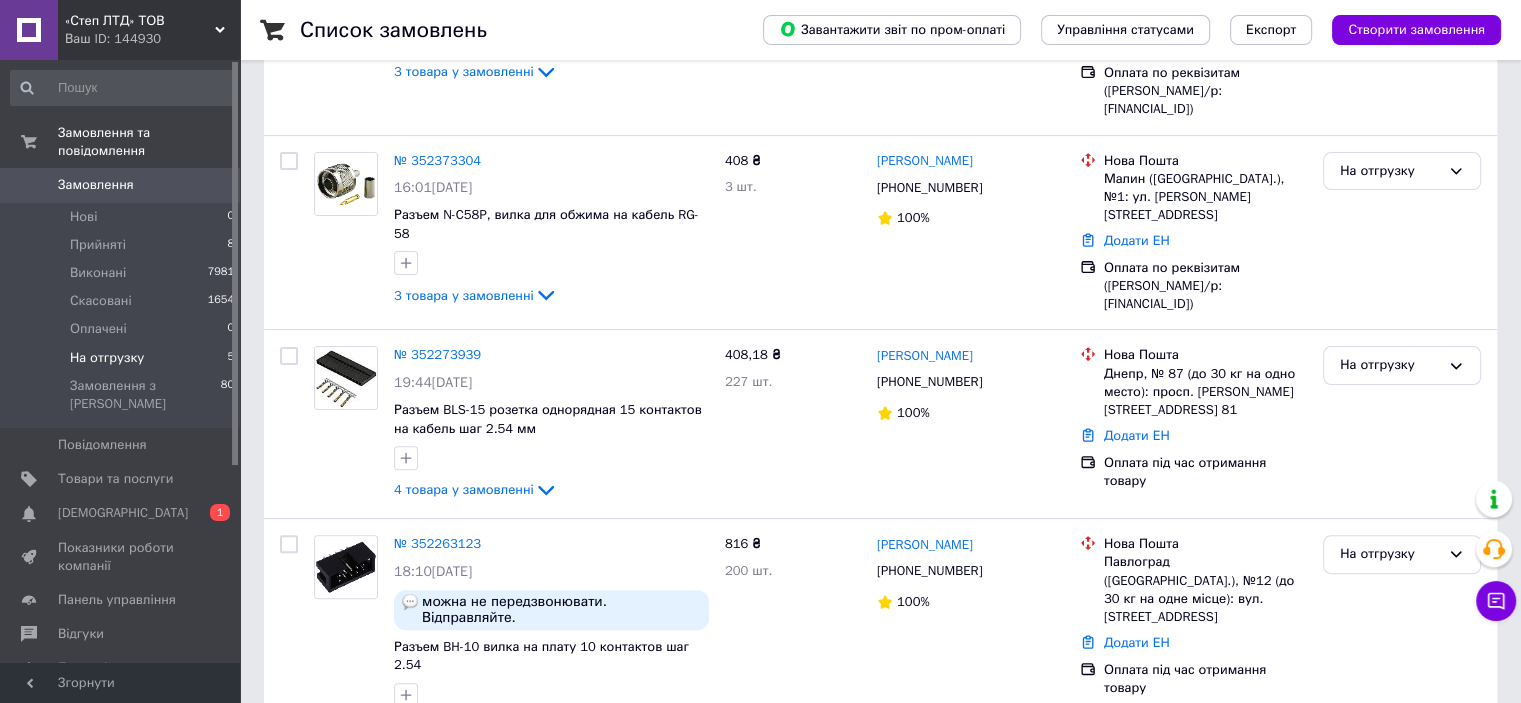 scroll, scrollTop: 534, scrollLeft: 0, axis: vertical 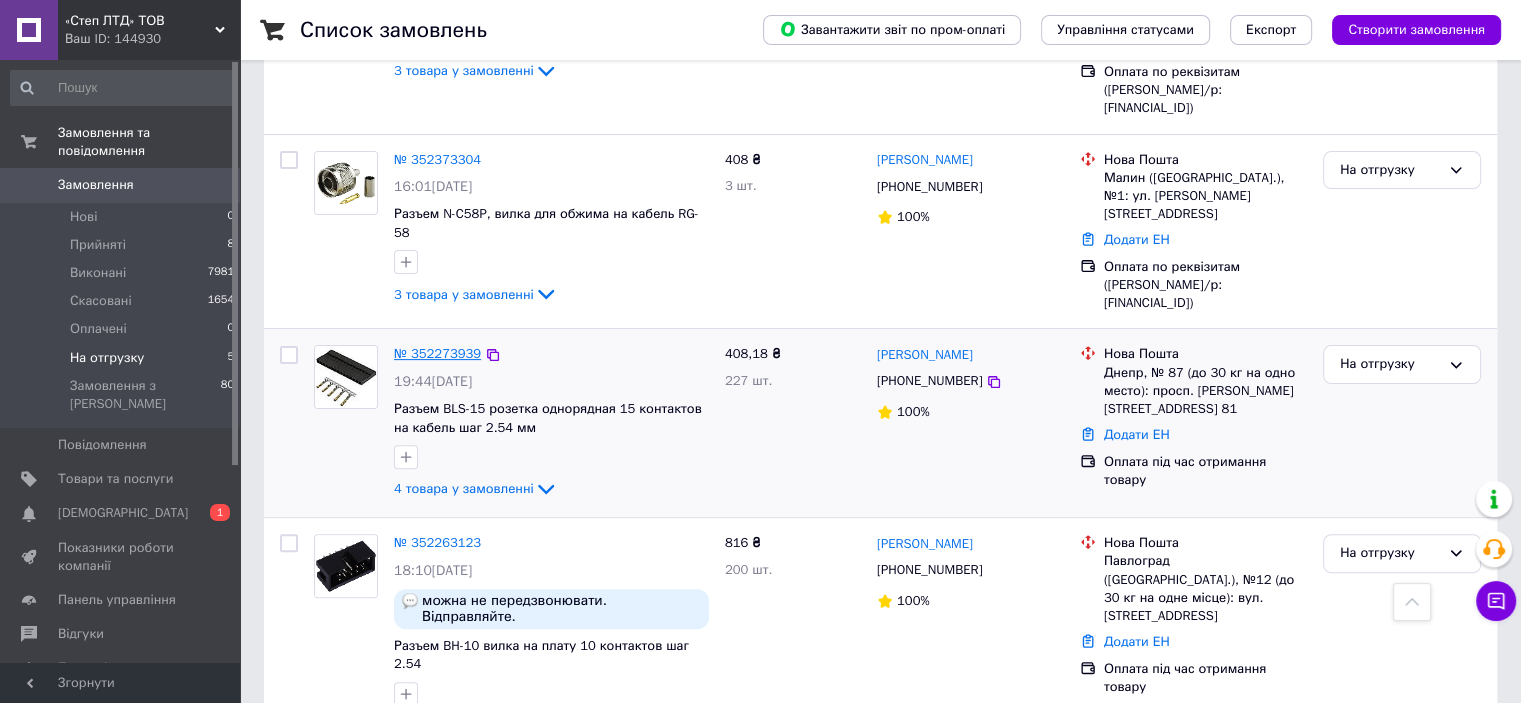 click on "№ 352273939" at bounding box center (437, 353) 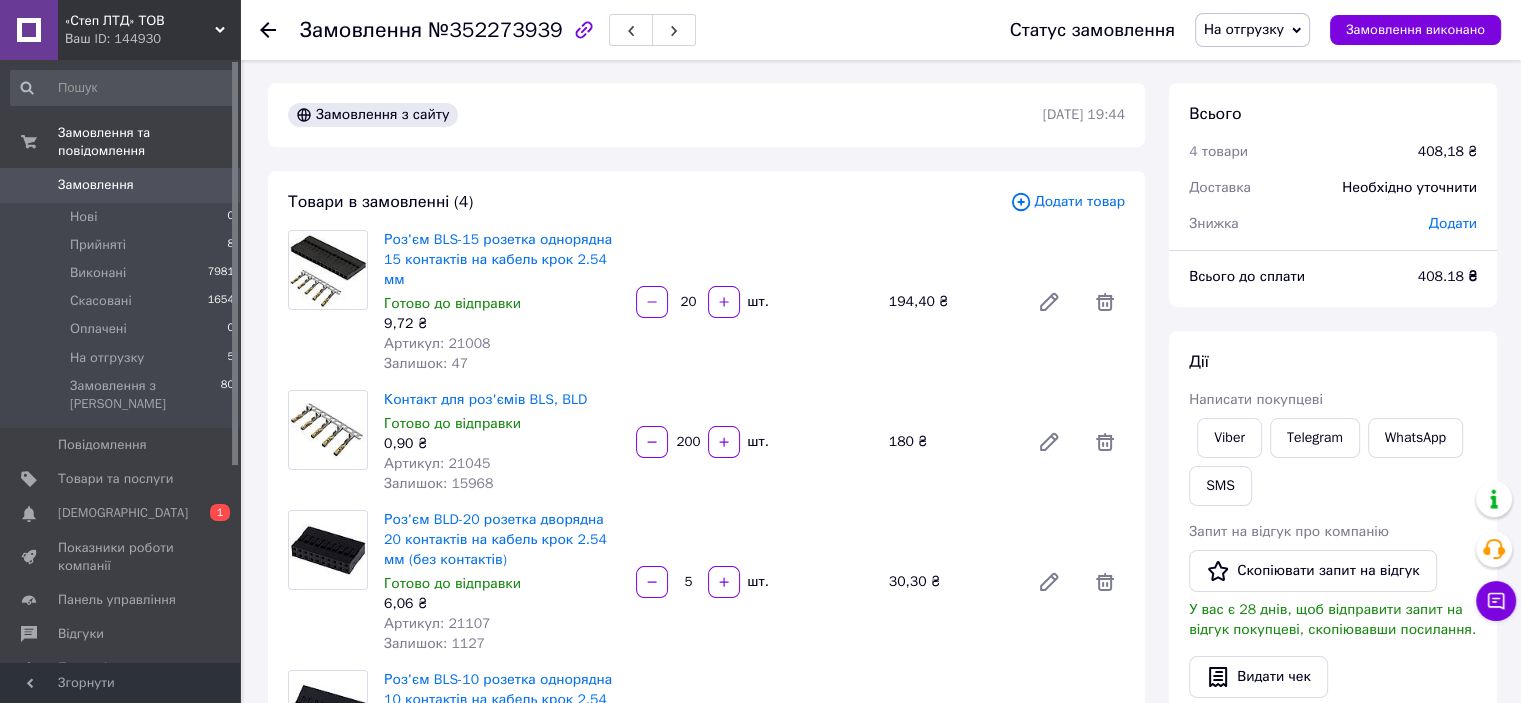 scroll, scrollTop: 0, scrollLeft: 0, axis: both 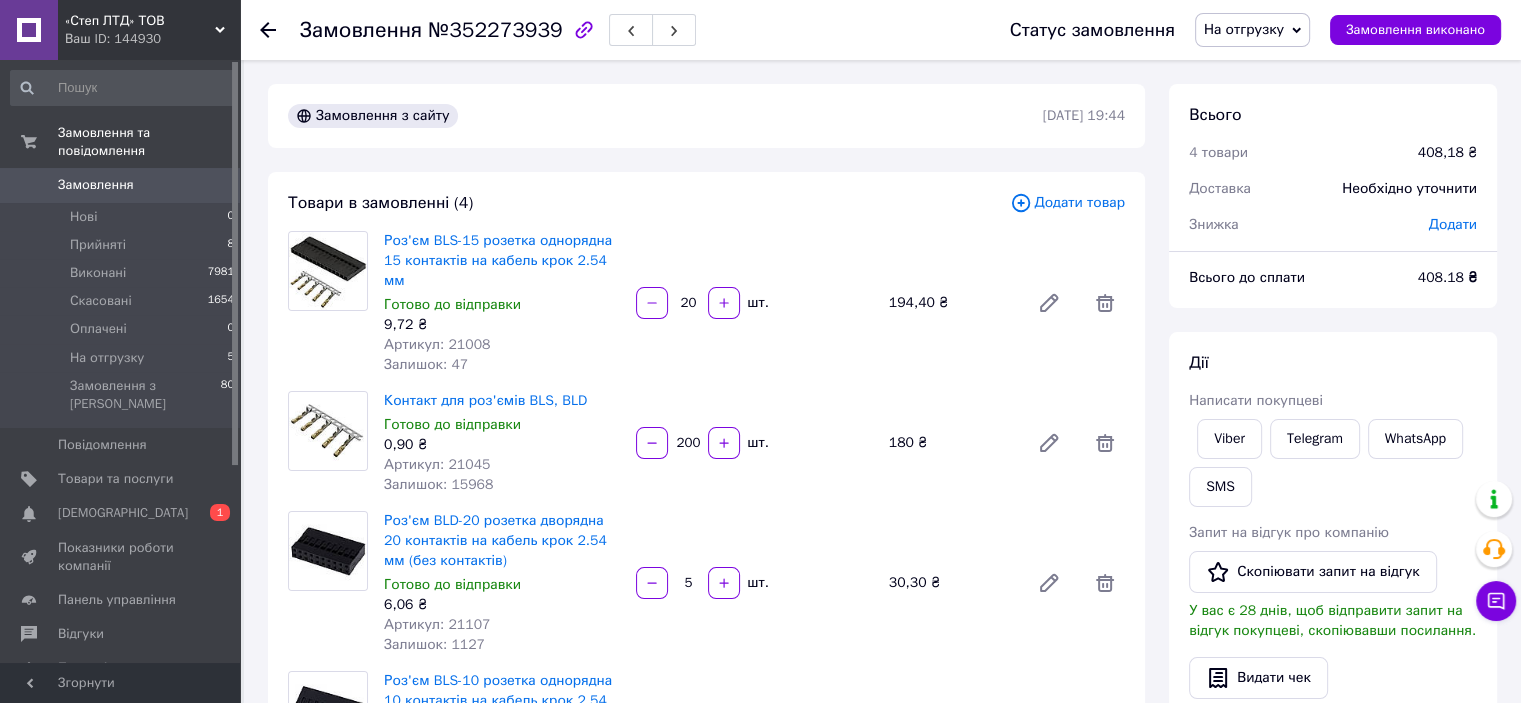 click on "Артикул: 21008" at bounding box center [437, 344] 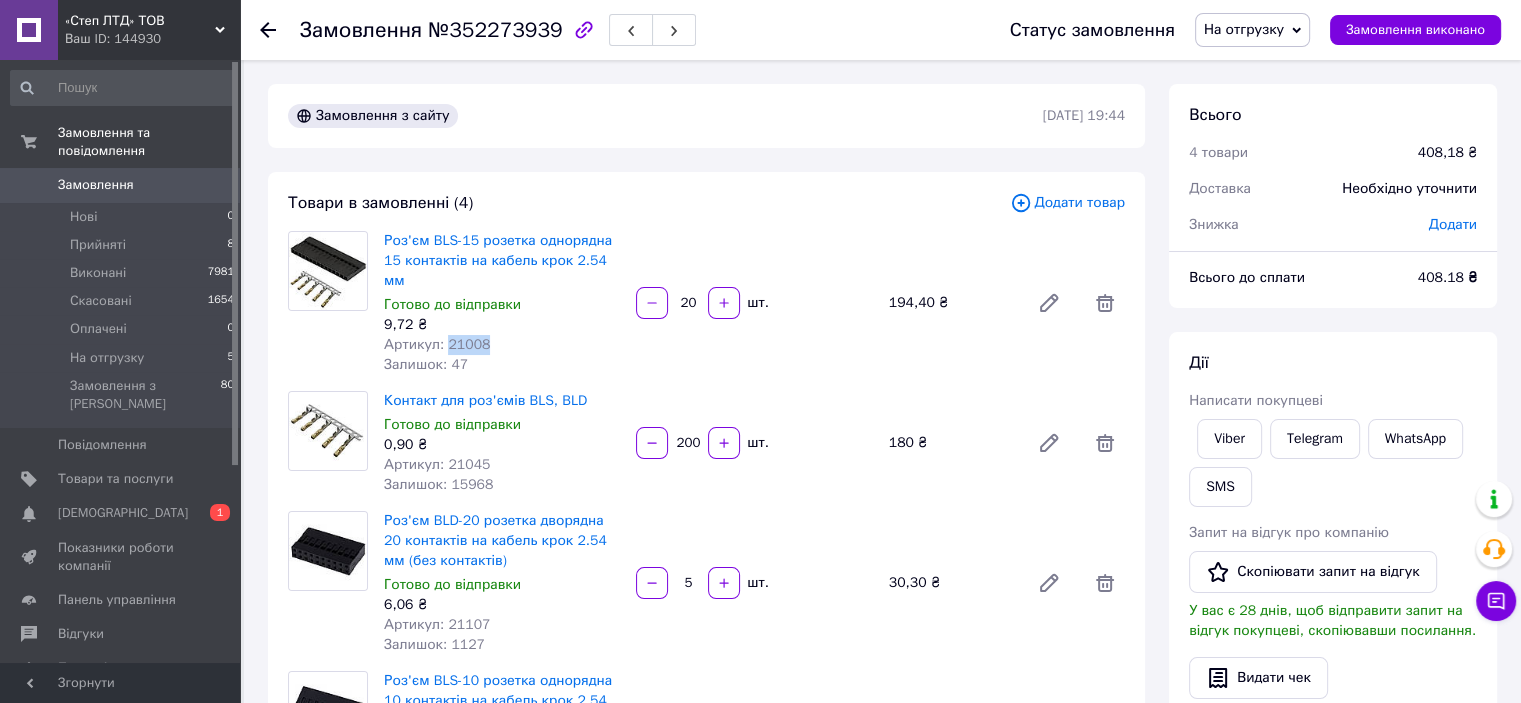 click on "Артикул: 21008" at bounding box center [437, 344] 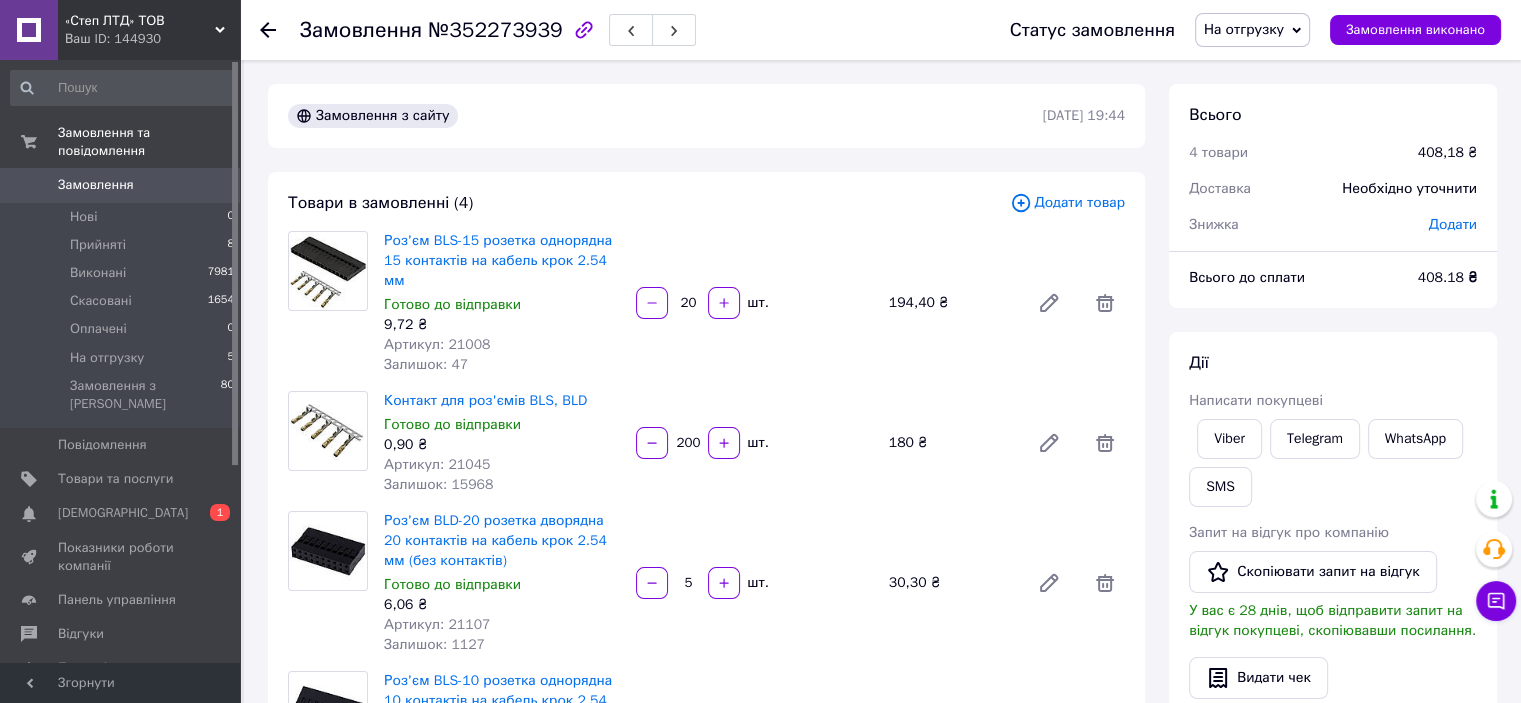 click on "Артикул: 21045" at bounding box center [437, 464] 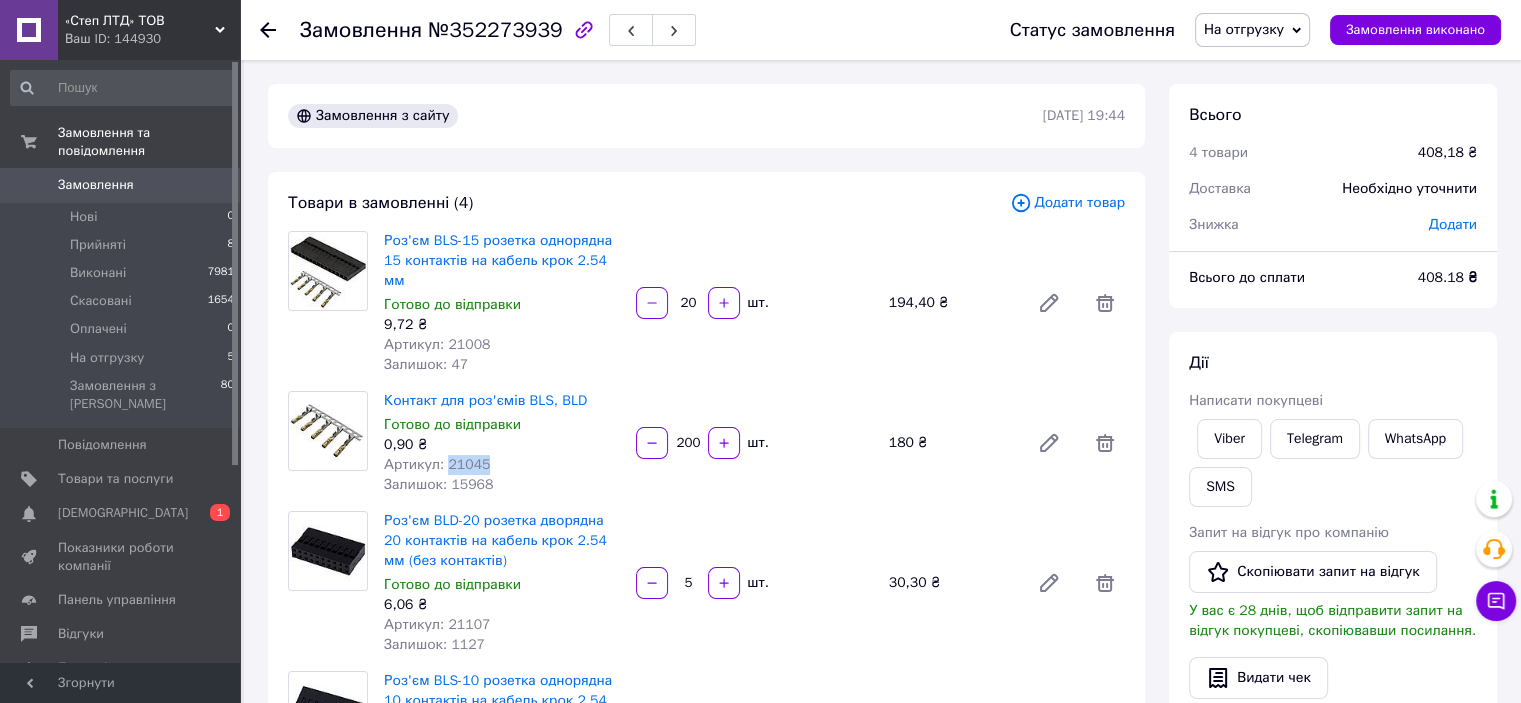 click on "Артикул: 21045" at bounding box center [437, 464] 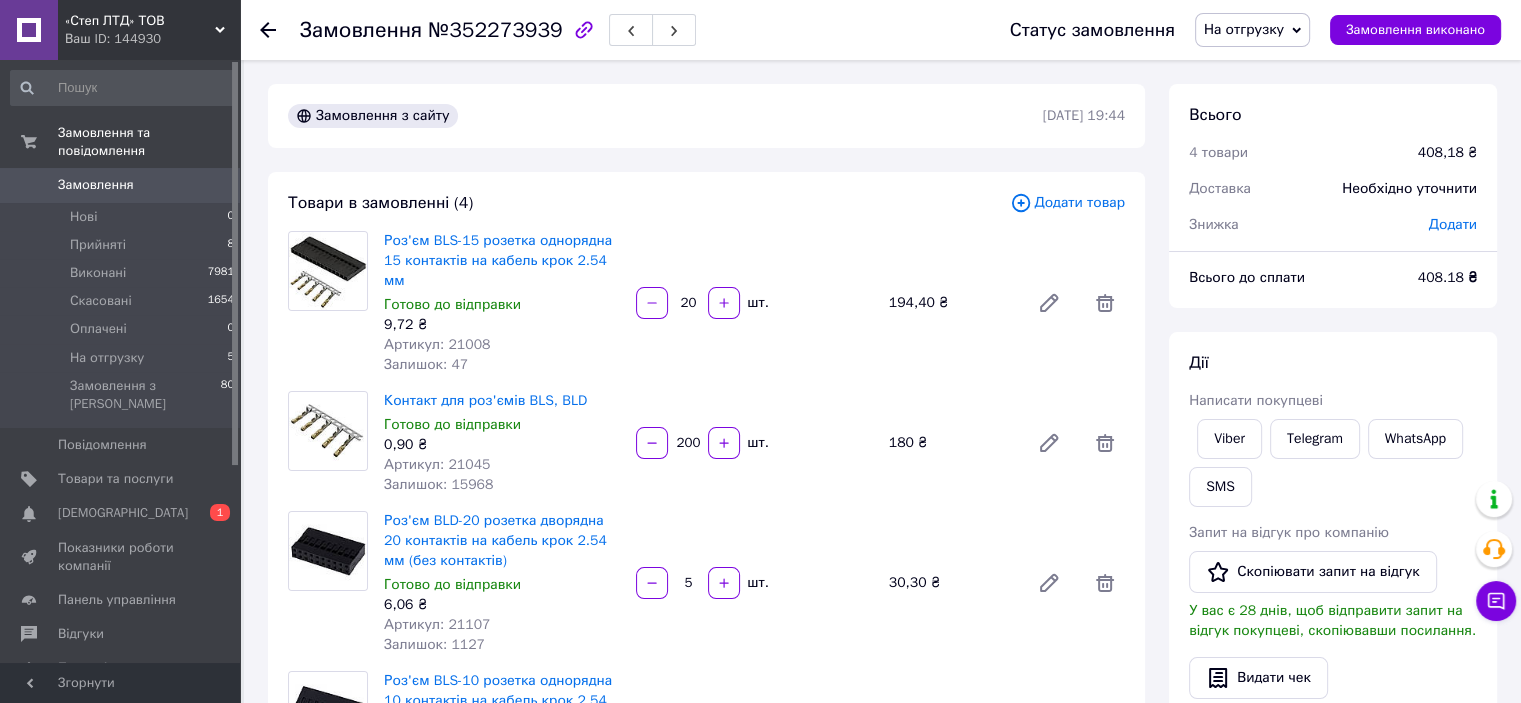 click on "Артикул: 21107" at bounding box center (437, 624) 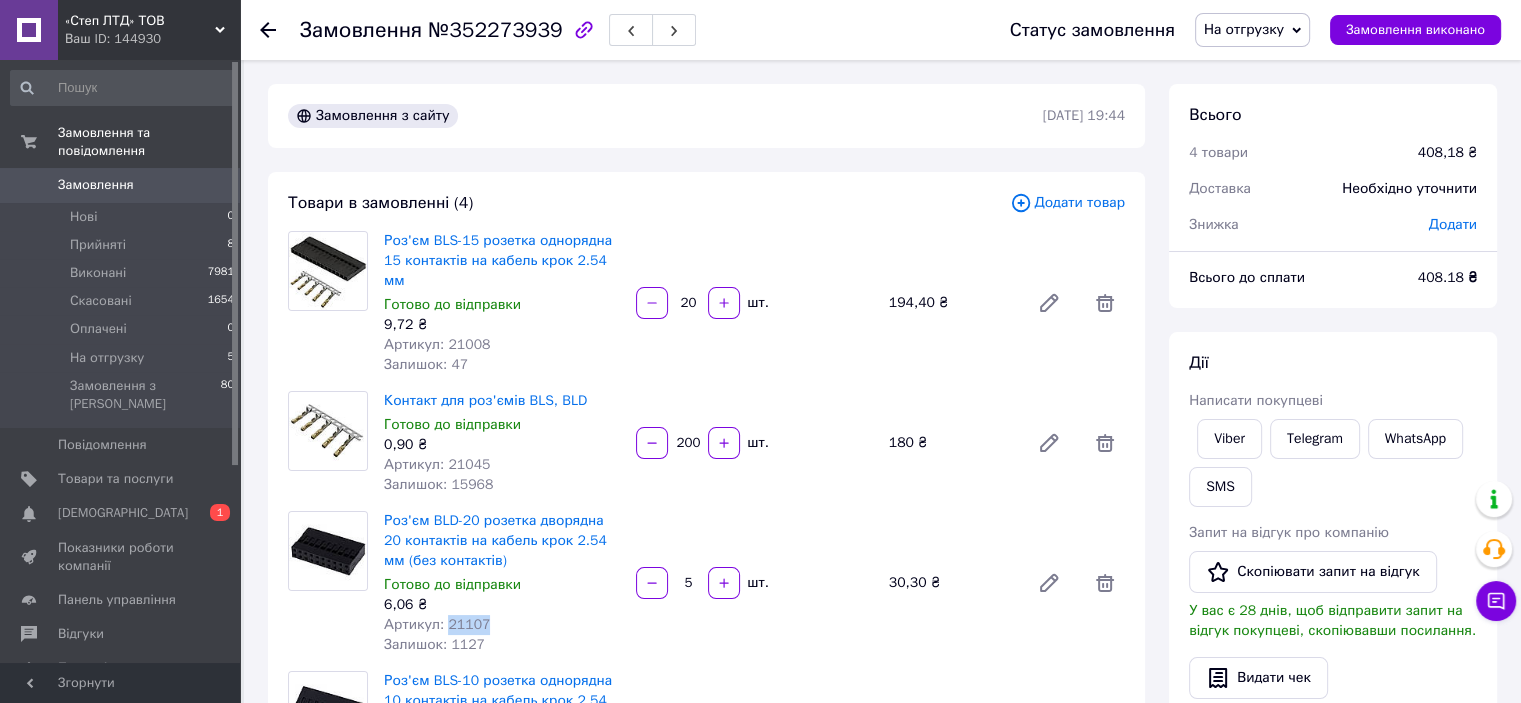 click on "Артикул: 21107" at bounding box center (437, 624) 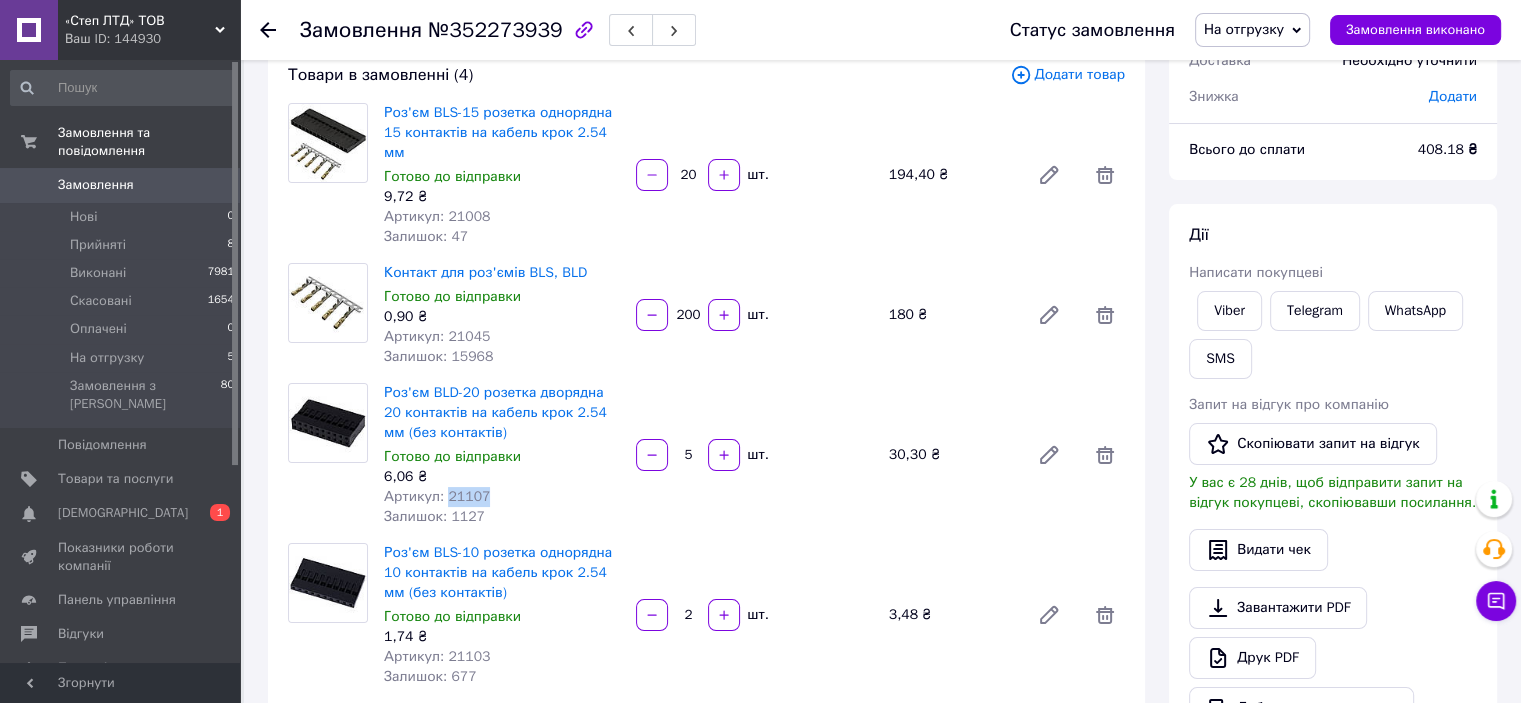scroll, scrollTop: 300, scrollLeft: 0, axis: vertical 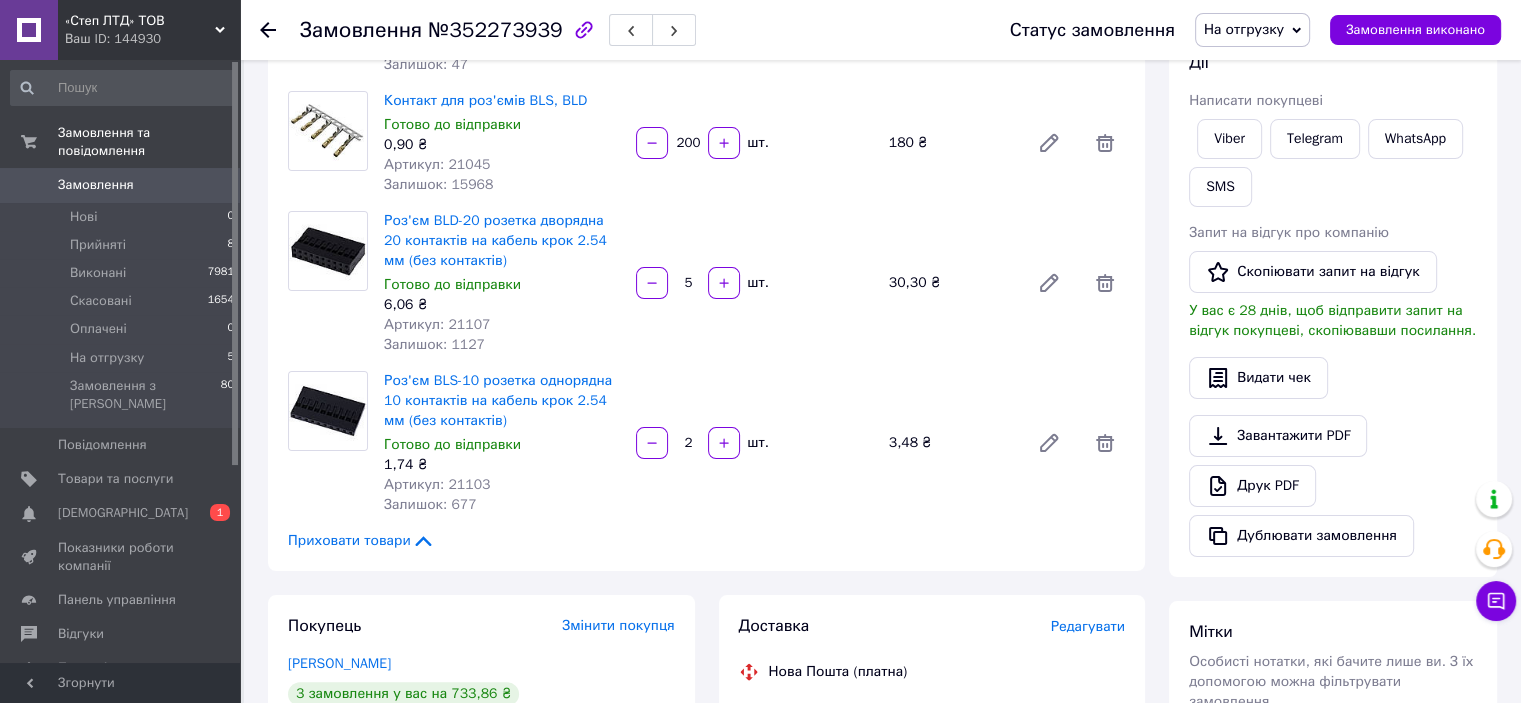 click on "Артикул: 21103" at bounding box center [437, 484] 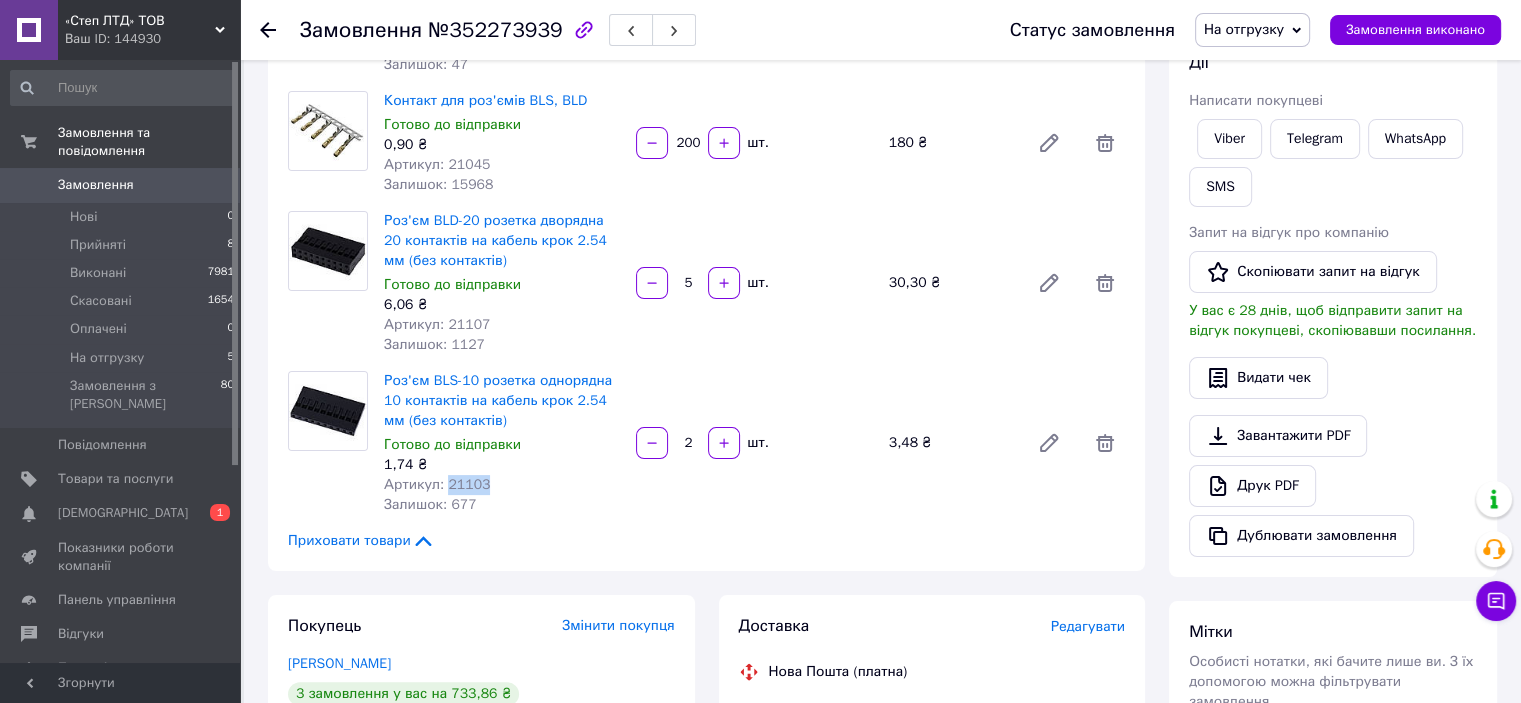click on "Артикул: 21103" at bounding box center [437, 484] 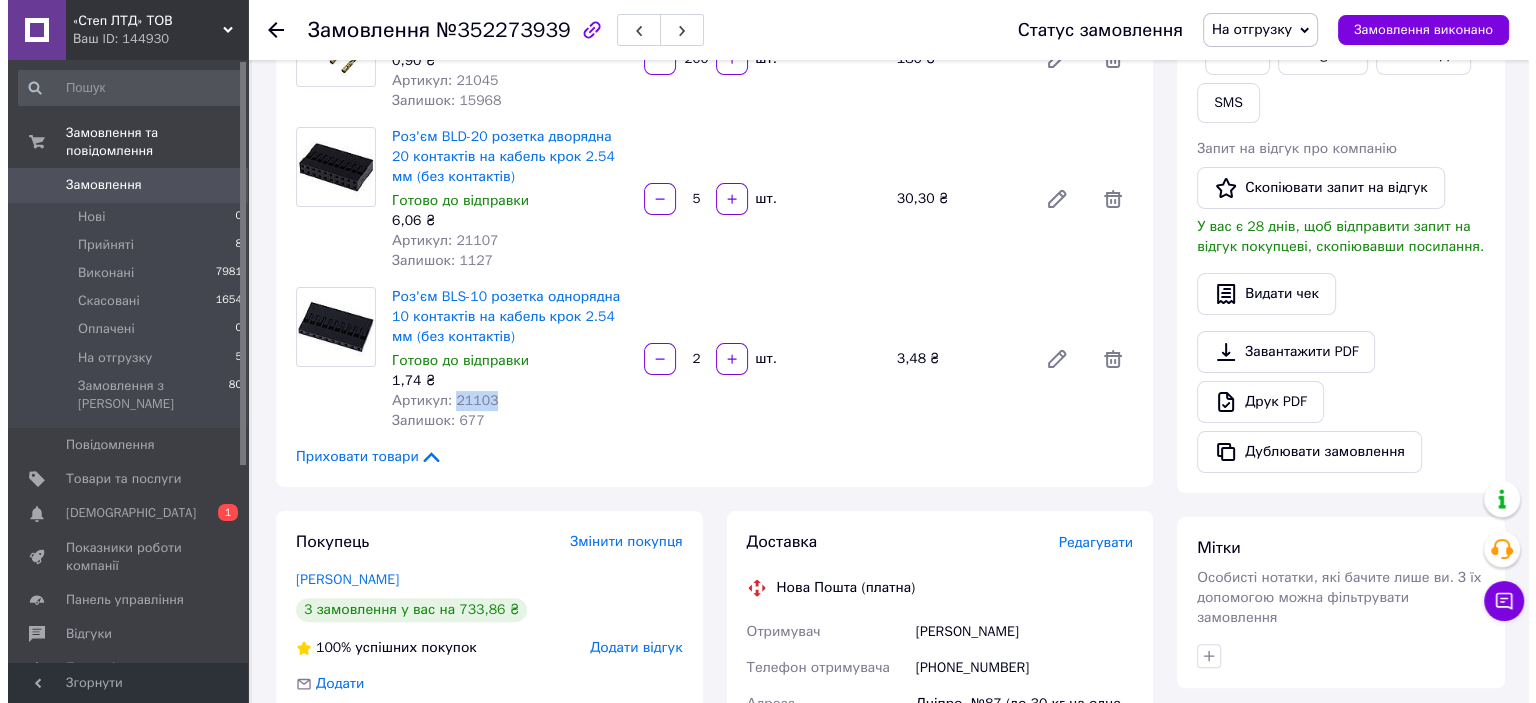 scroll, scrollTop: 500, scrollLeft: 0, axis: vertical 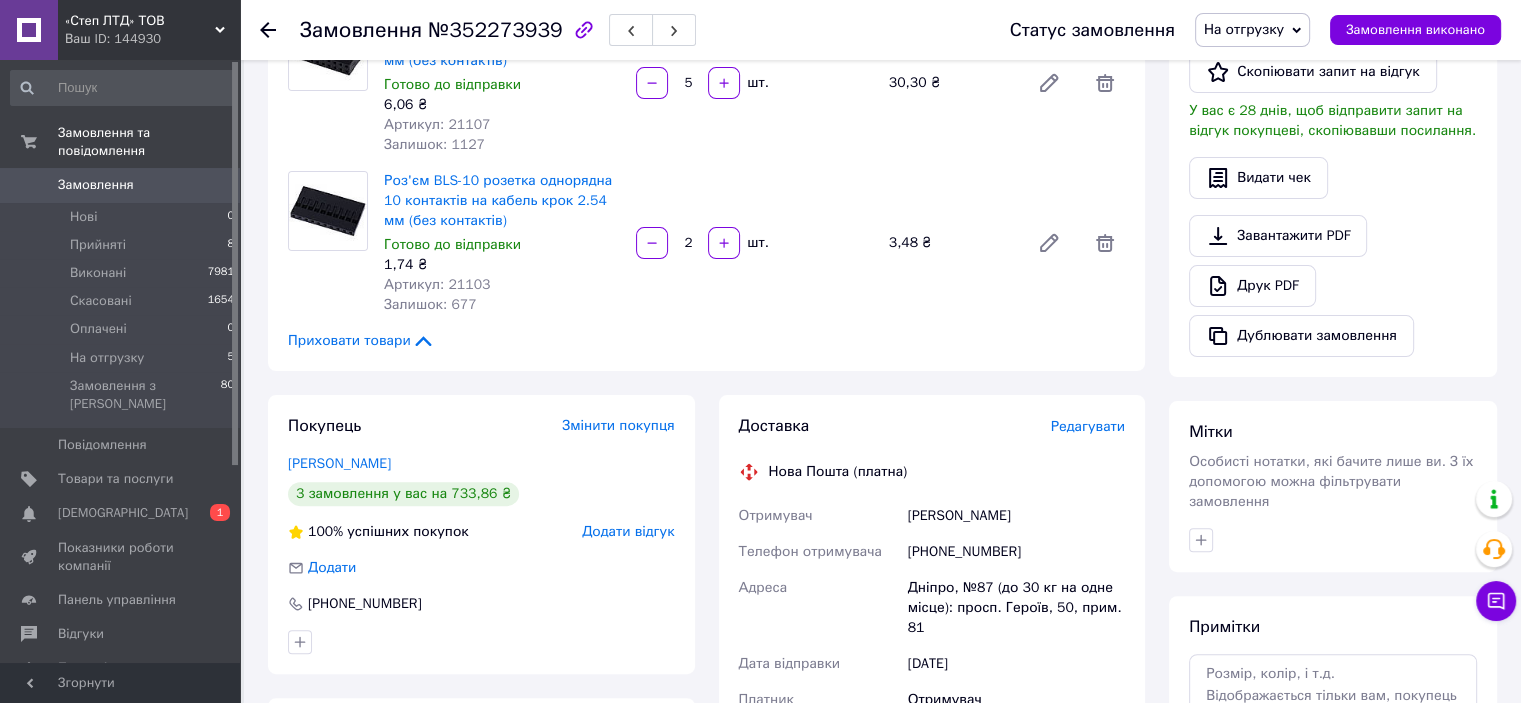 click on "Редагувати" at bounding box center (1088, 426) 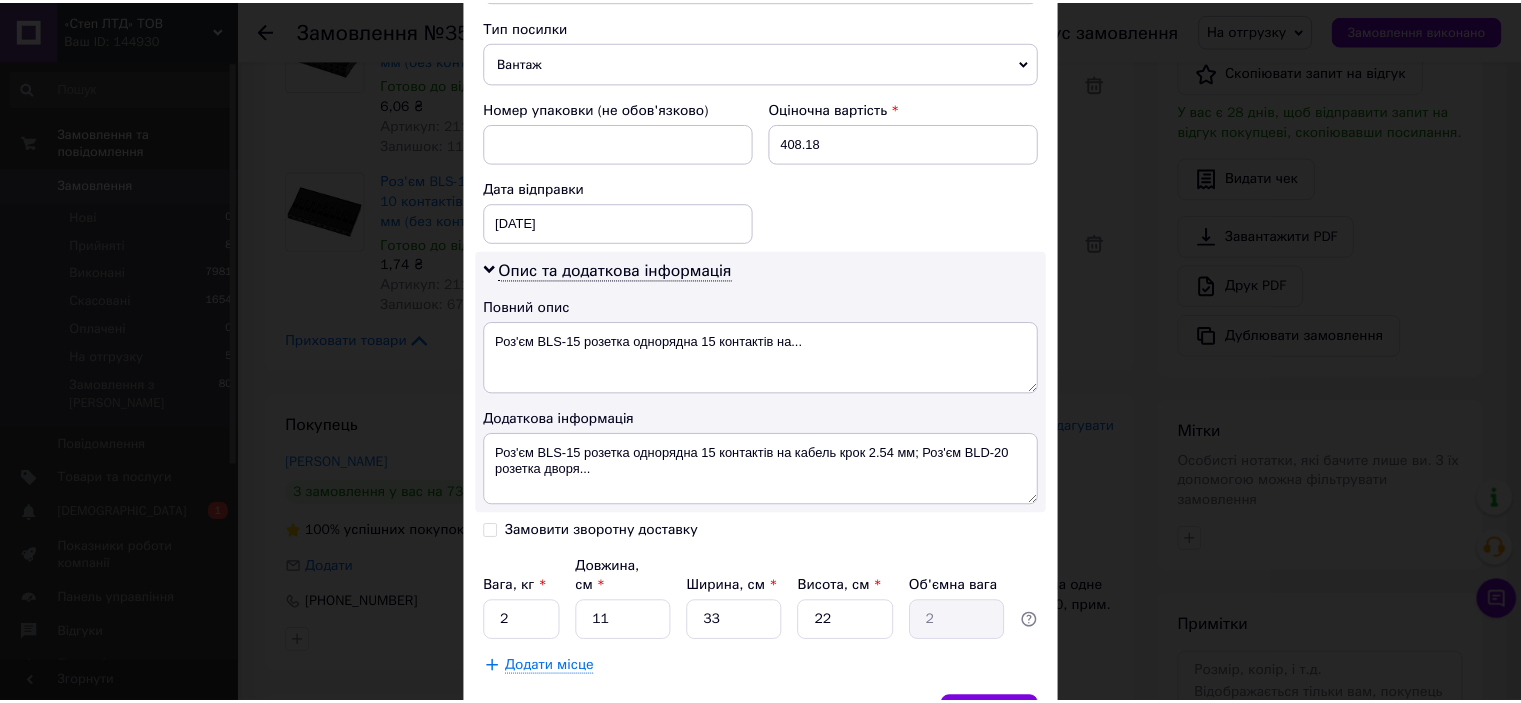 scroll, scrollTop: 898, scrollLeft: 0, axis: vertical 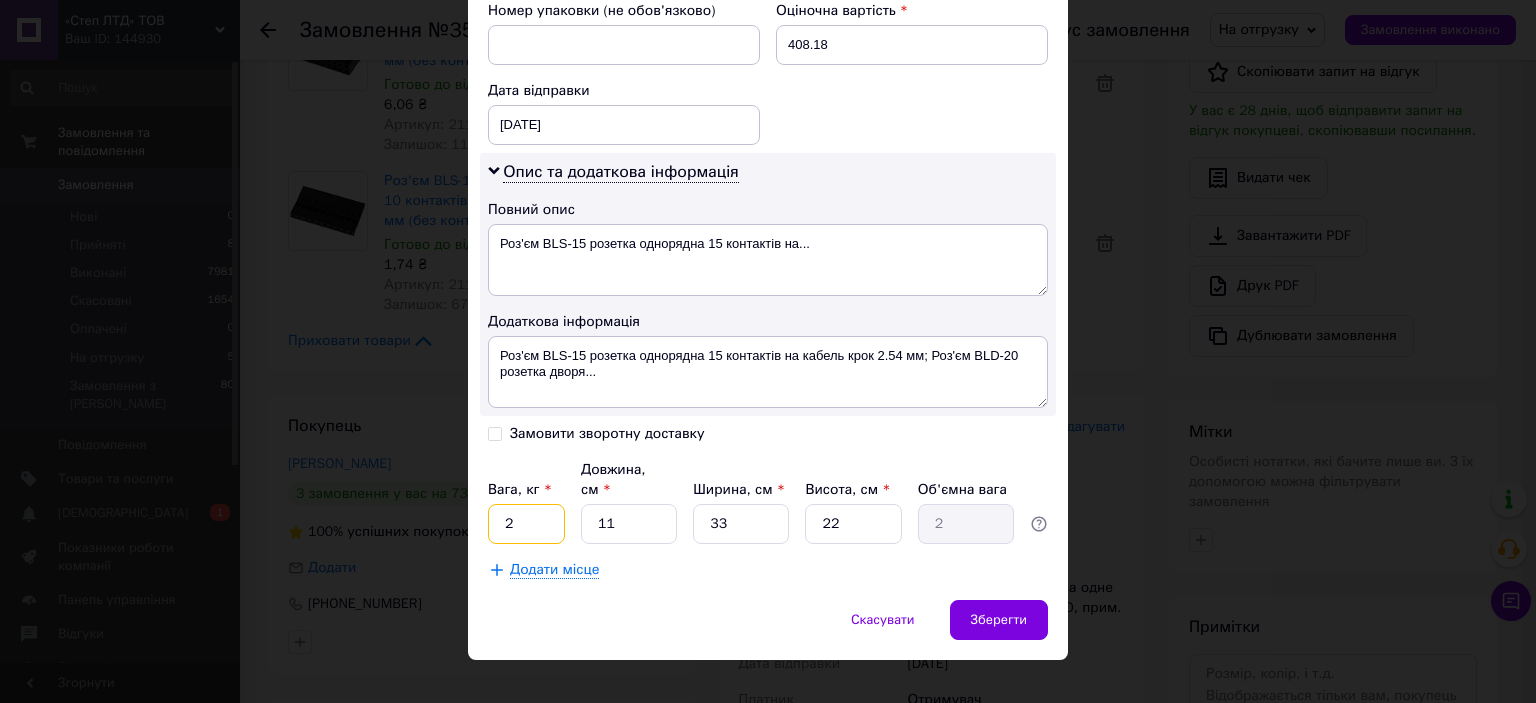 click on "2" at bounding box center (526, 524) 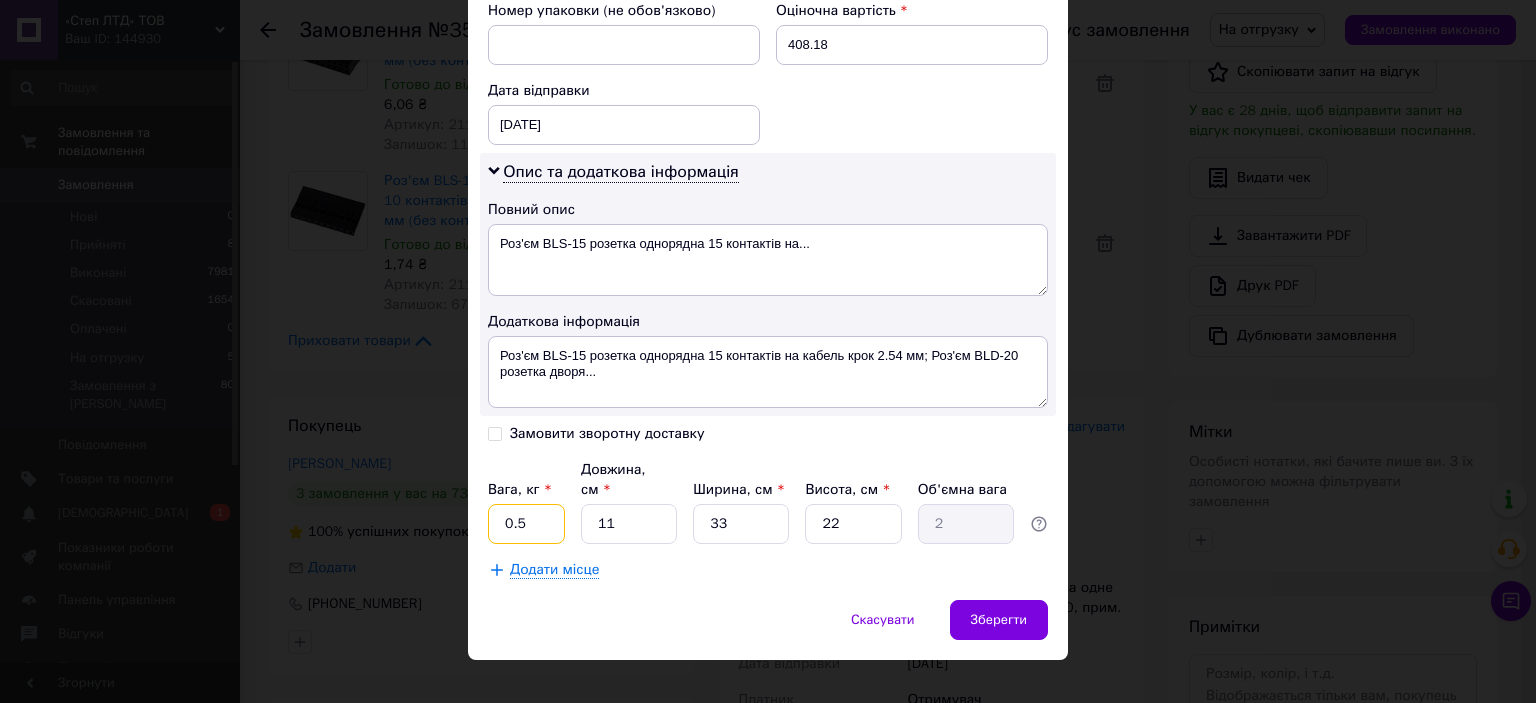 type on "0.5" 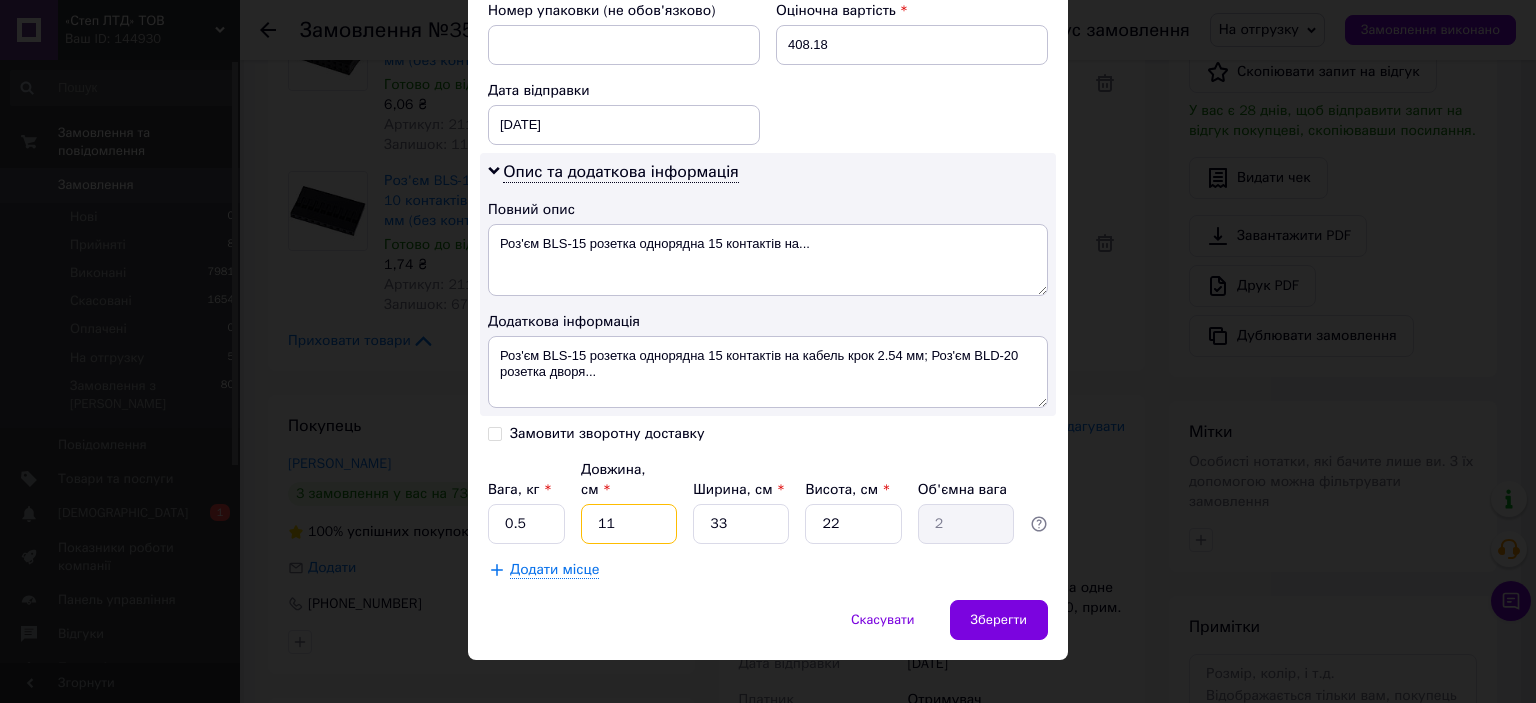 type on "2" 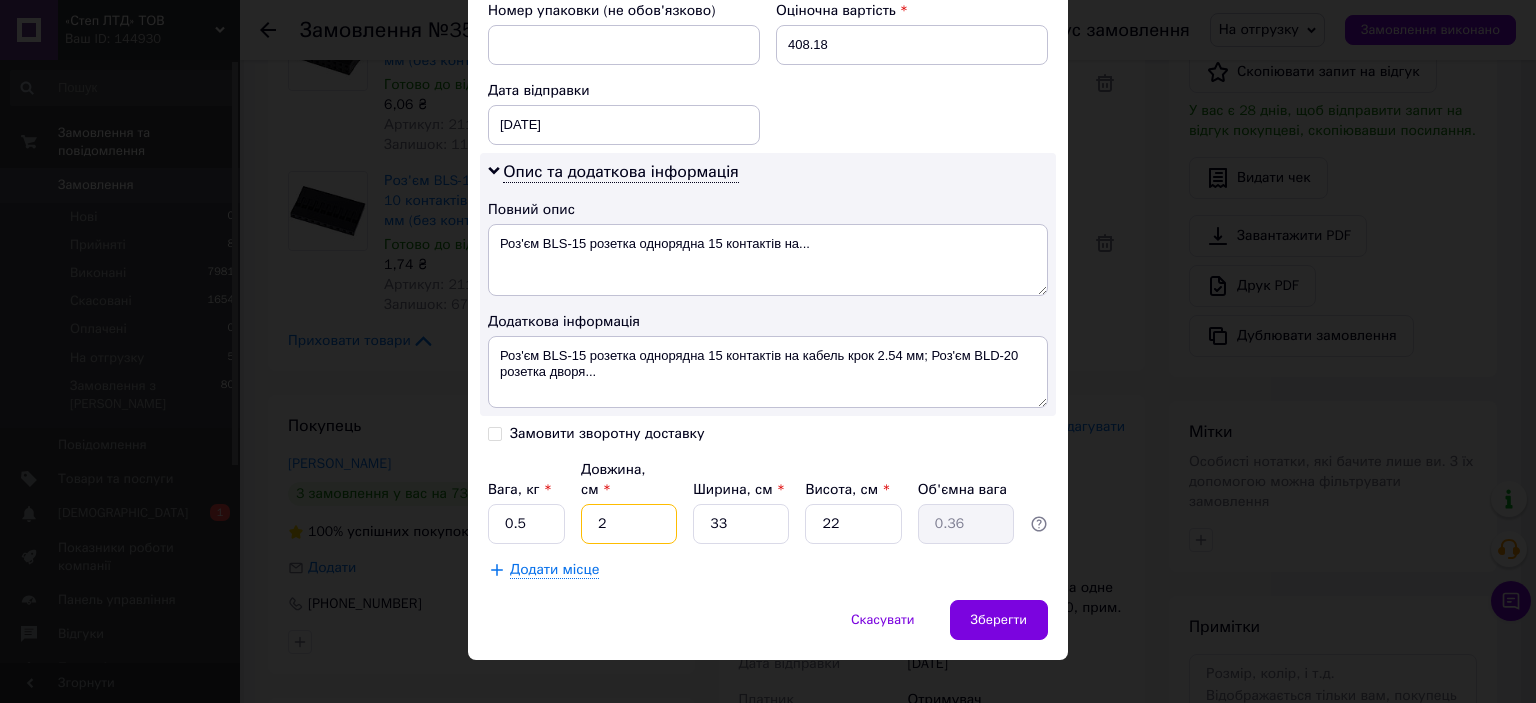 type on "20" 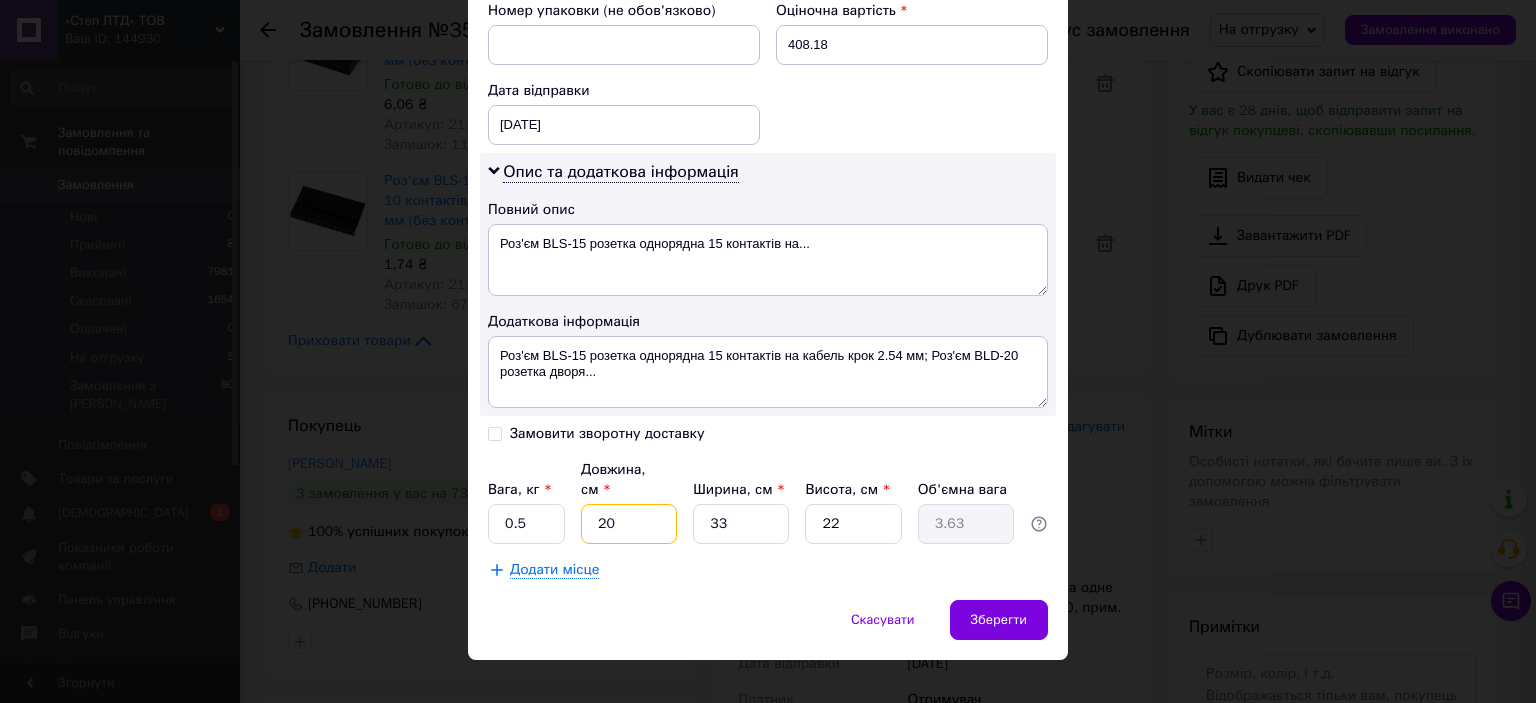 type on "20" 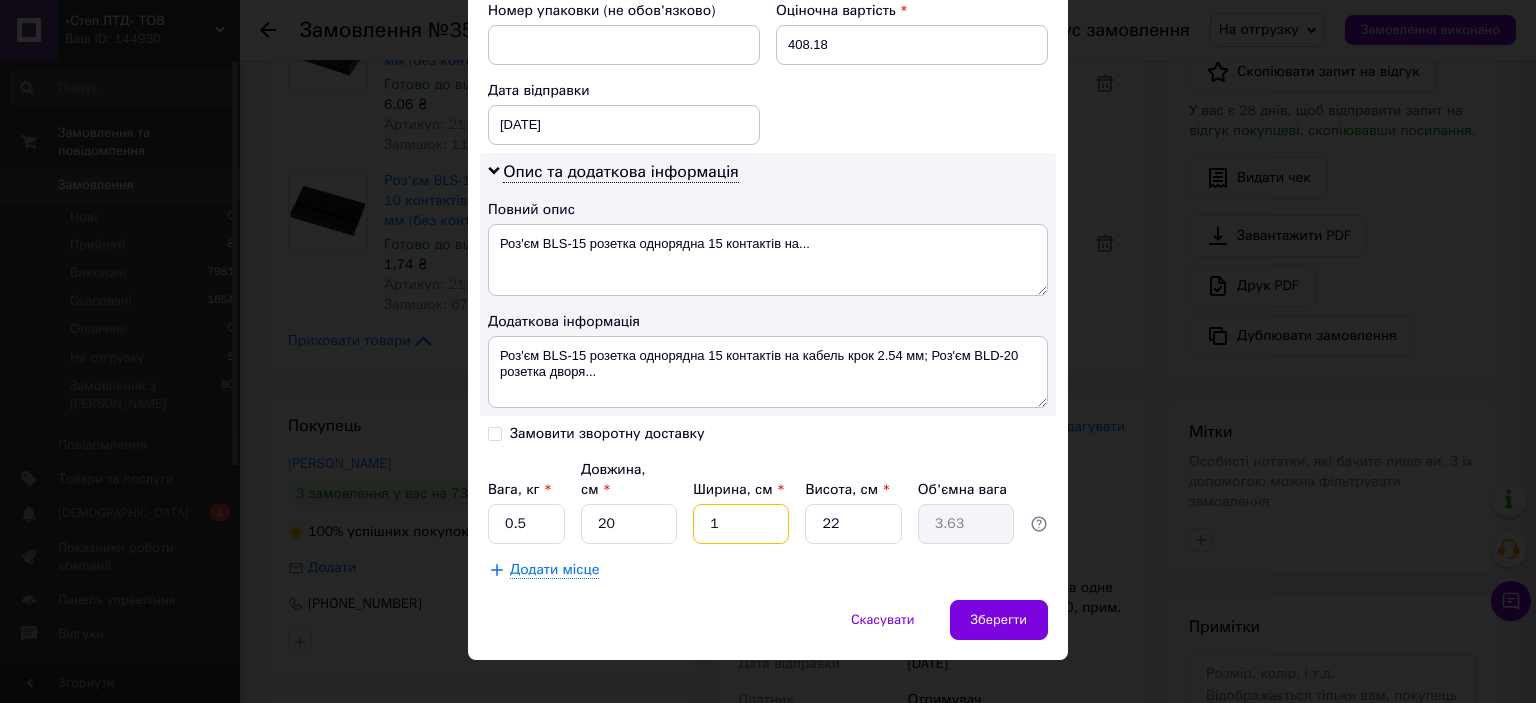 type on "1" 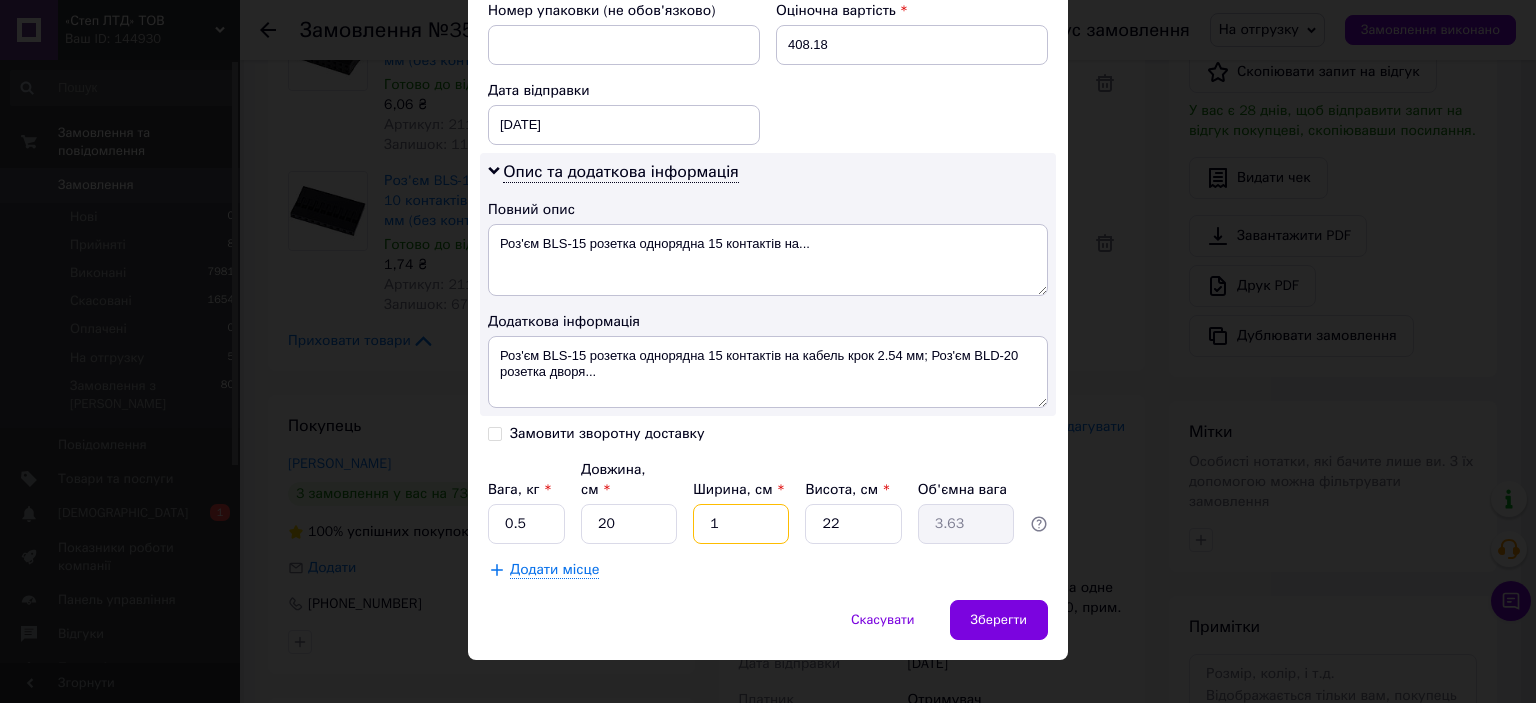 type on "0.11" 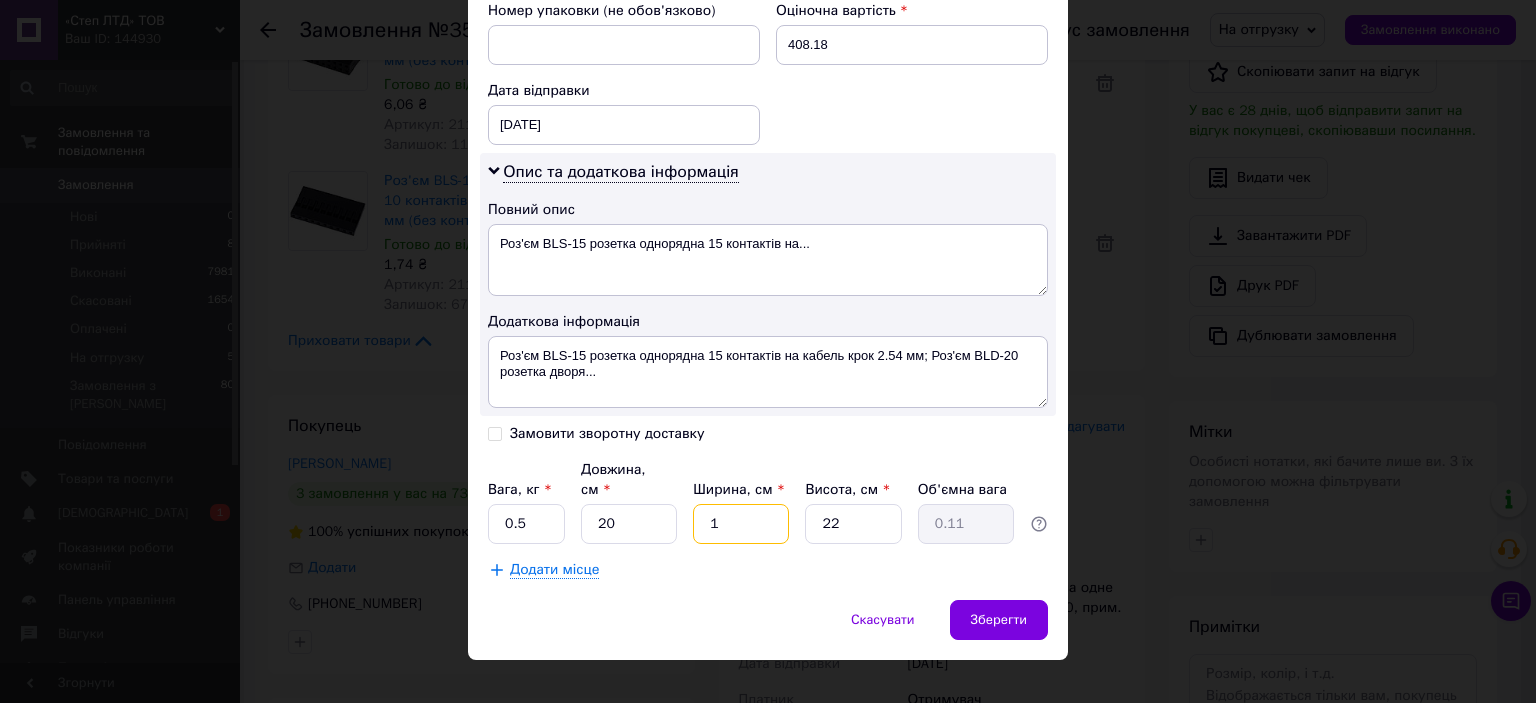 type on "10" 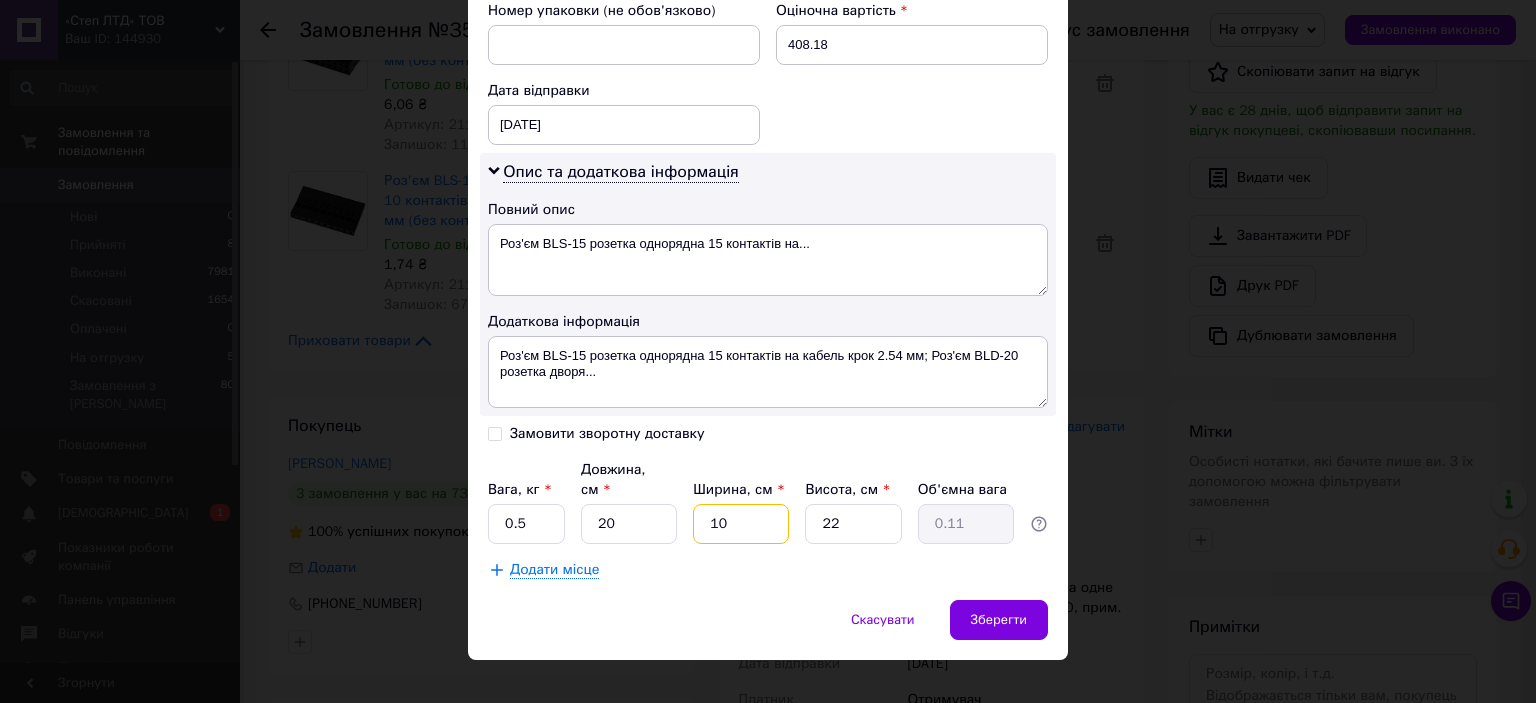 type on "1.1" 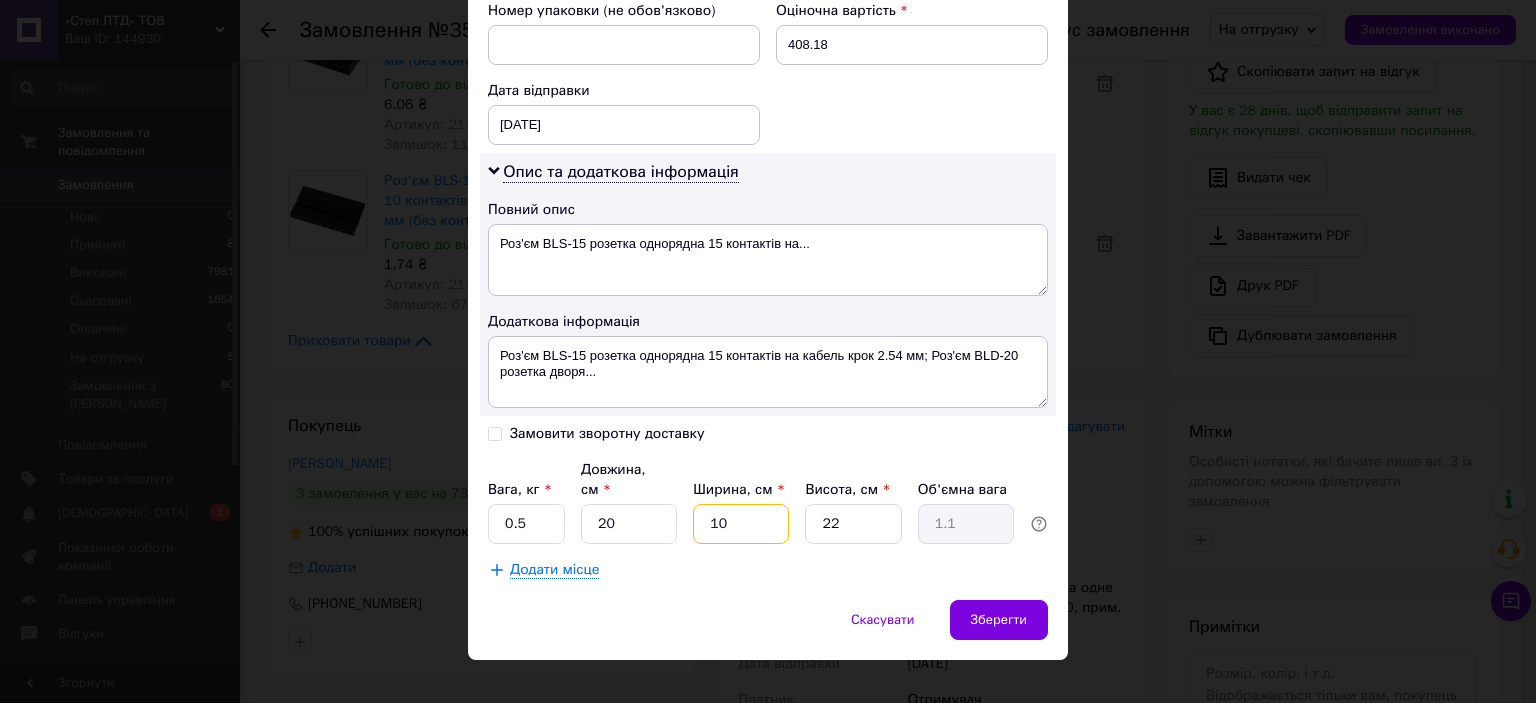 type on "10" 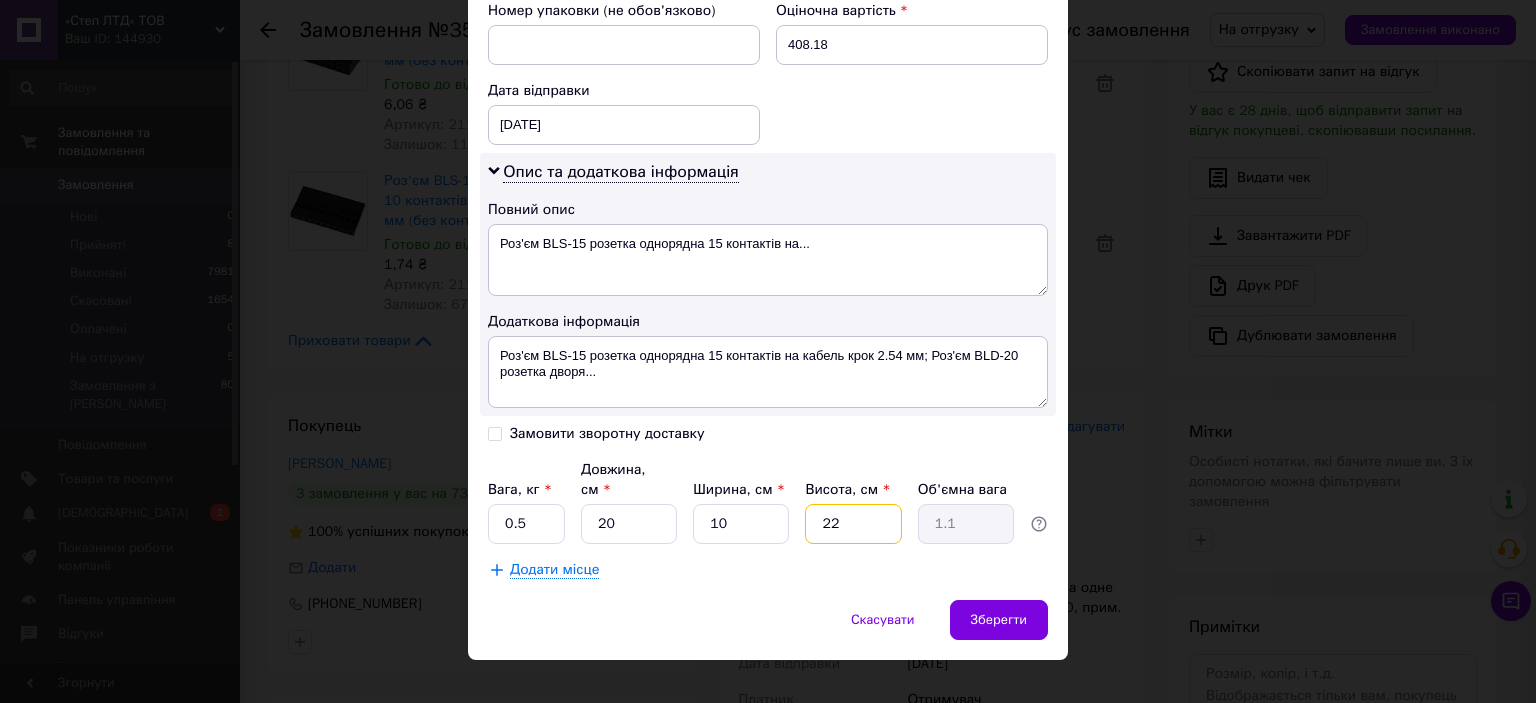 type on "1" 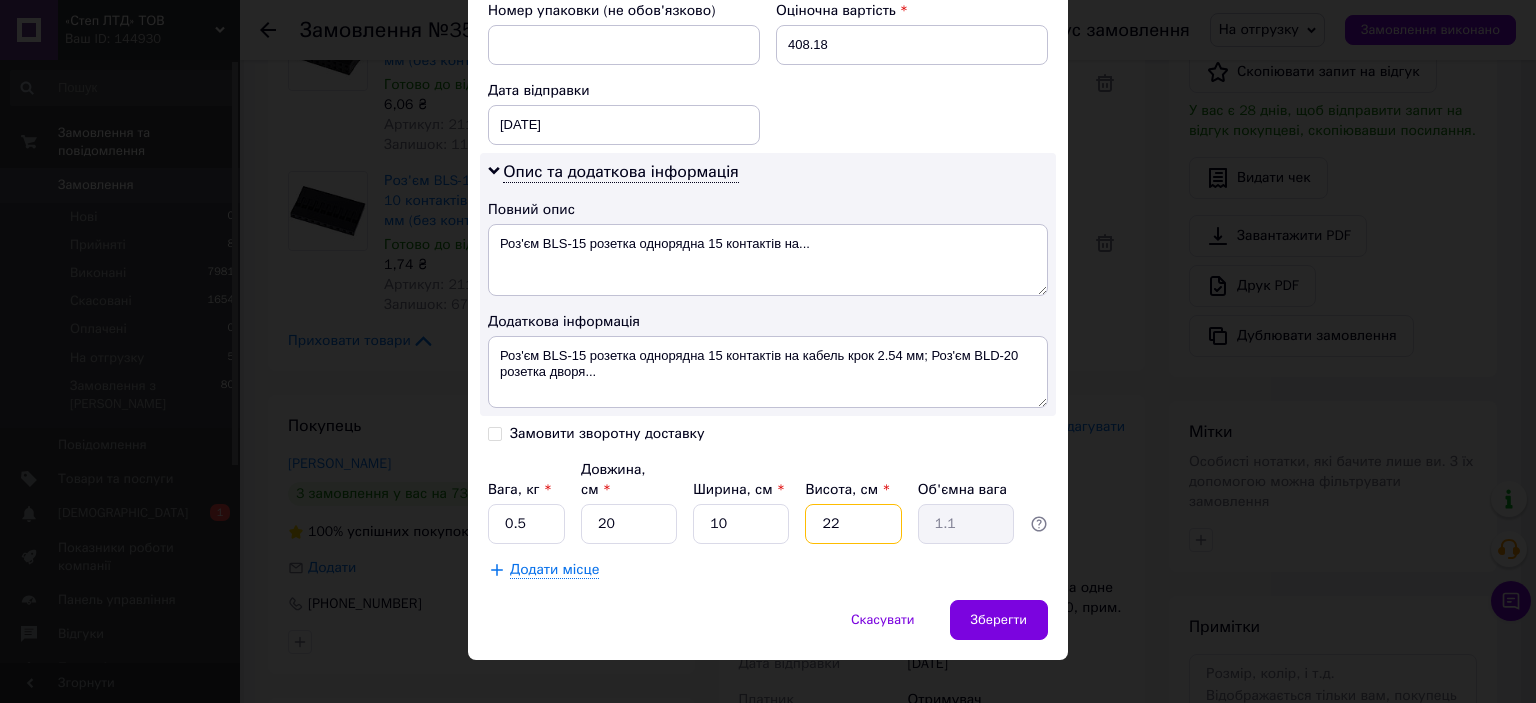 type on "0.1" 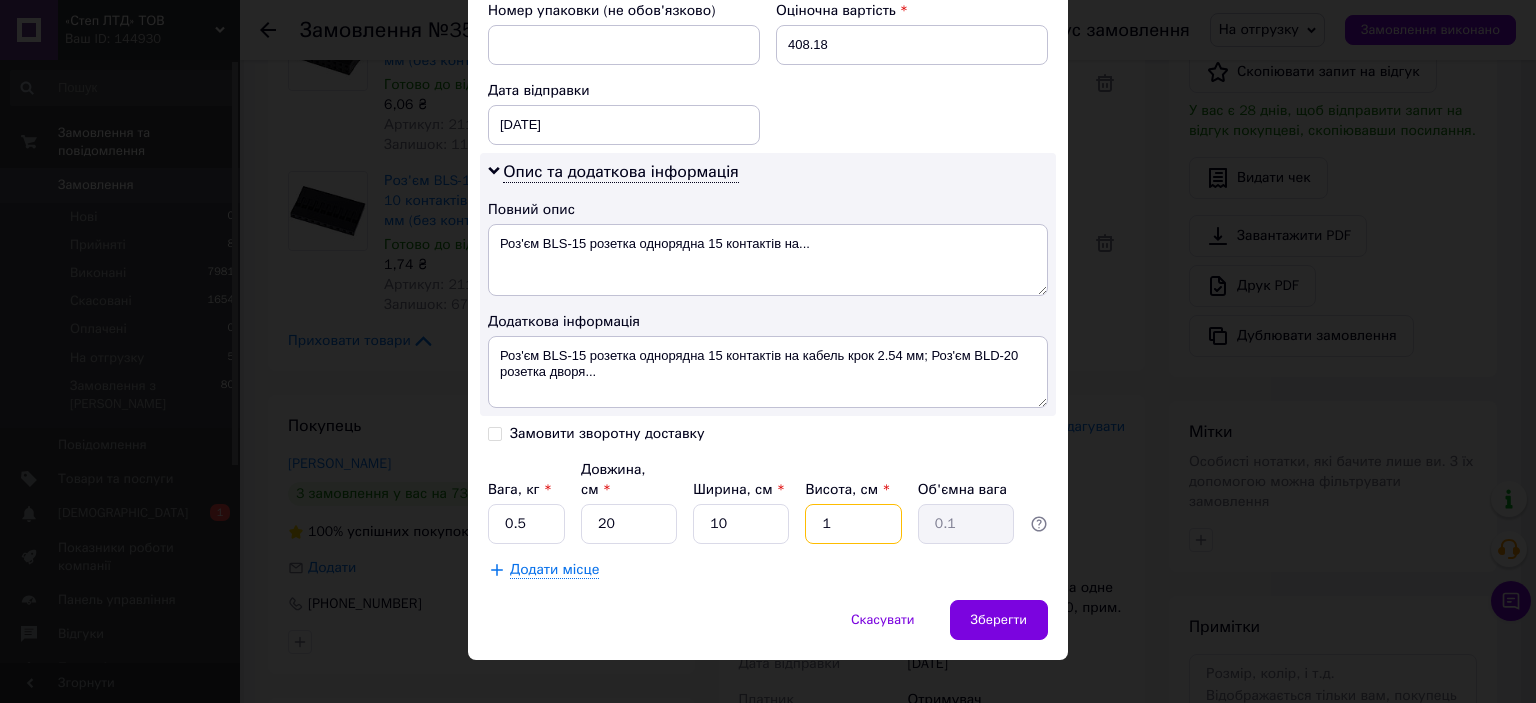 type on "10" 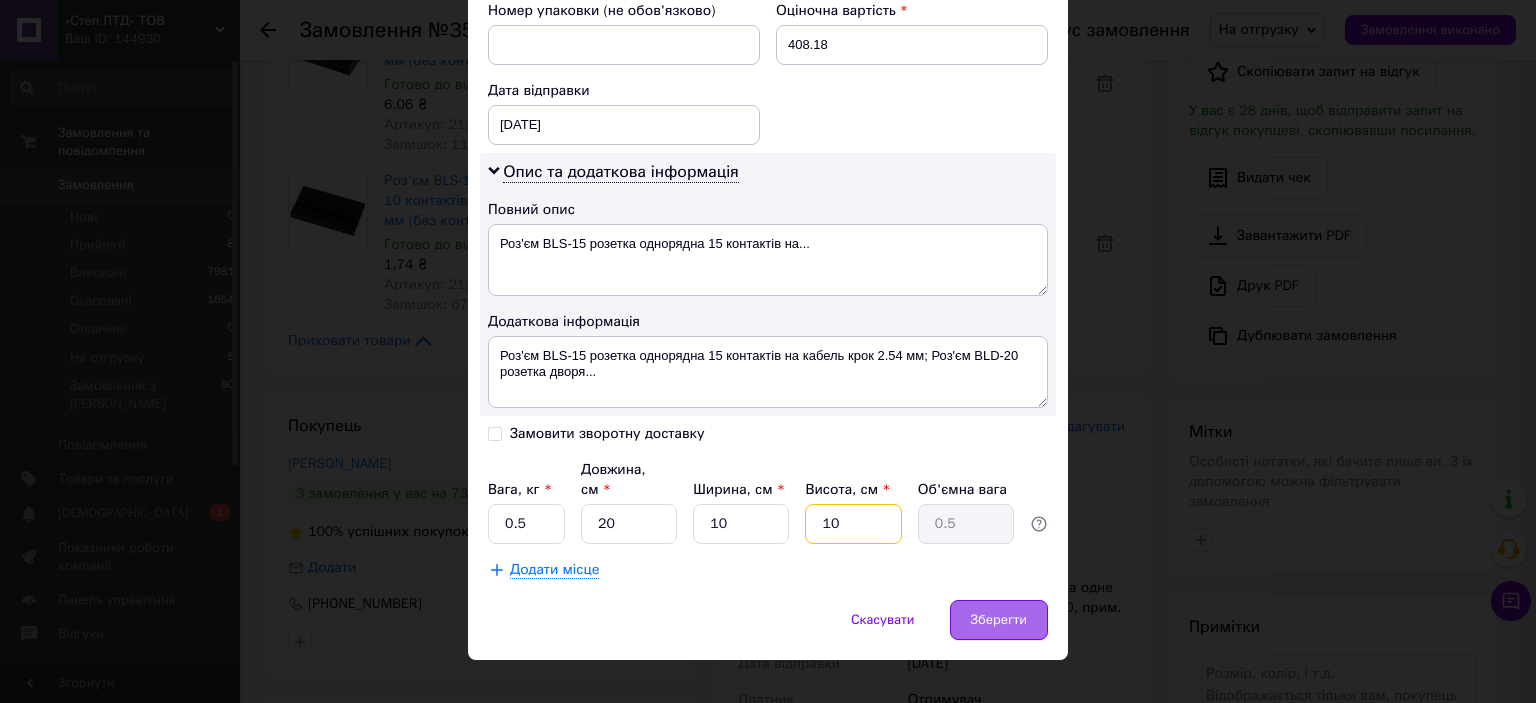 type on "10" 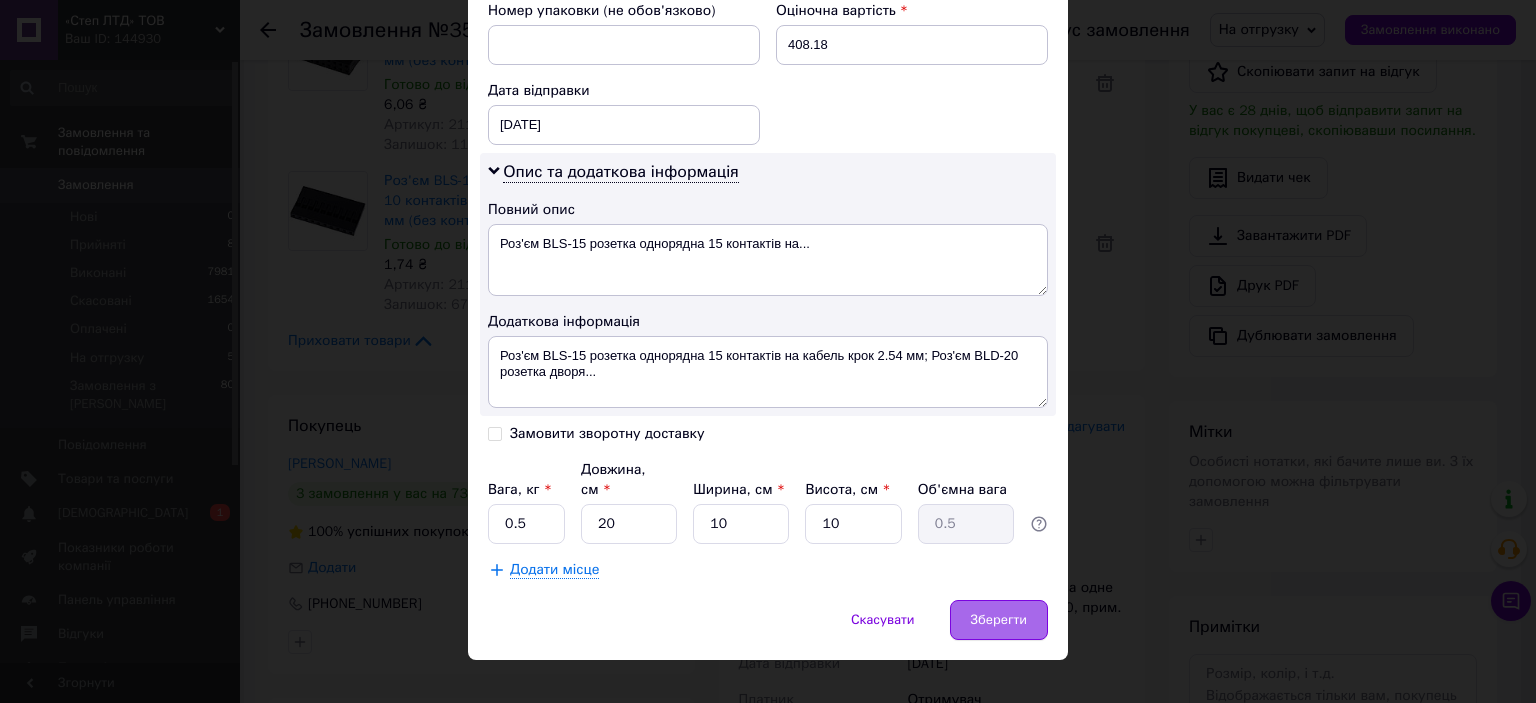 click on "Зберегти" at bounding box center (999, 620) 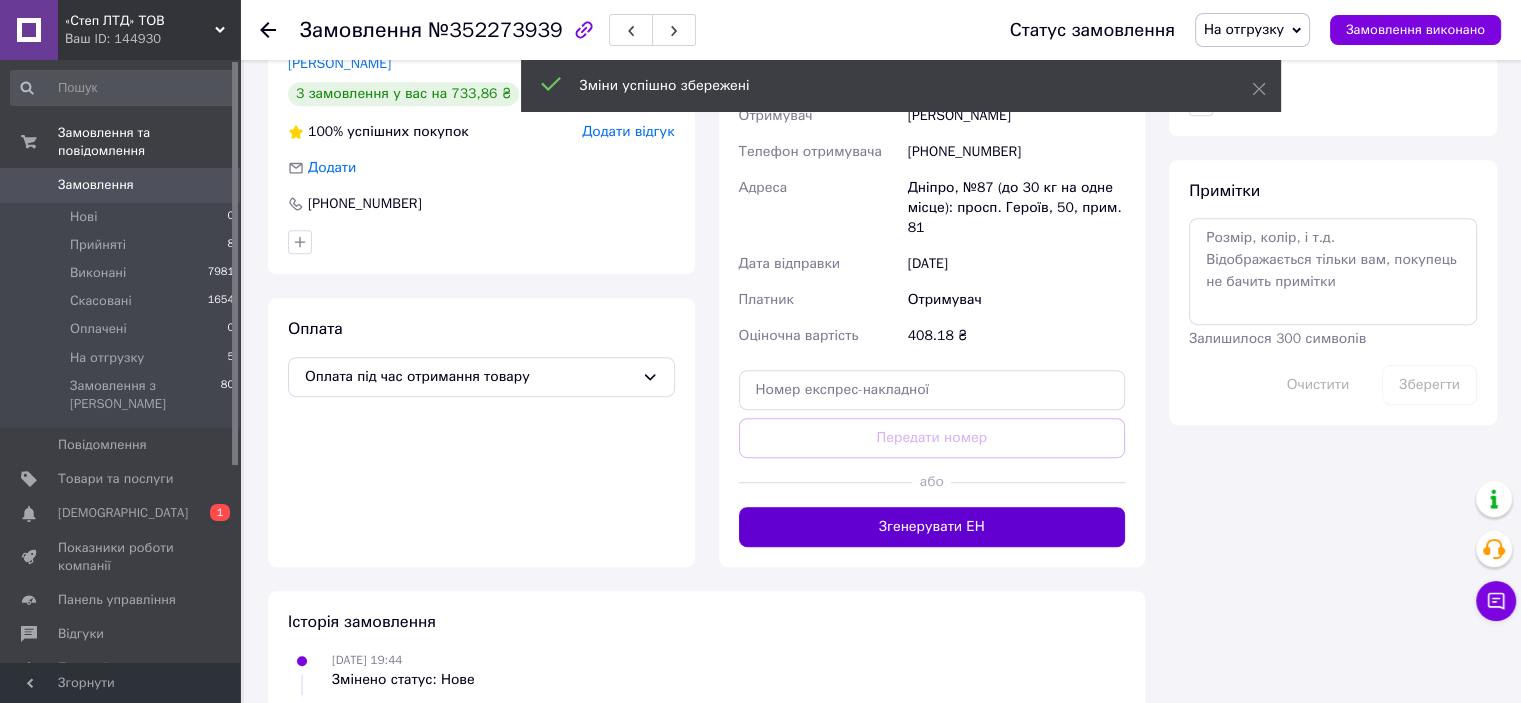 click on "Згенерувати ЕН" at bounding box center [932, 527] 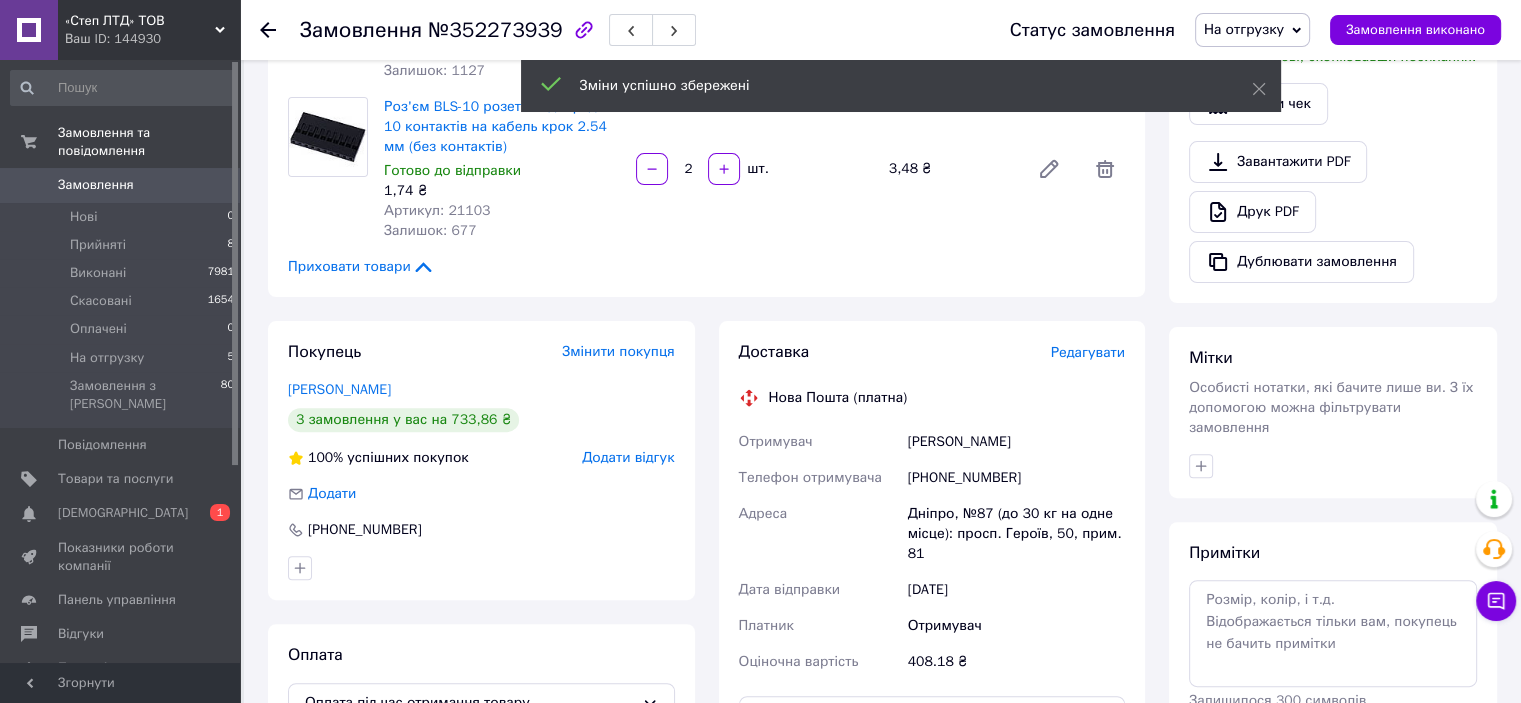 scroll, scrollTop: 500, scrollLeft: 0, axis: vertical 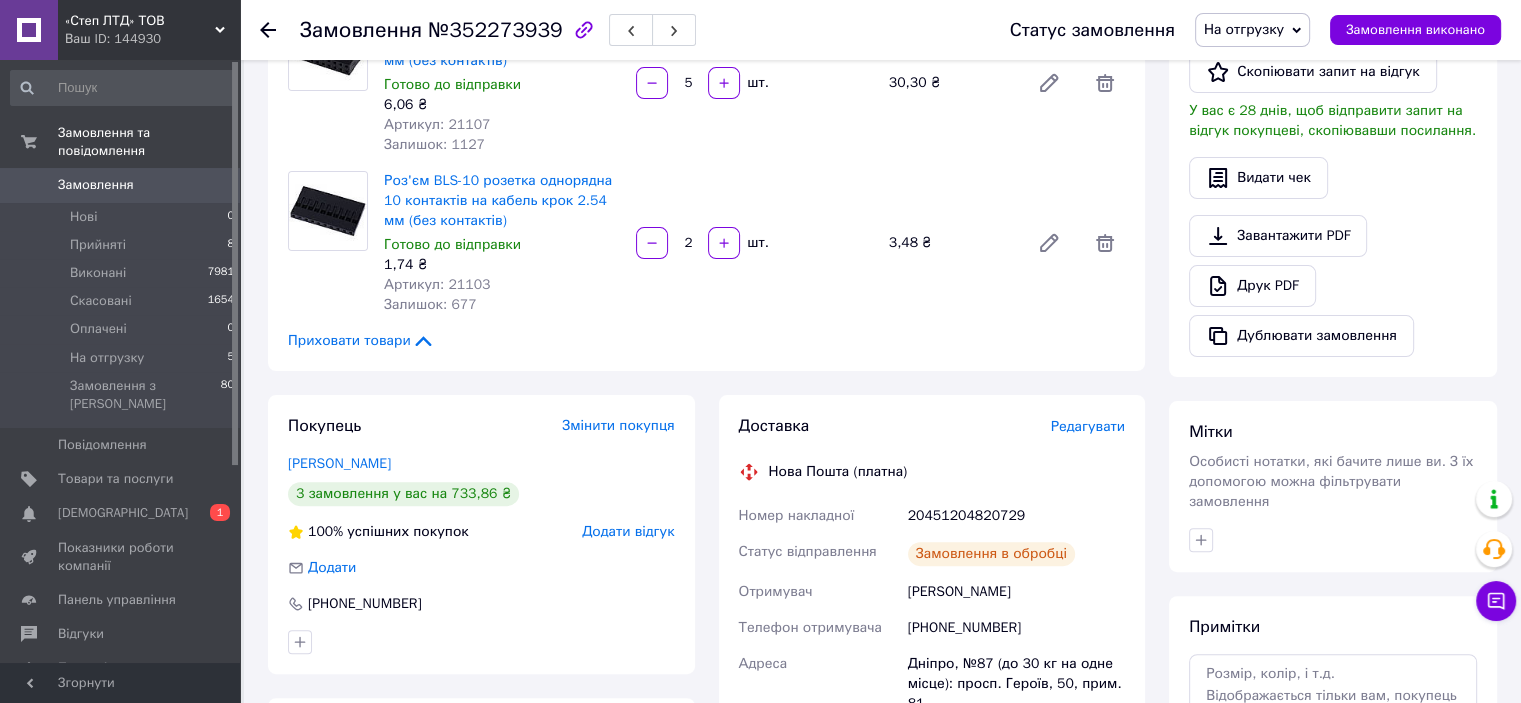 click on "20451204820729" at bounding box center (1016, 516) 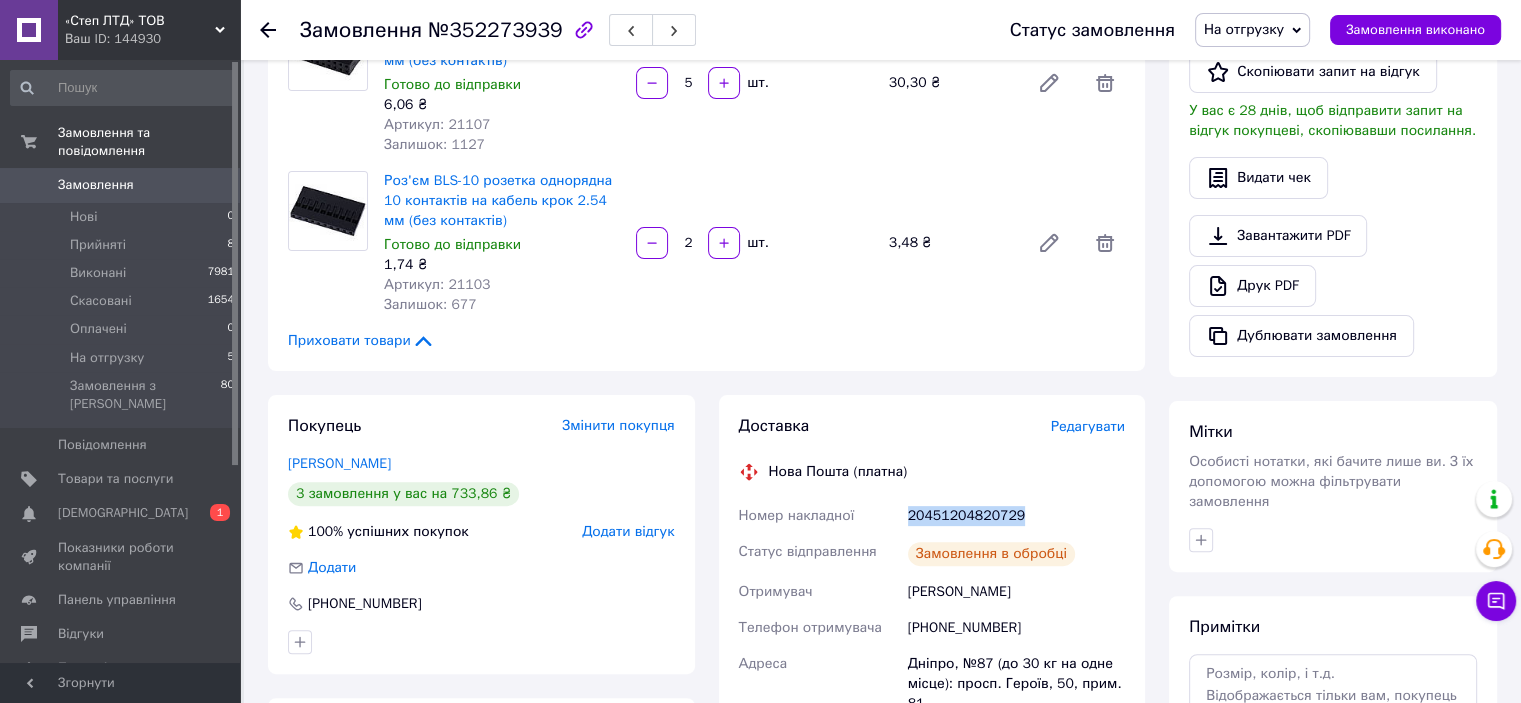 click on "20451204820729" at bounding box center [1016, 516] 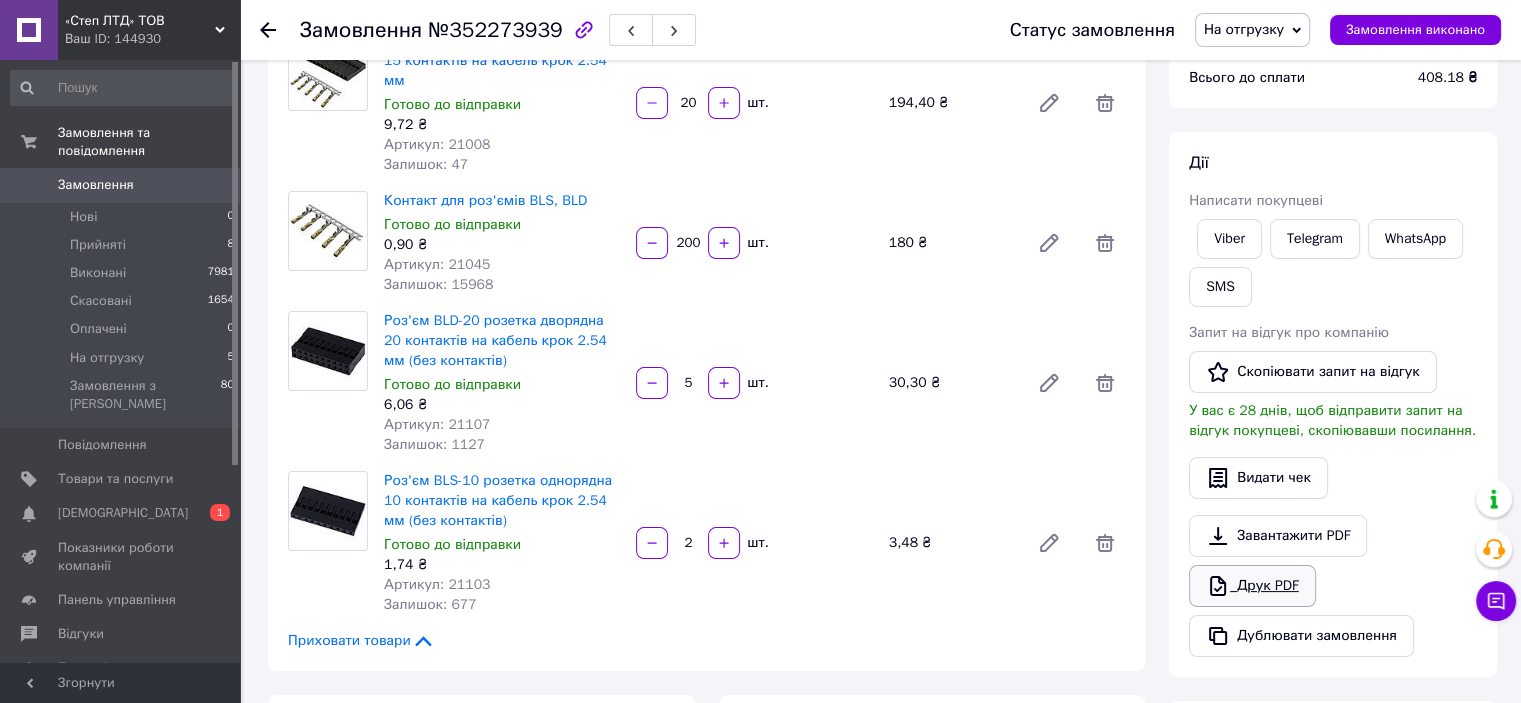 scroll, scrollTop: 100, scrollLeft: 0, axis: vertical 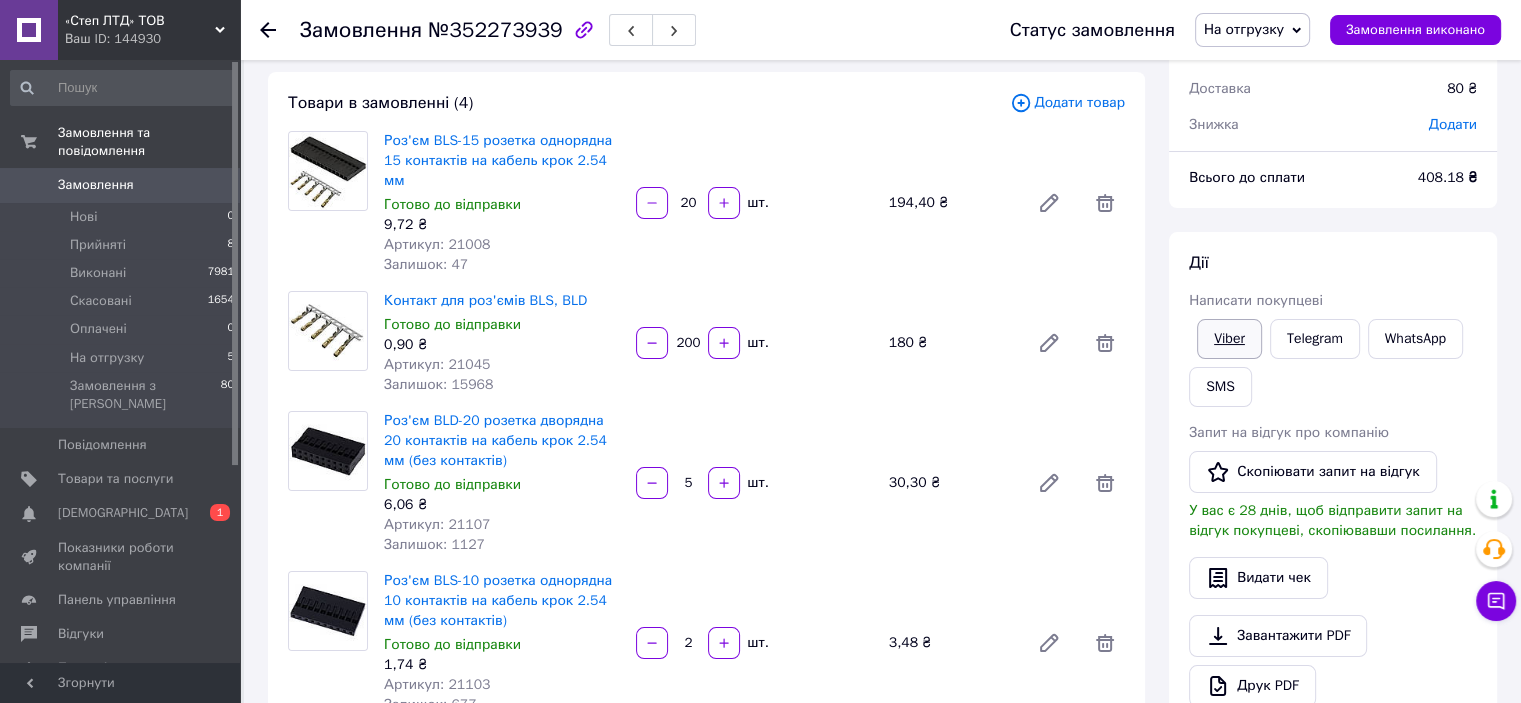 click on "Viber" at bounding box center (1229, 339) 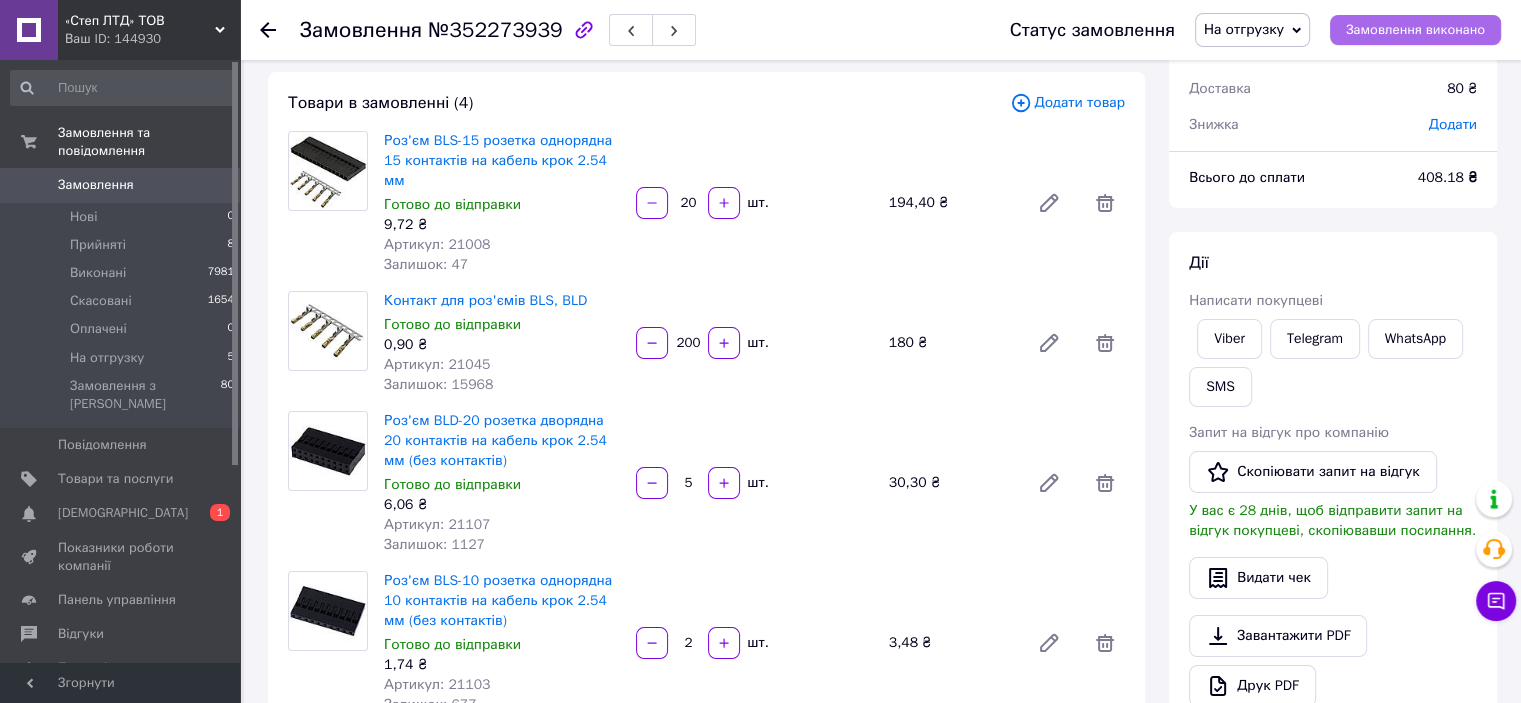click on "Замовлення виконано" at bounding box center [1415, 30] 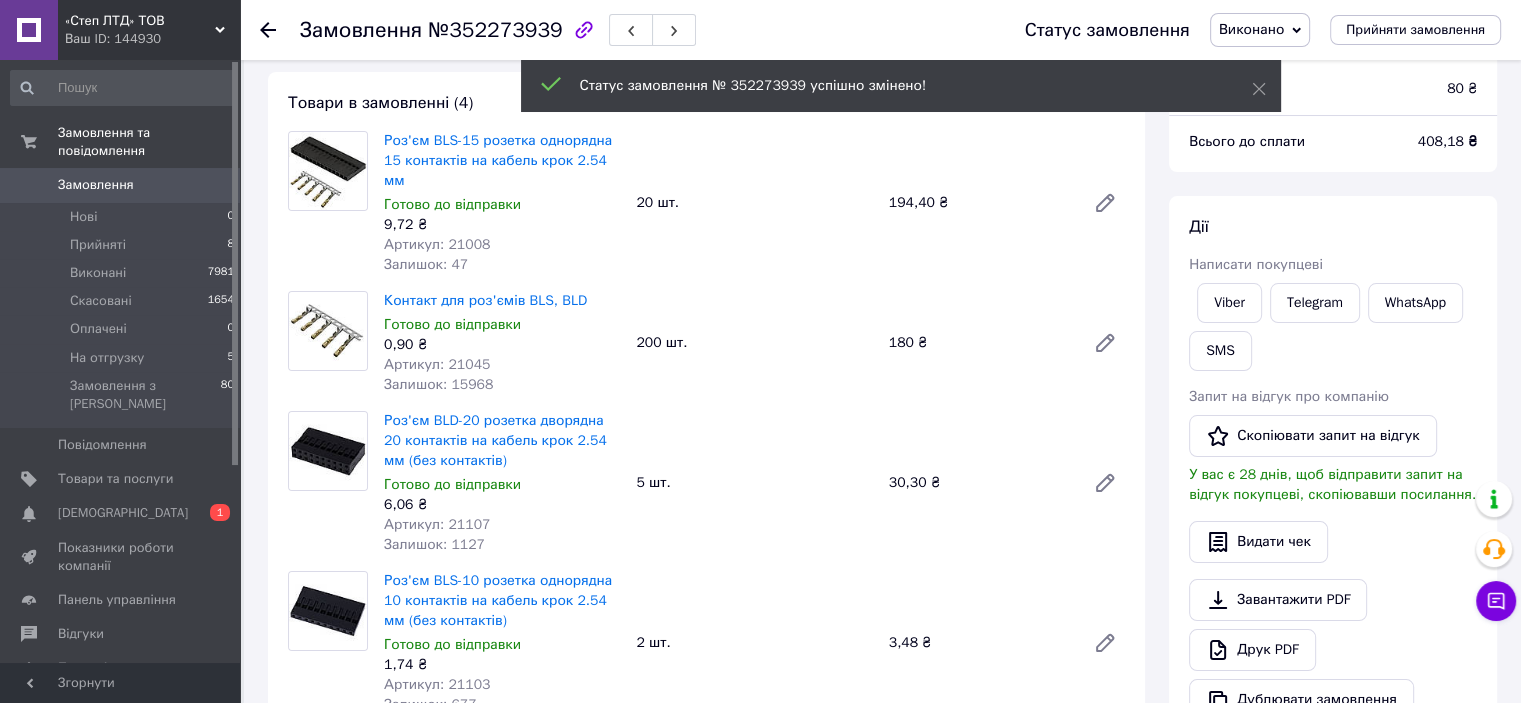 click 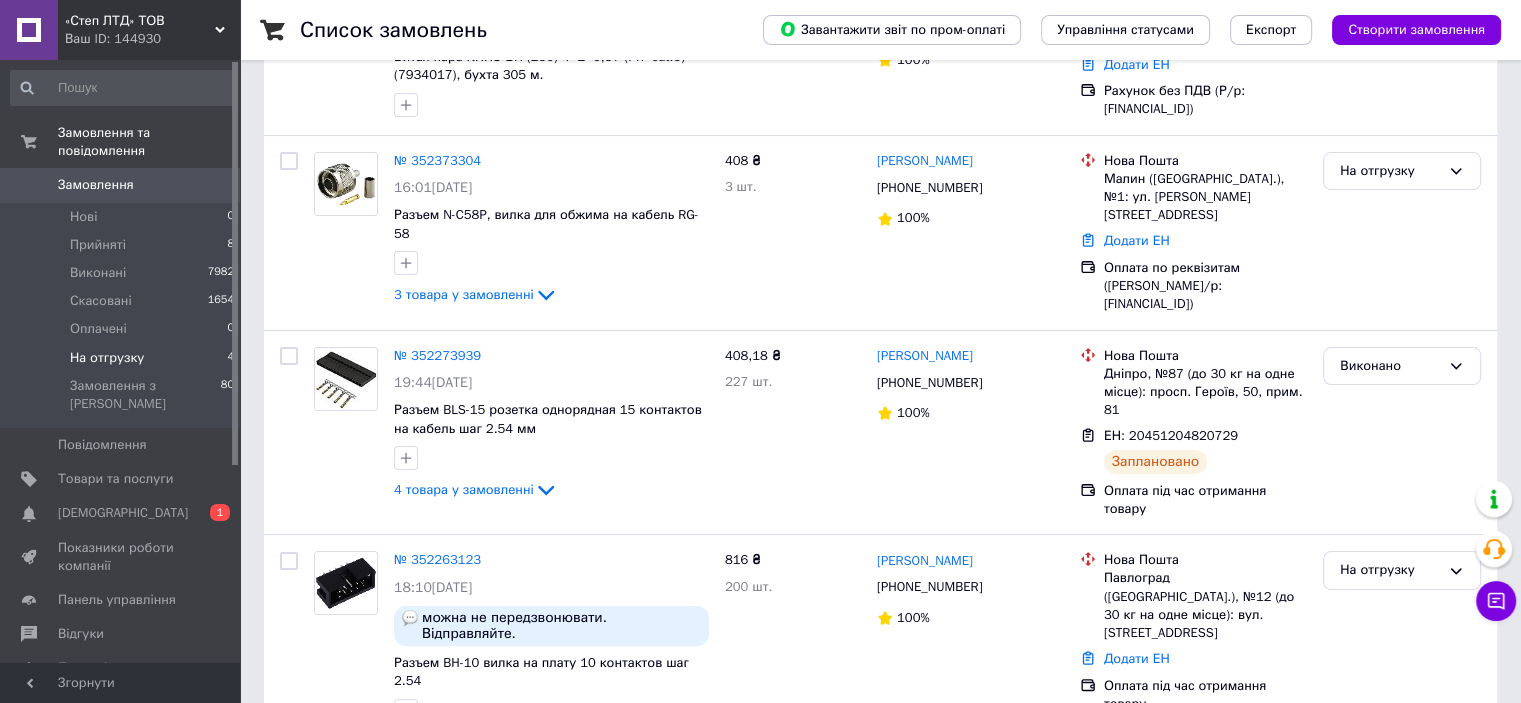 scroll, scrollTop: 329, scrollLeft: 0, axis: vertical 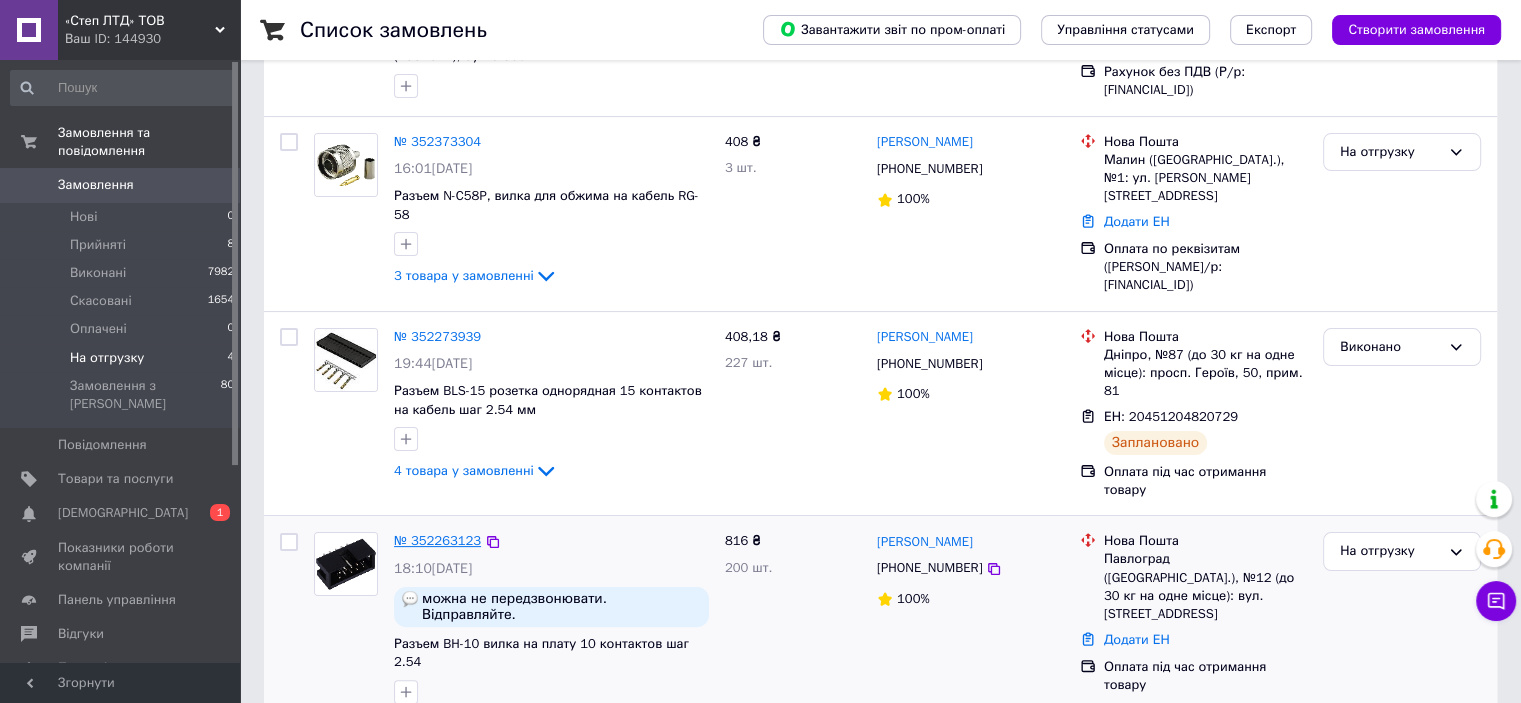 click on "№ 352263123" at bounding box center [437, 540] 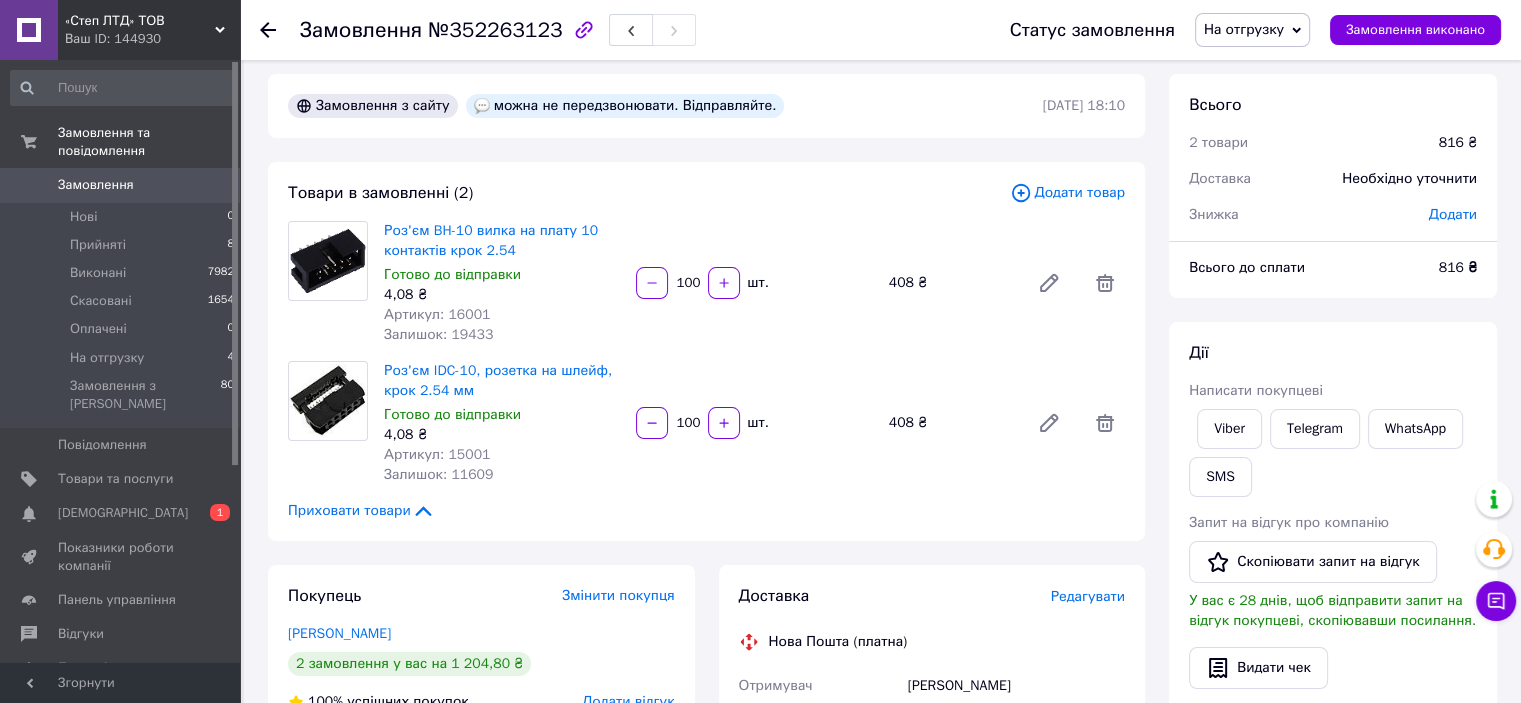 scroll, scrollTop: 0, scrollLeft: 0, axis: both 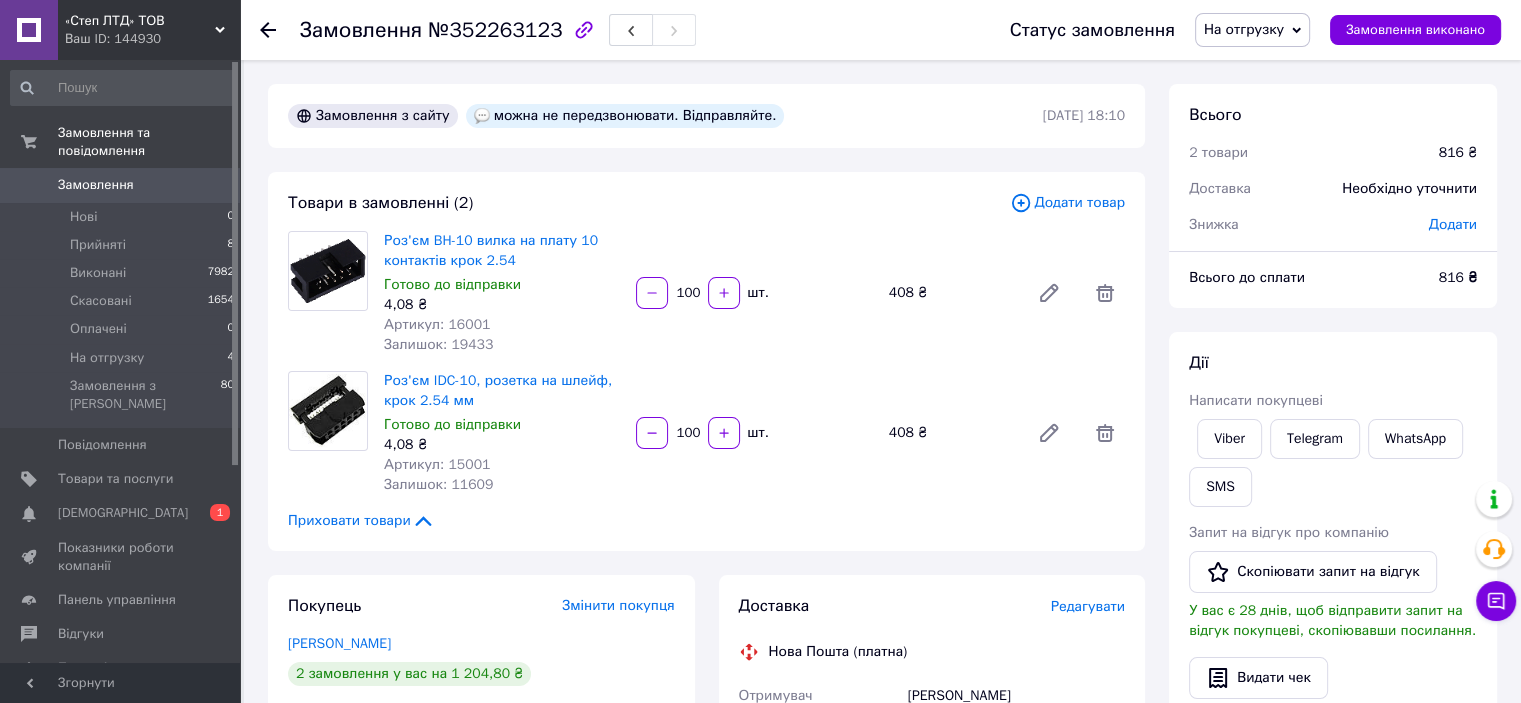 click on "Артикул: 16001" at bounding box center (437, 324) 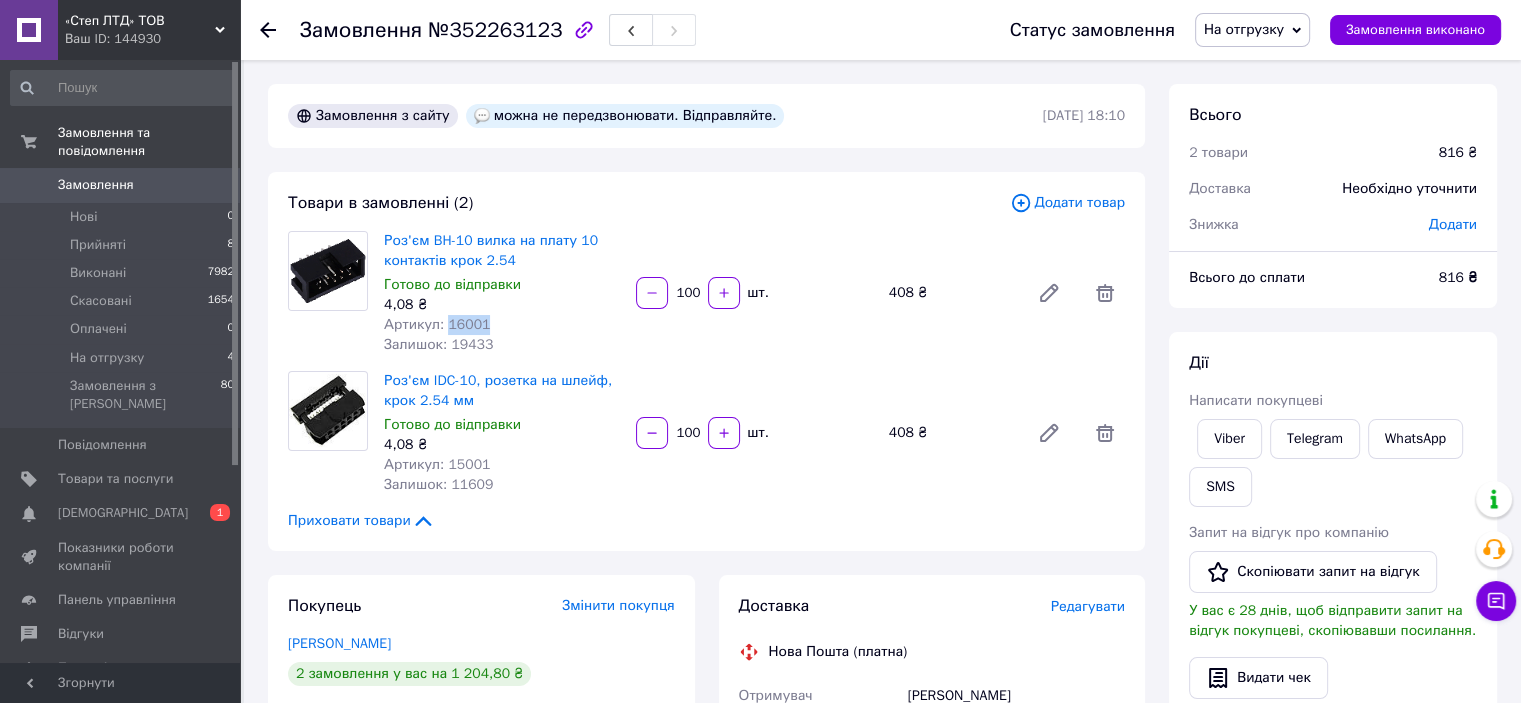 click on "Артикул: 16001" at bounding box center (437, 324) 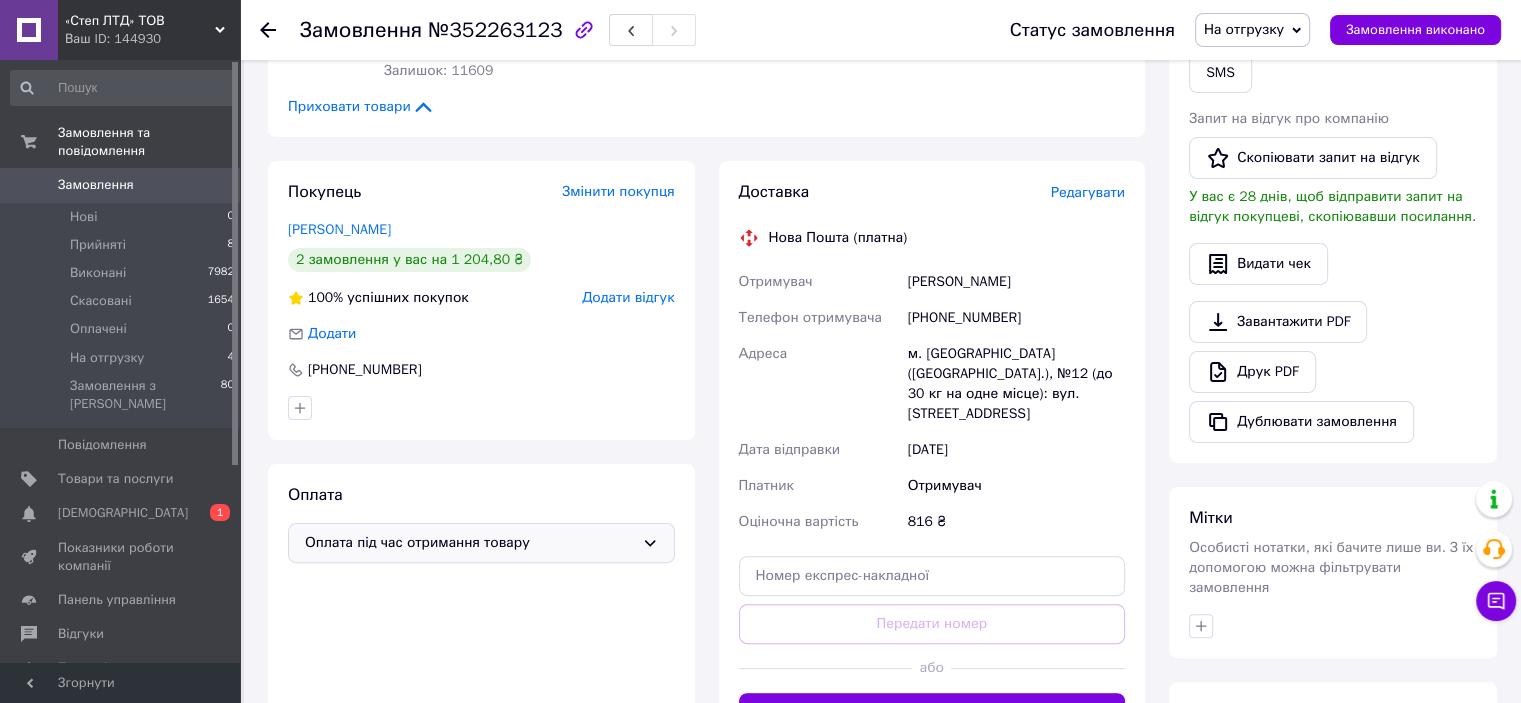 scroll, scrollTop: 200, scrollLeft: 0, axis: vertical 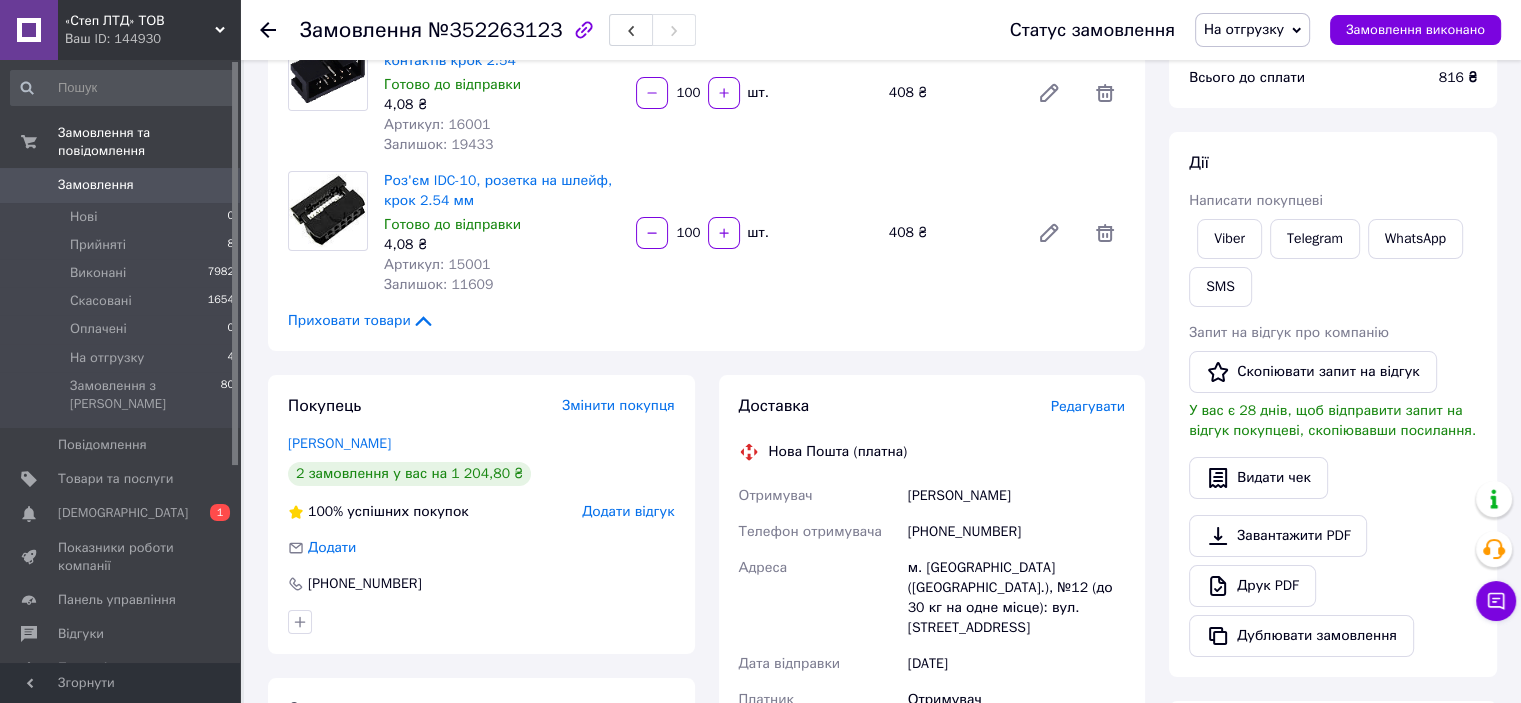 click on "Артикул: 15001" at bounding box center [437, 264] 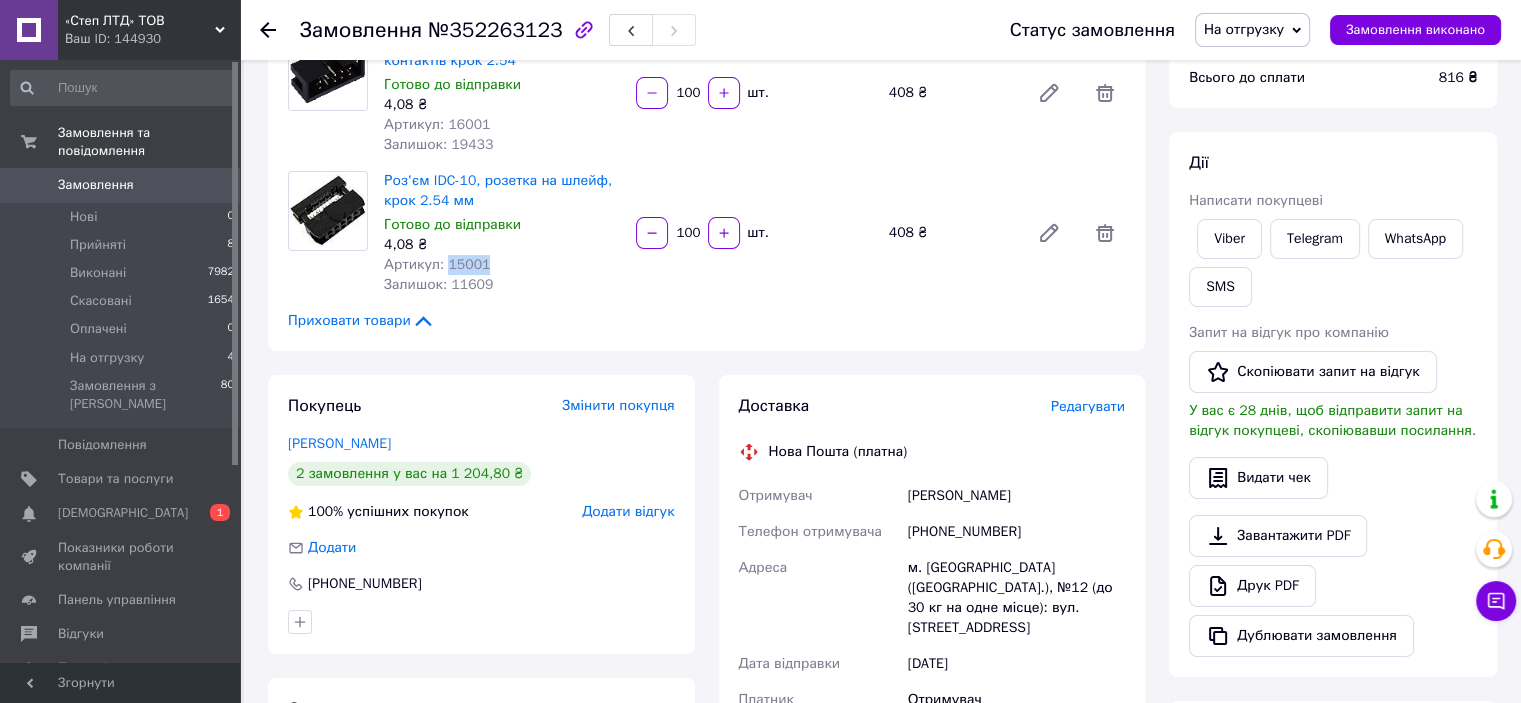 click on "Артикул: 15001" at bounding box center (437, 264) 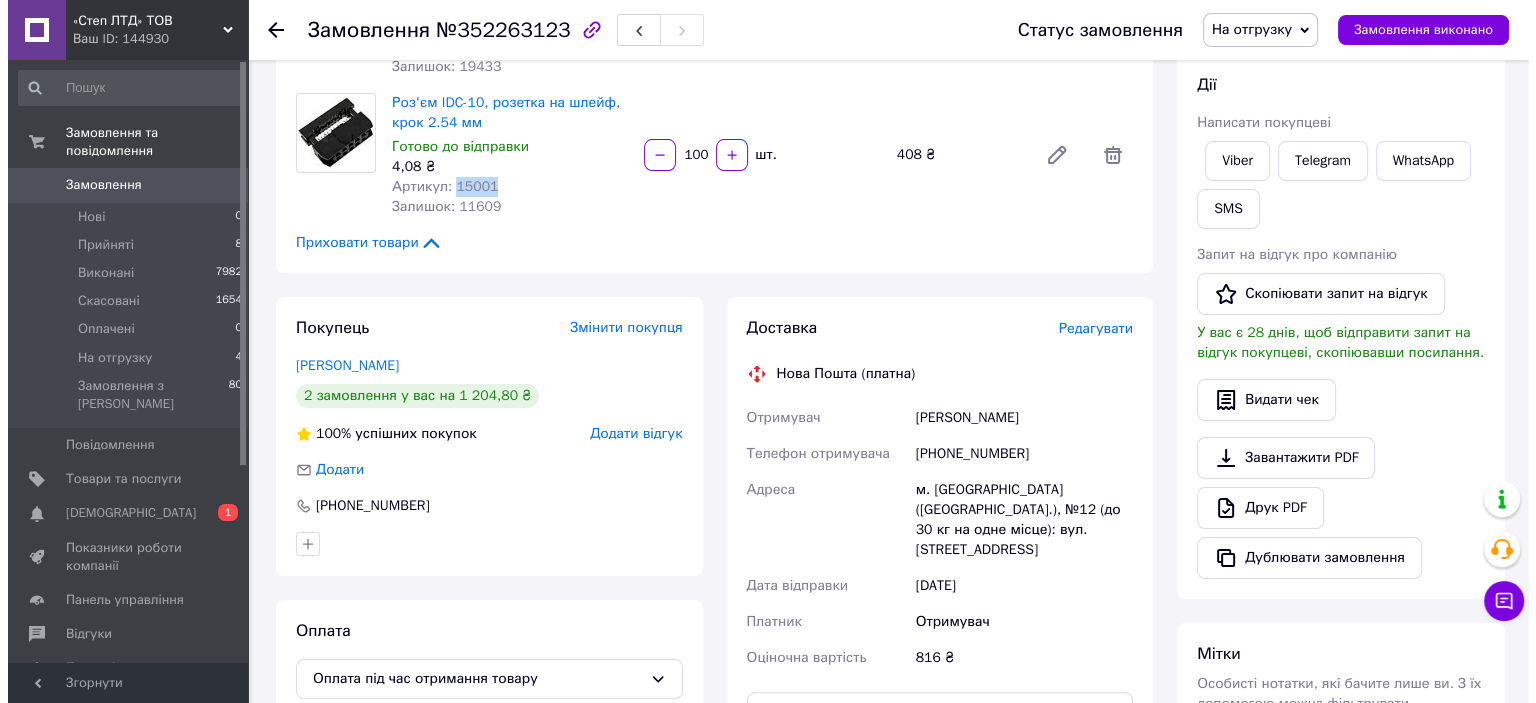 scroll, scrollTop: 300, scrollLeft: 0, axis: vertical 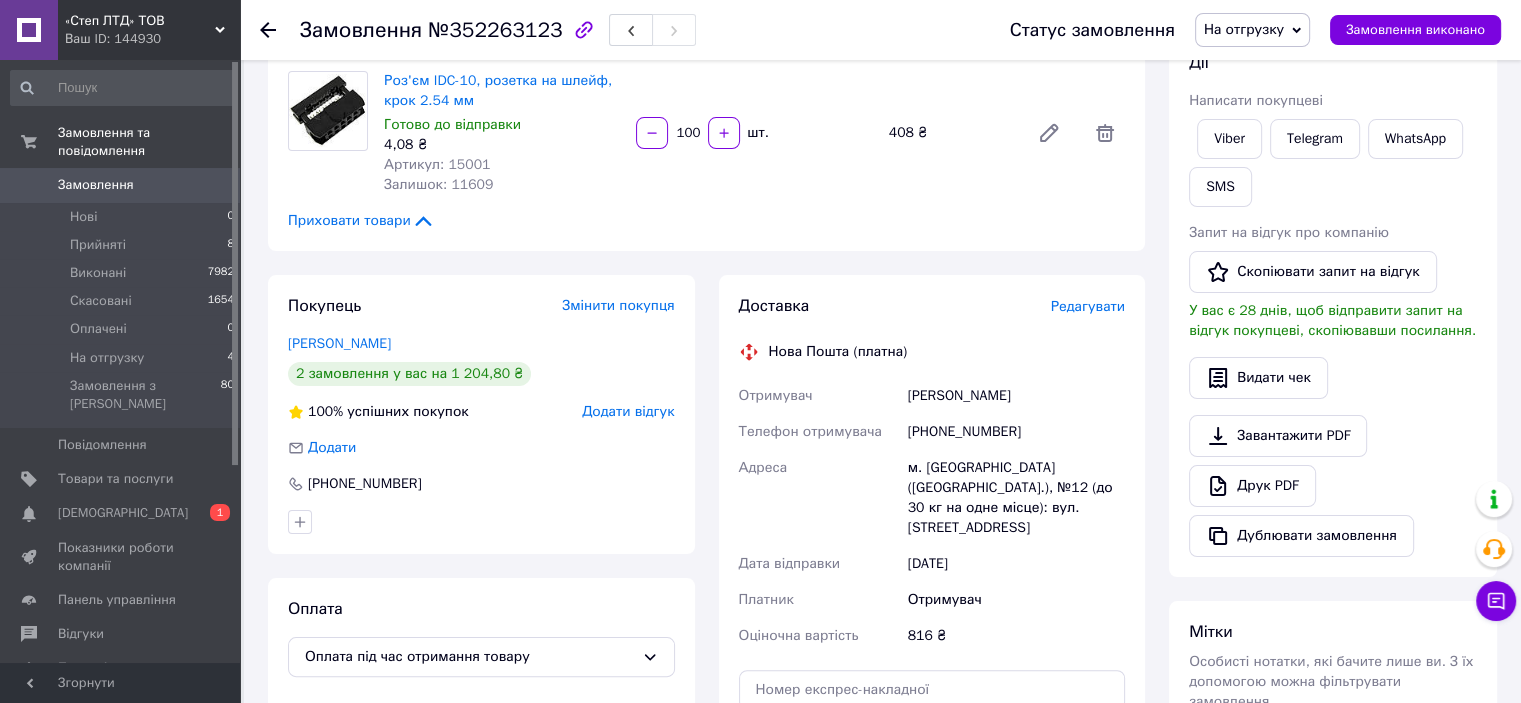 click on "Редагувати" at bounding box center [1088, 306] 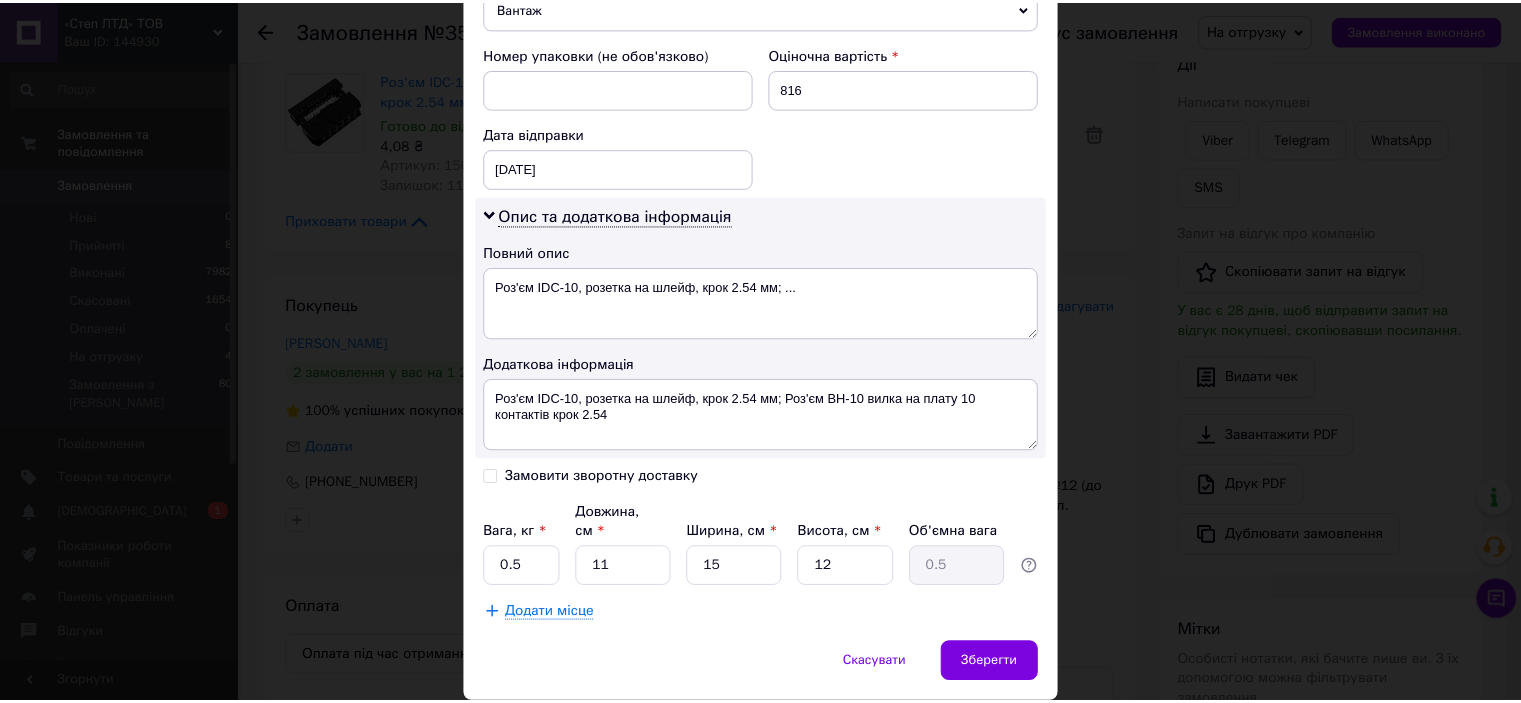 scroll, scrollTop: 898, scrollLeft: 0, axis: vertical 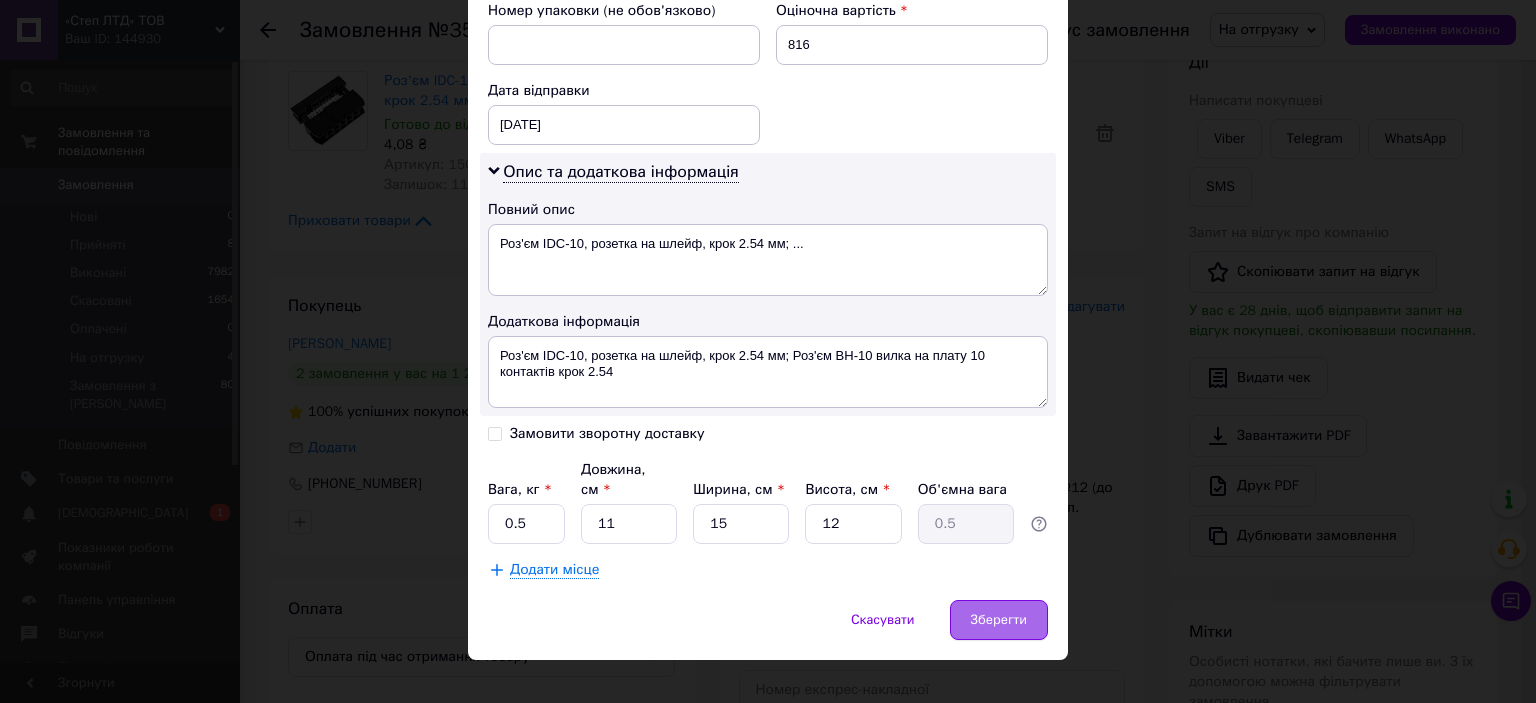 click on "Зберегти" at bounding box center [999, 620] 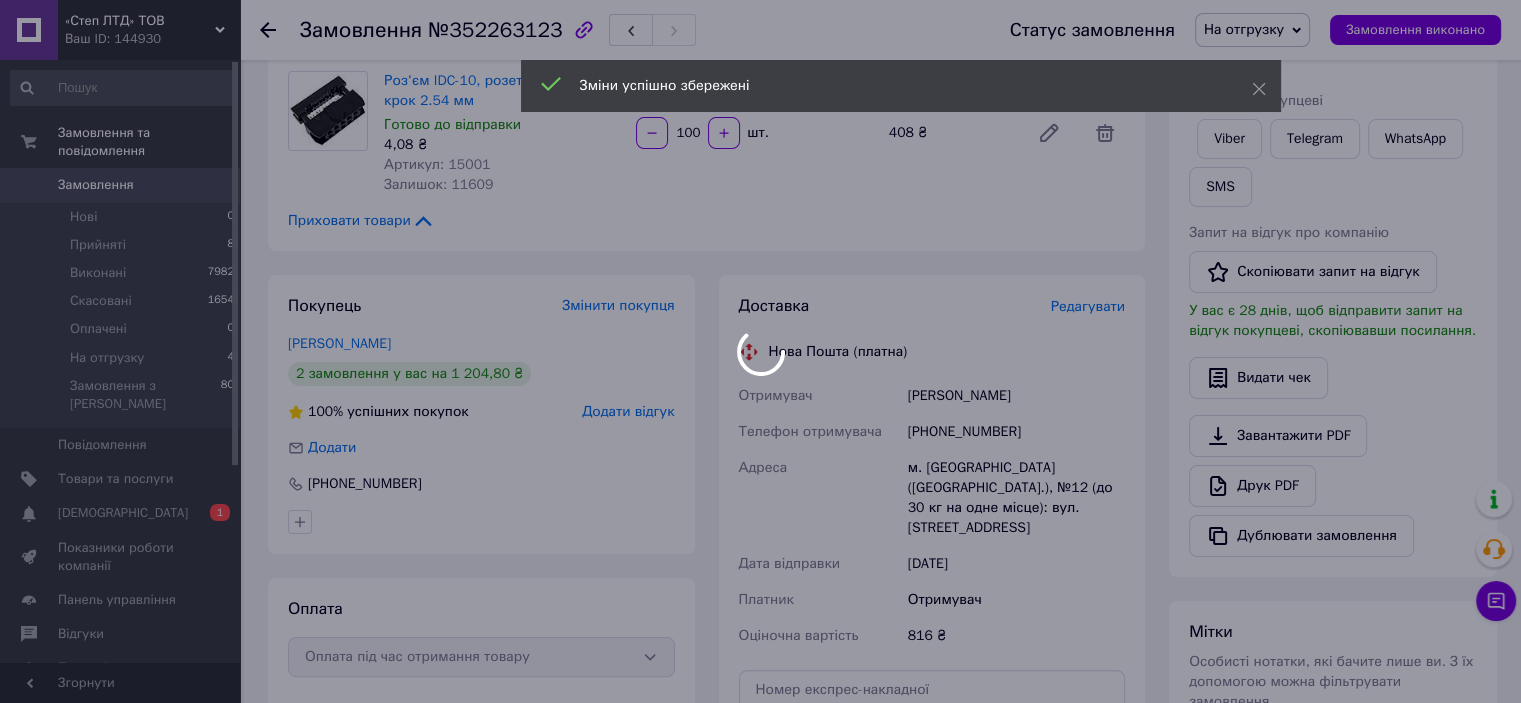 scroll, scrollTop: 700, scrollLeft: 0, axis: vertical 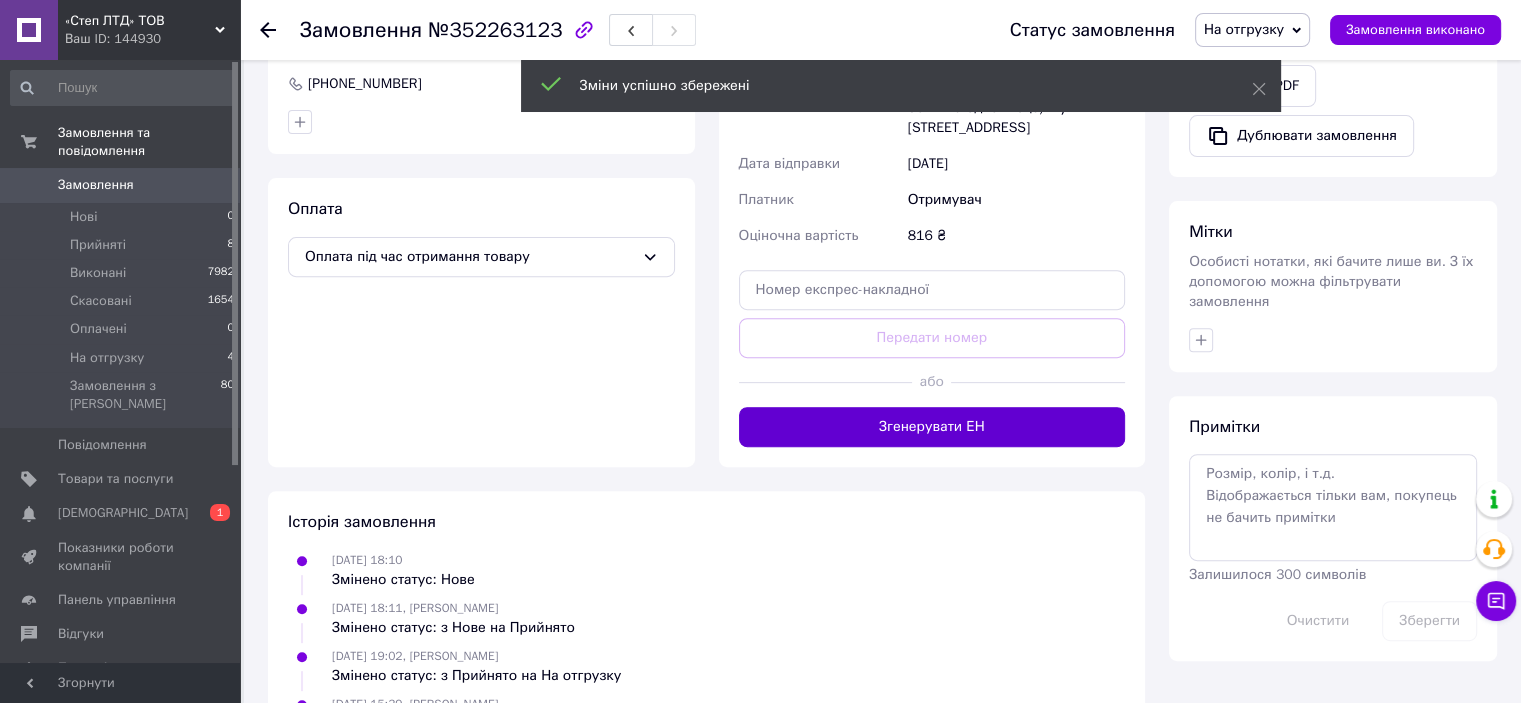 click on "Згенерувати ЕН" at bounding box center [932, 427] 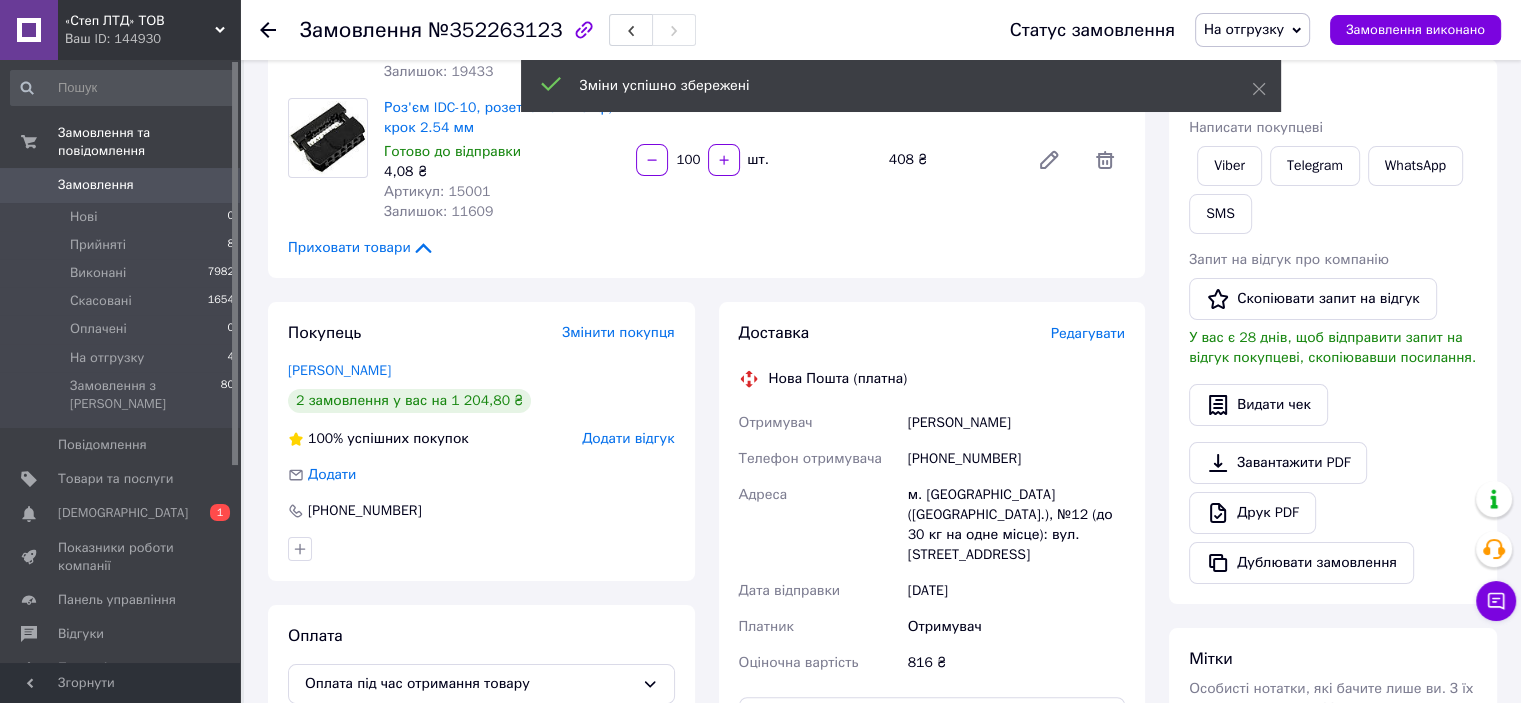 scroll, scrollTop: 200, scrollLeft: 0, axis: vertical 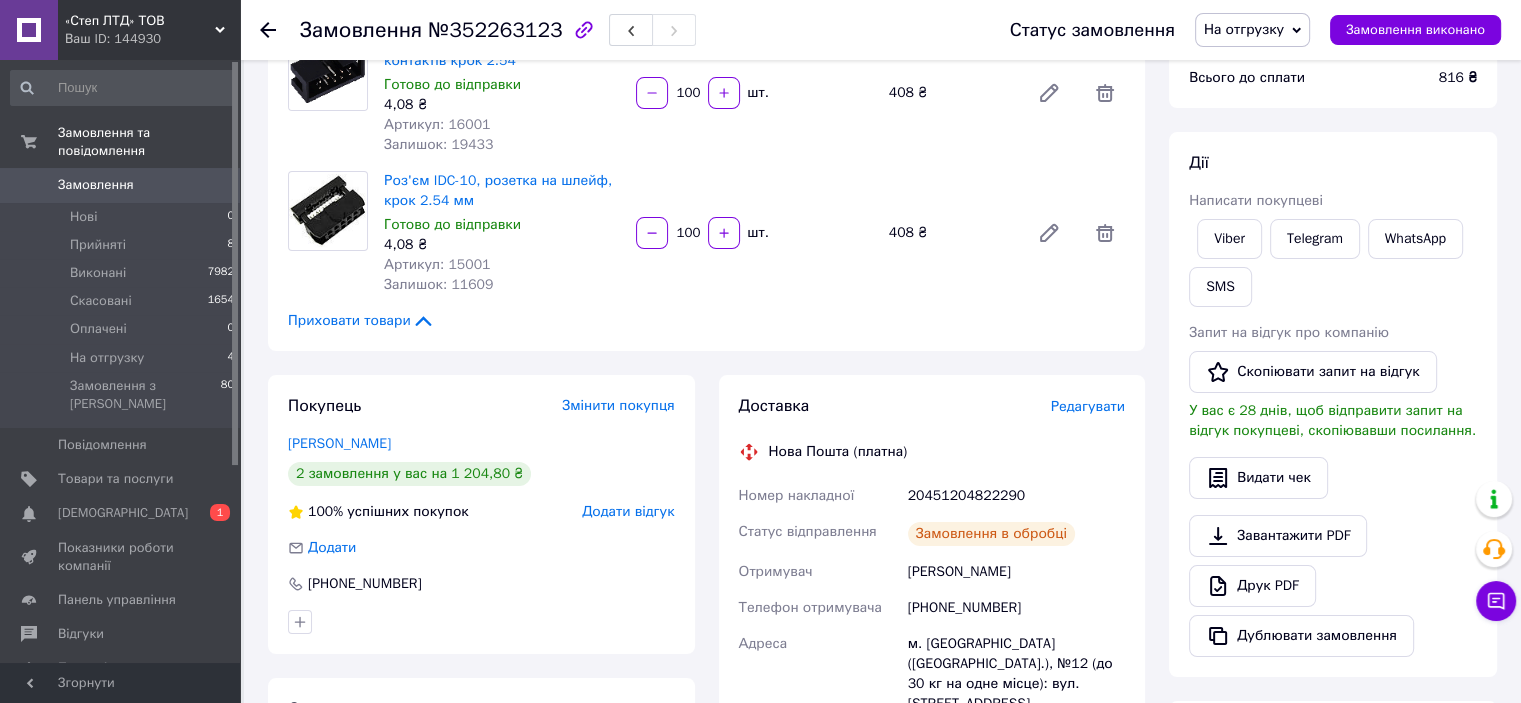 click on "20451204822290" at bounding box center (1016, 496) 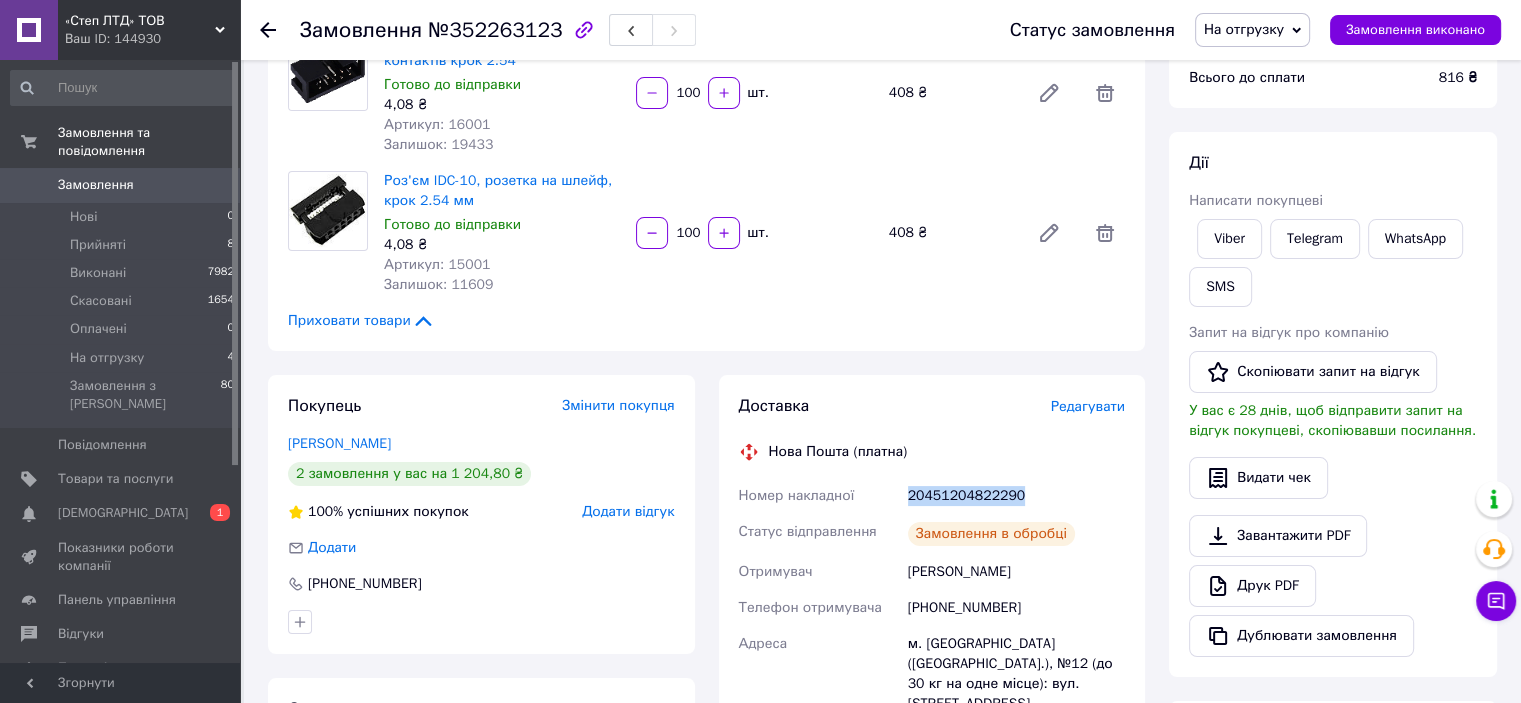 click on "20451204822290" at bounding box center [1016, 496] 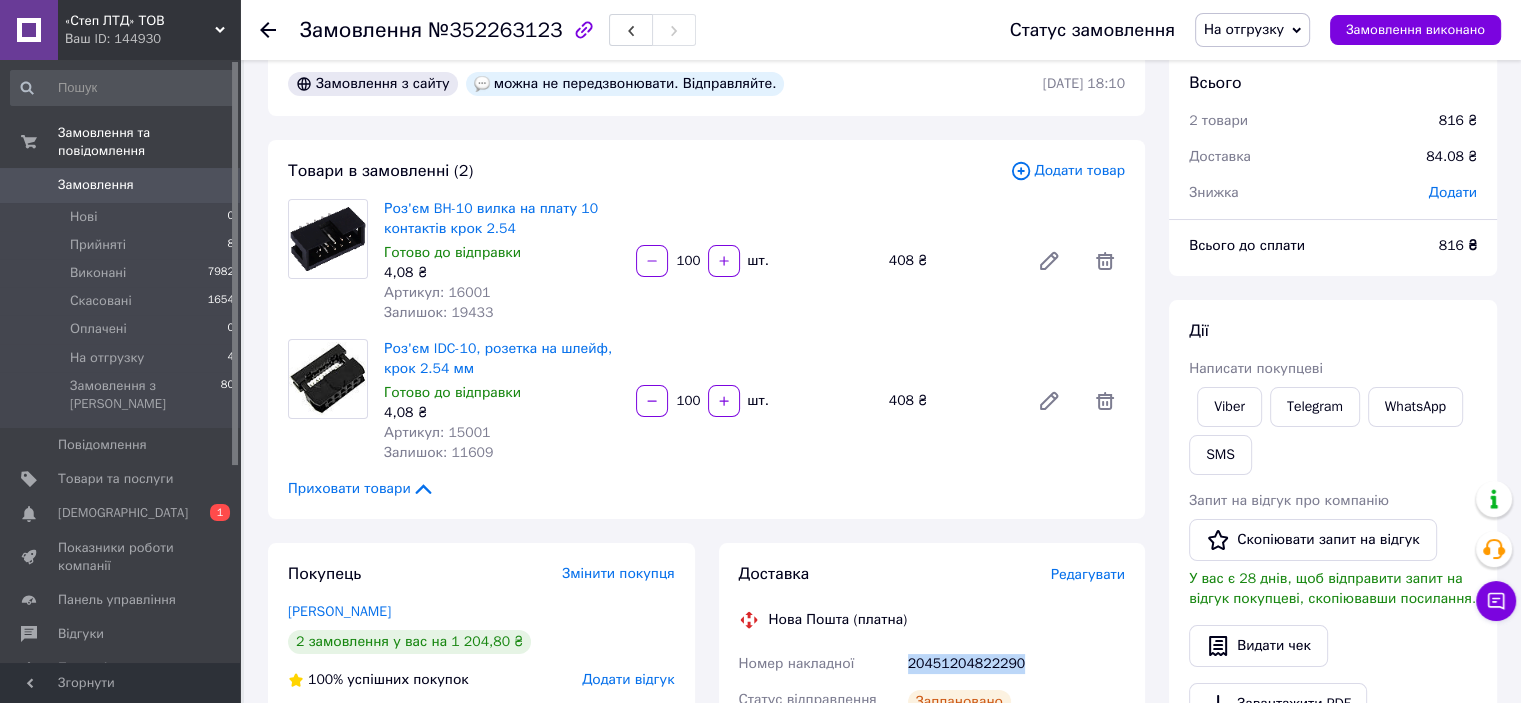 scroll, scrollTop: 0, scrollLeft: 0, axis: both 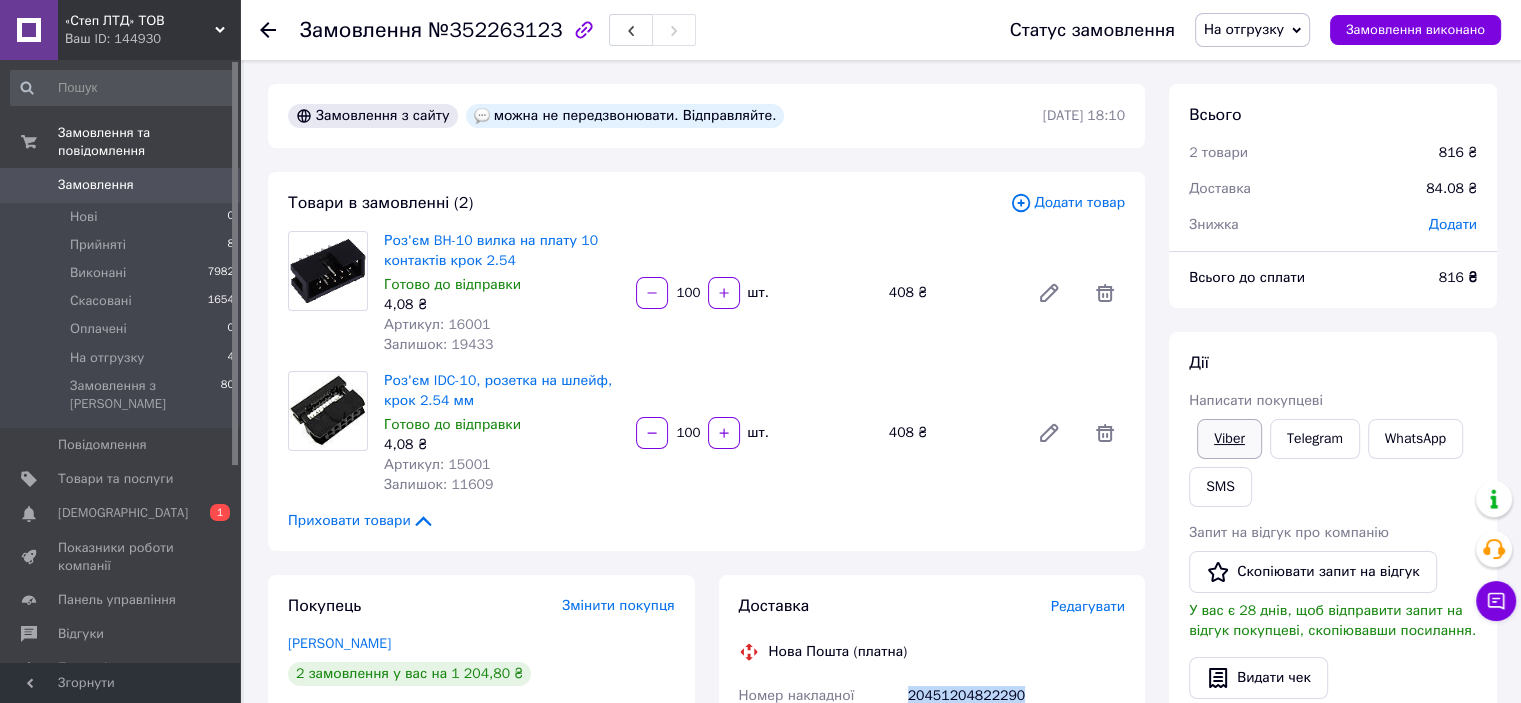 click on "Viber" at bounding box center (1229, 439) 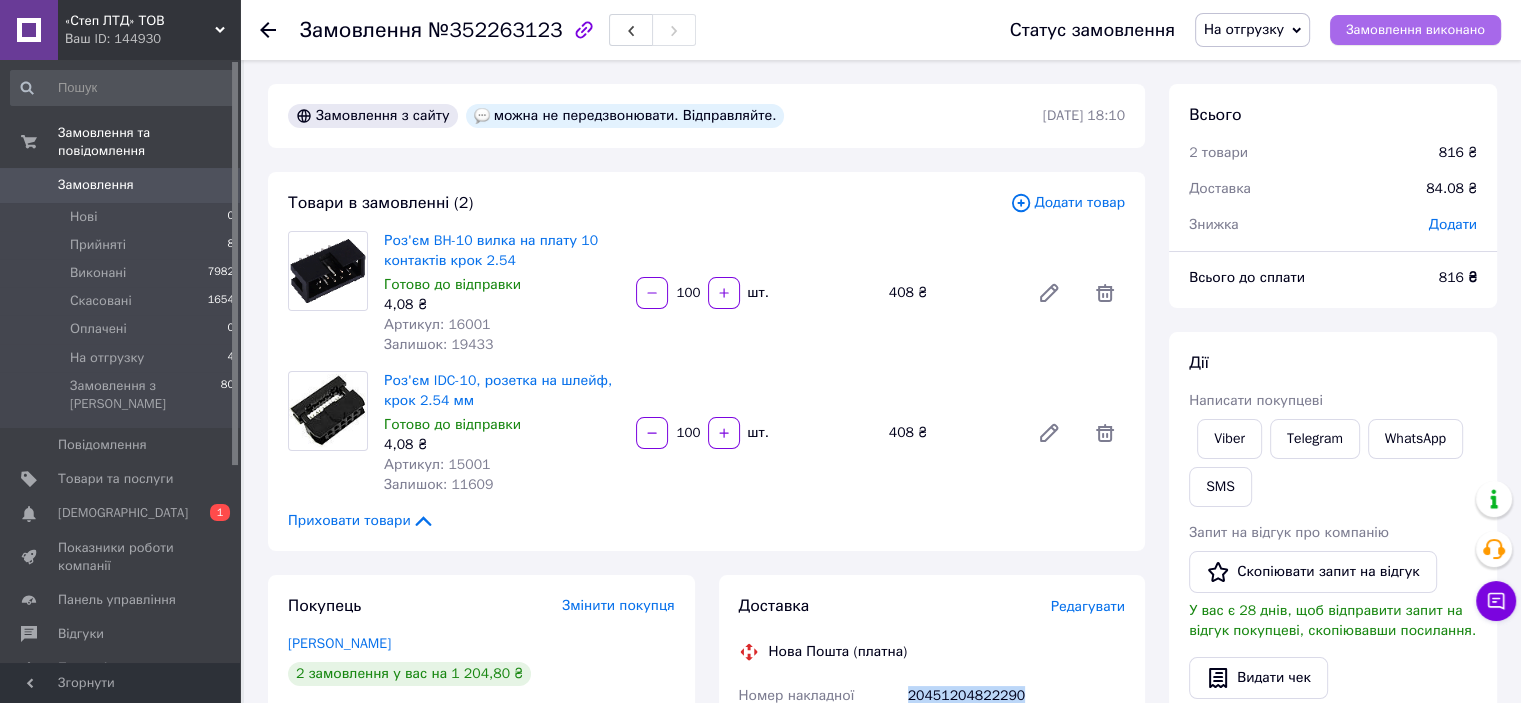 click on "Замовлення виконано" at bounding box center (1415, 30) 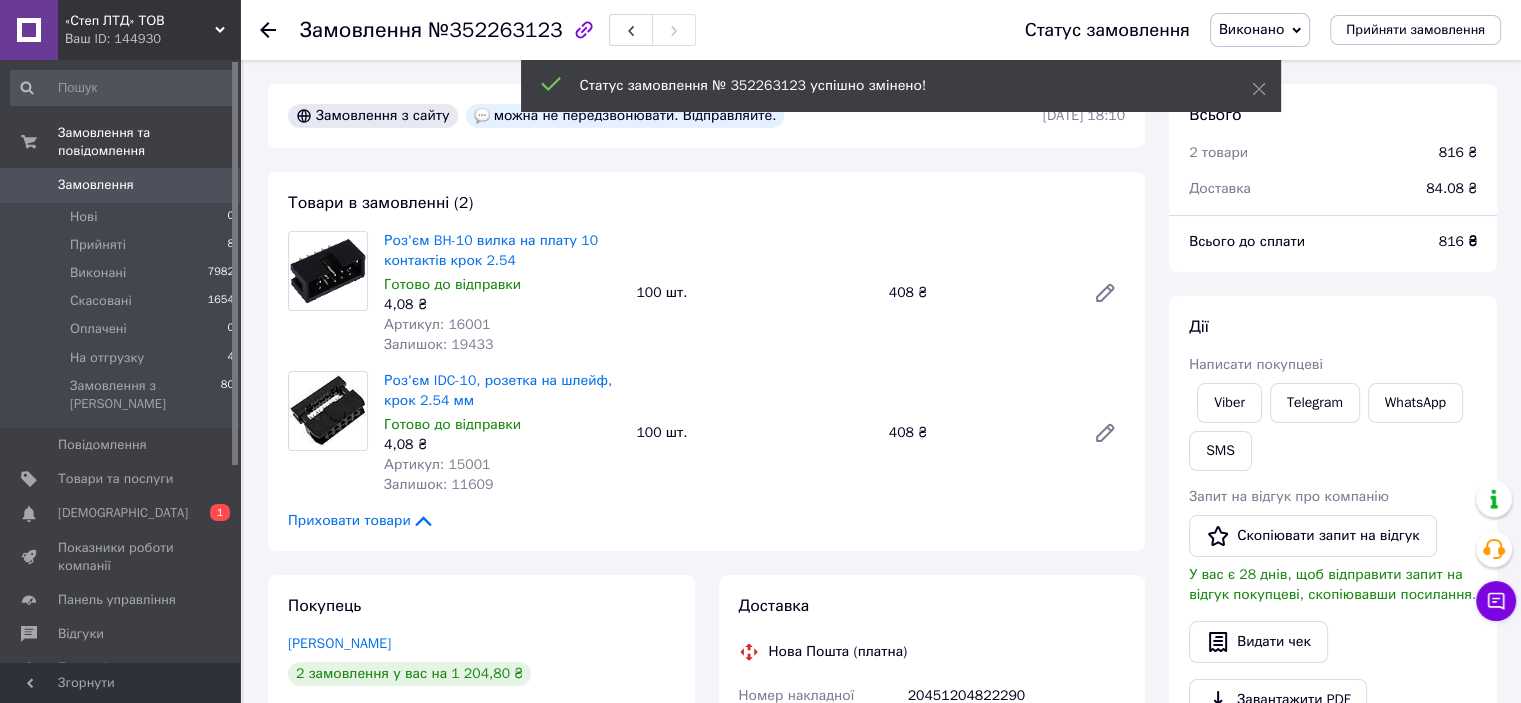 click 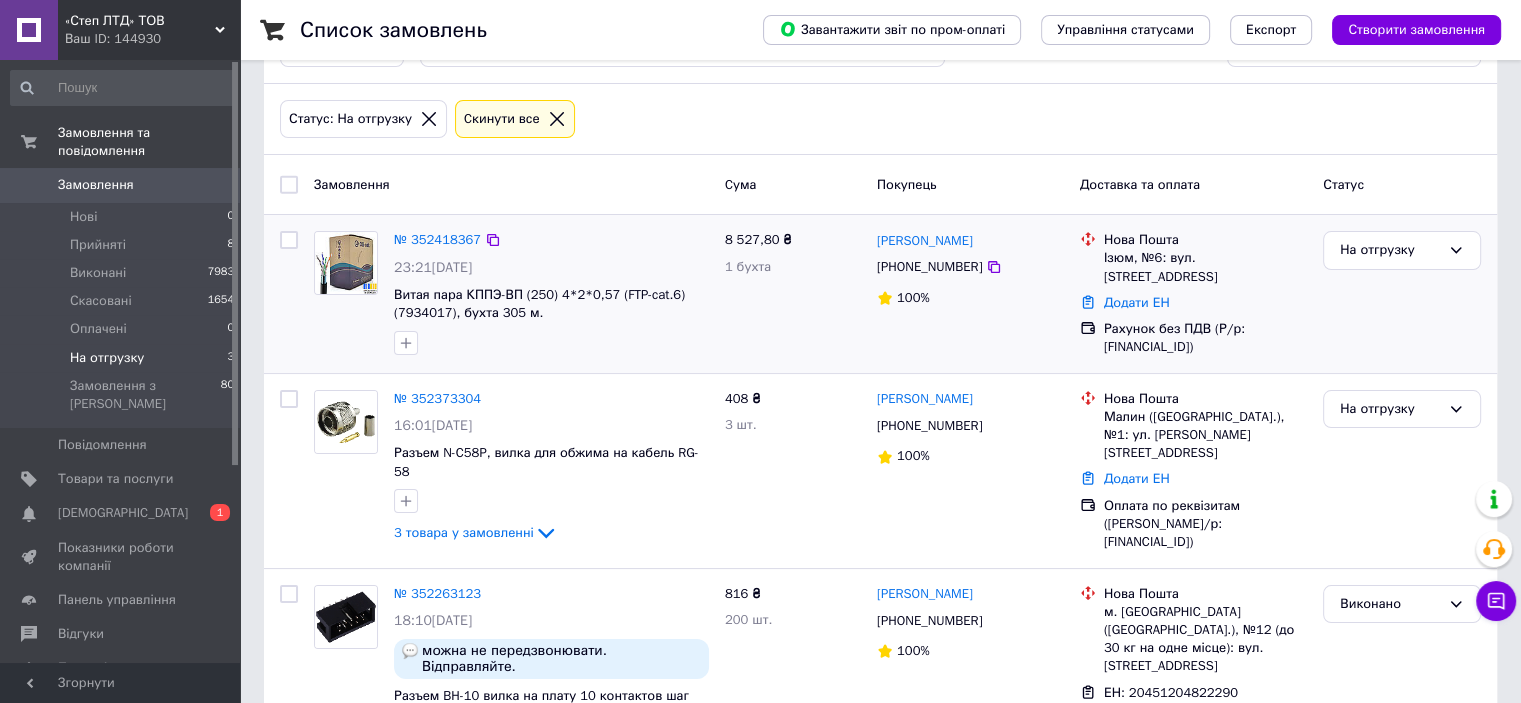 scroll, scrollTop: 140, scrollLeft: 0, axis: vertical 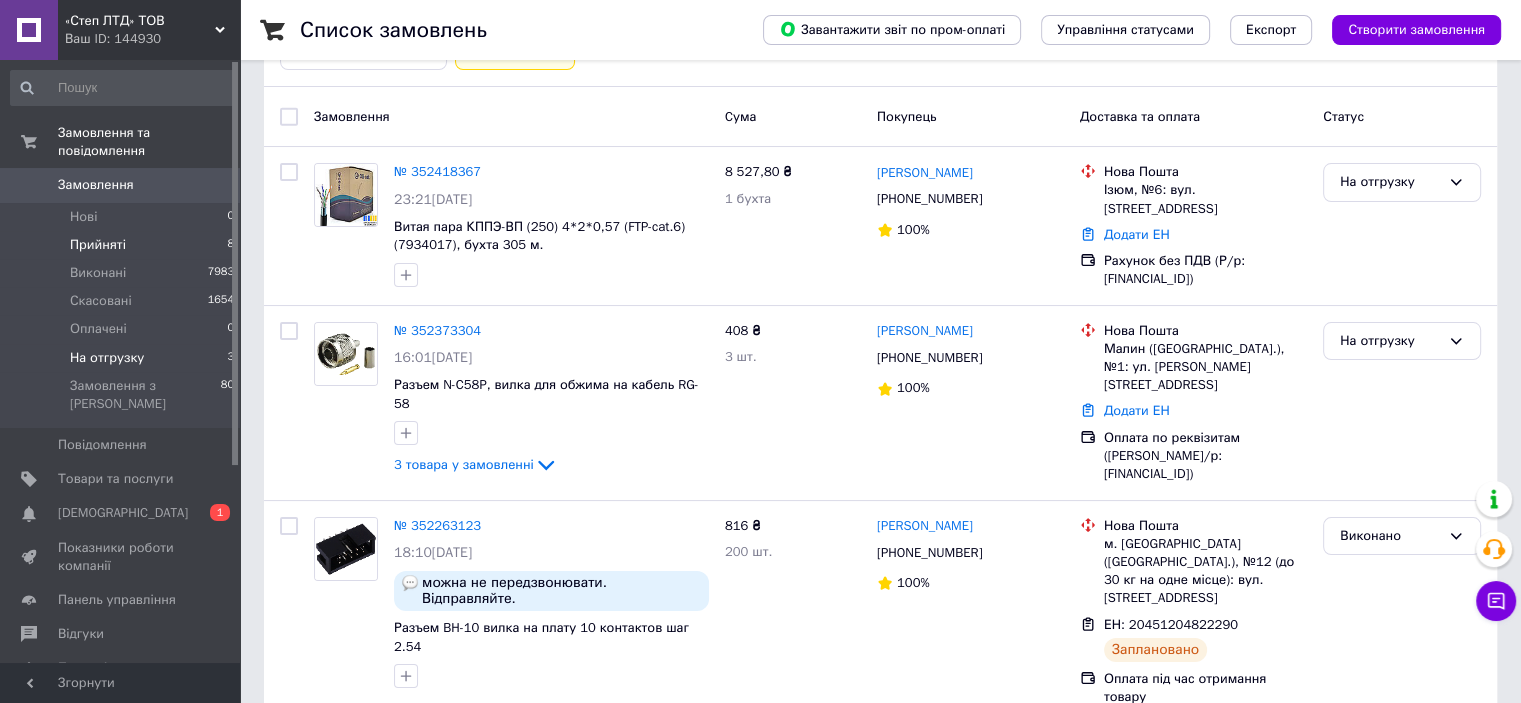 click on "Прийняті 8" at bounding box center [123, 245] 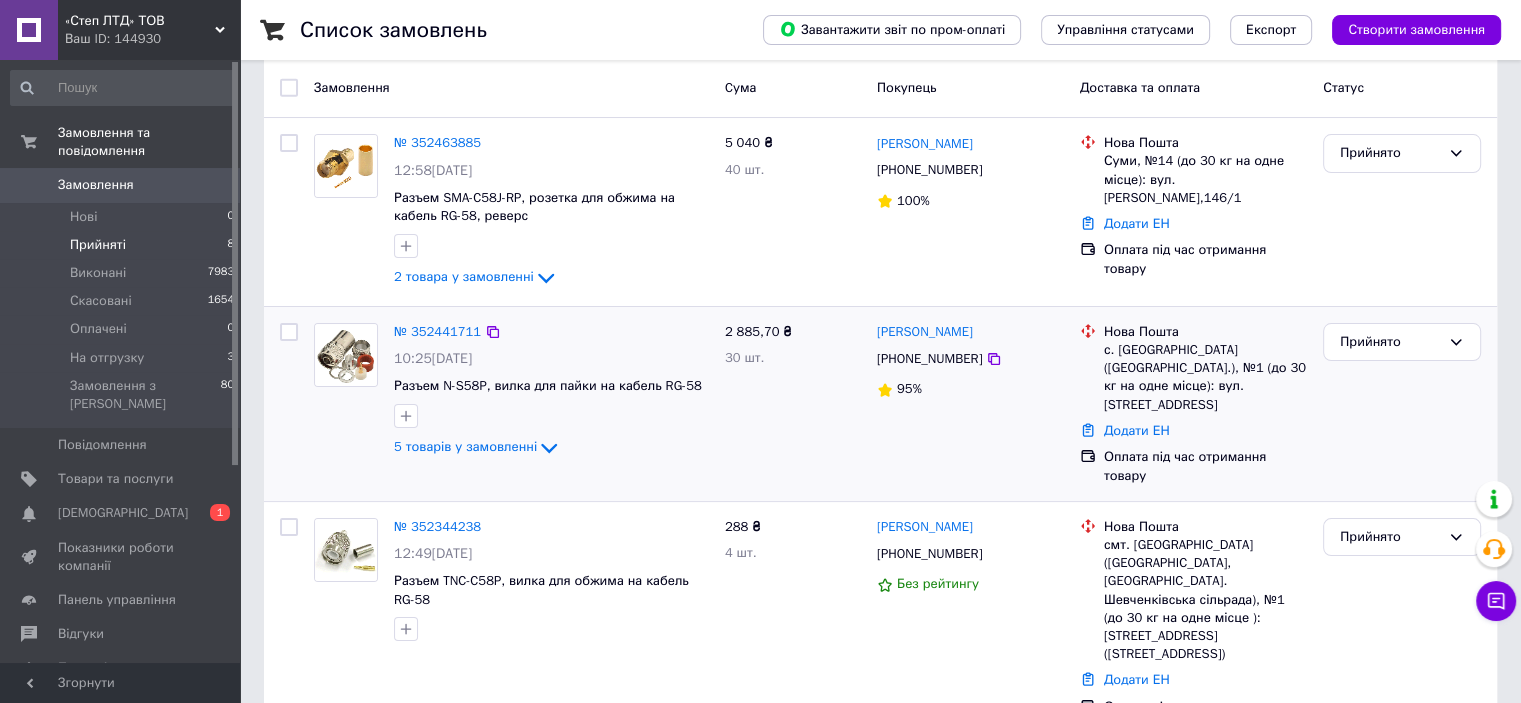 scroll, scrollTop: 200, scrollLeft: 0, axis: vertical 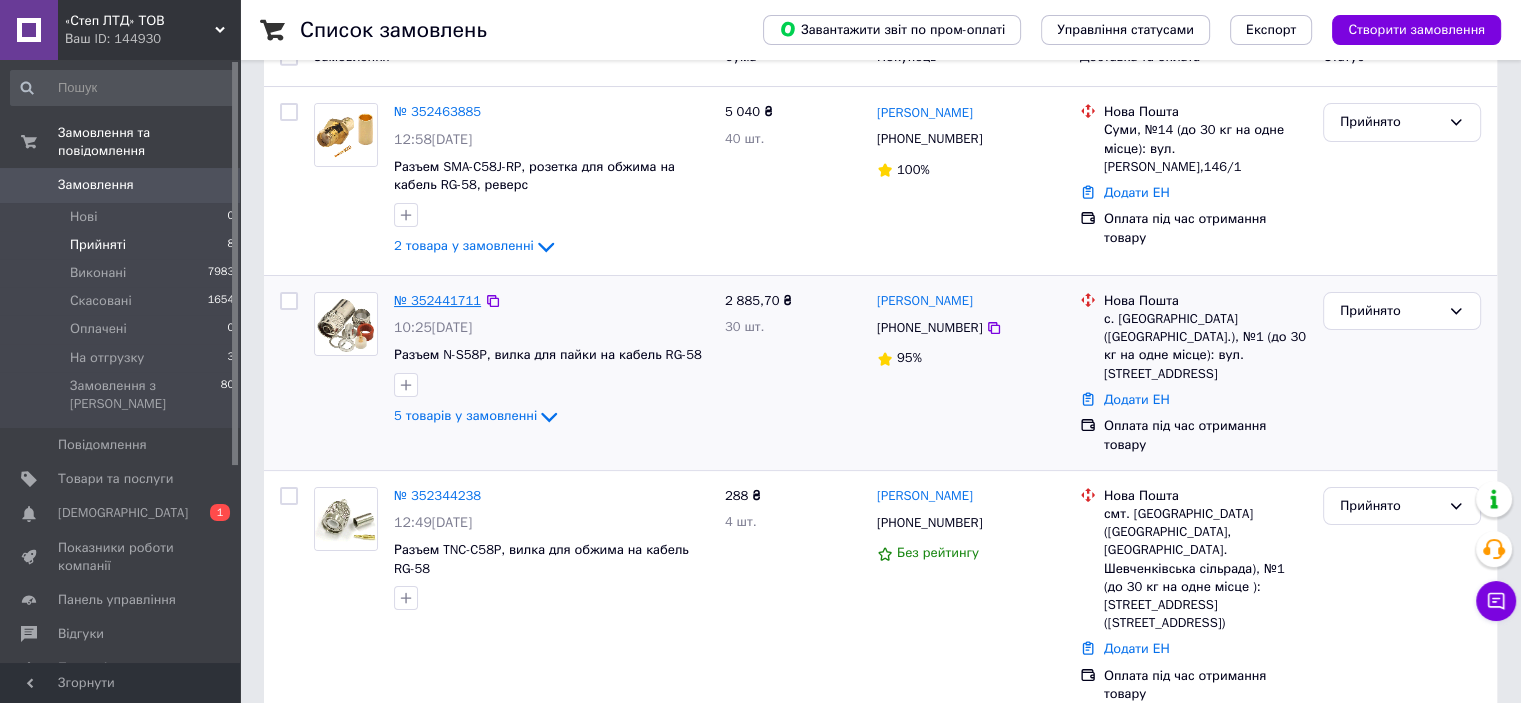 click on "№ 352441711" at bounding box center [437, 300] 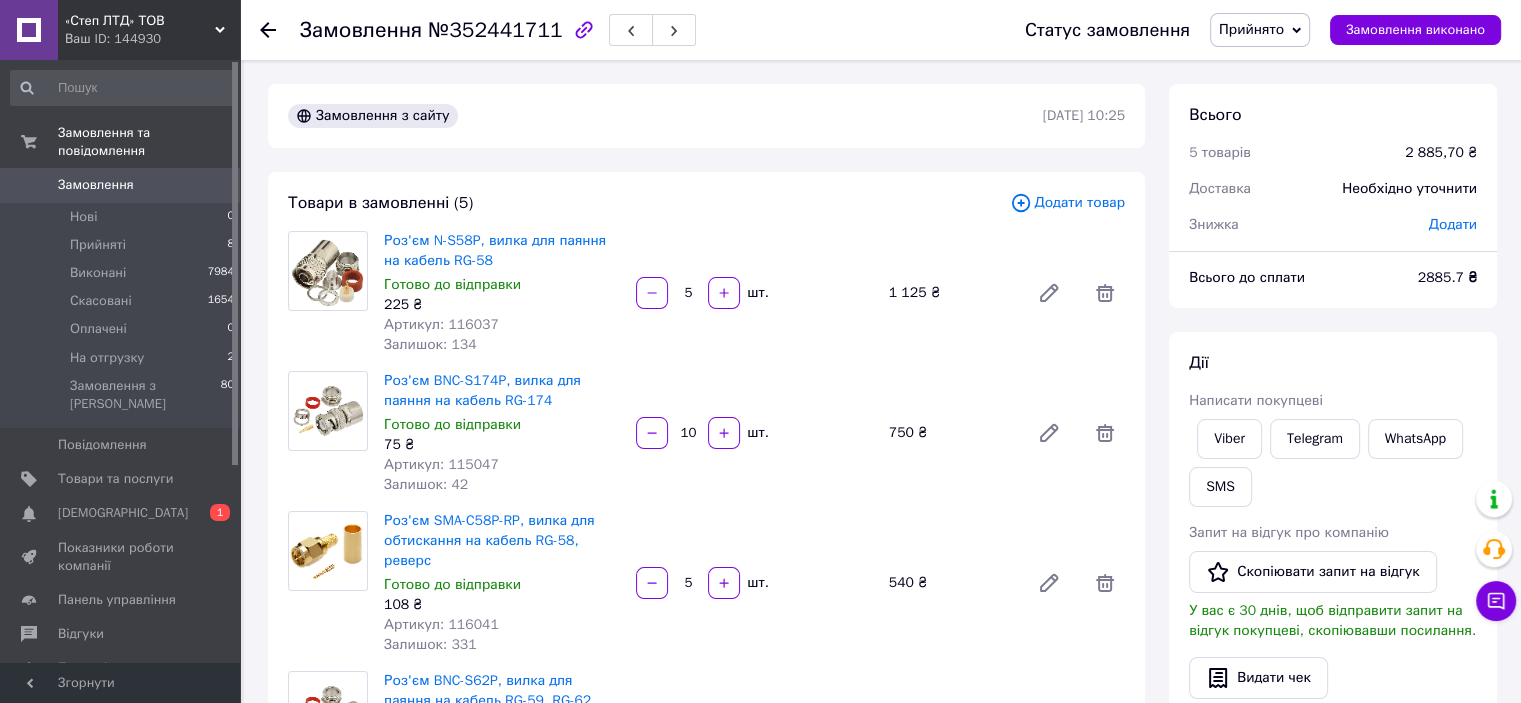 scroll, scrollTop: 300, scrollLeft: 0, axis: vertical 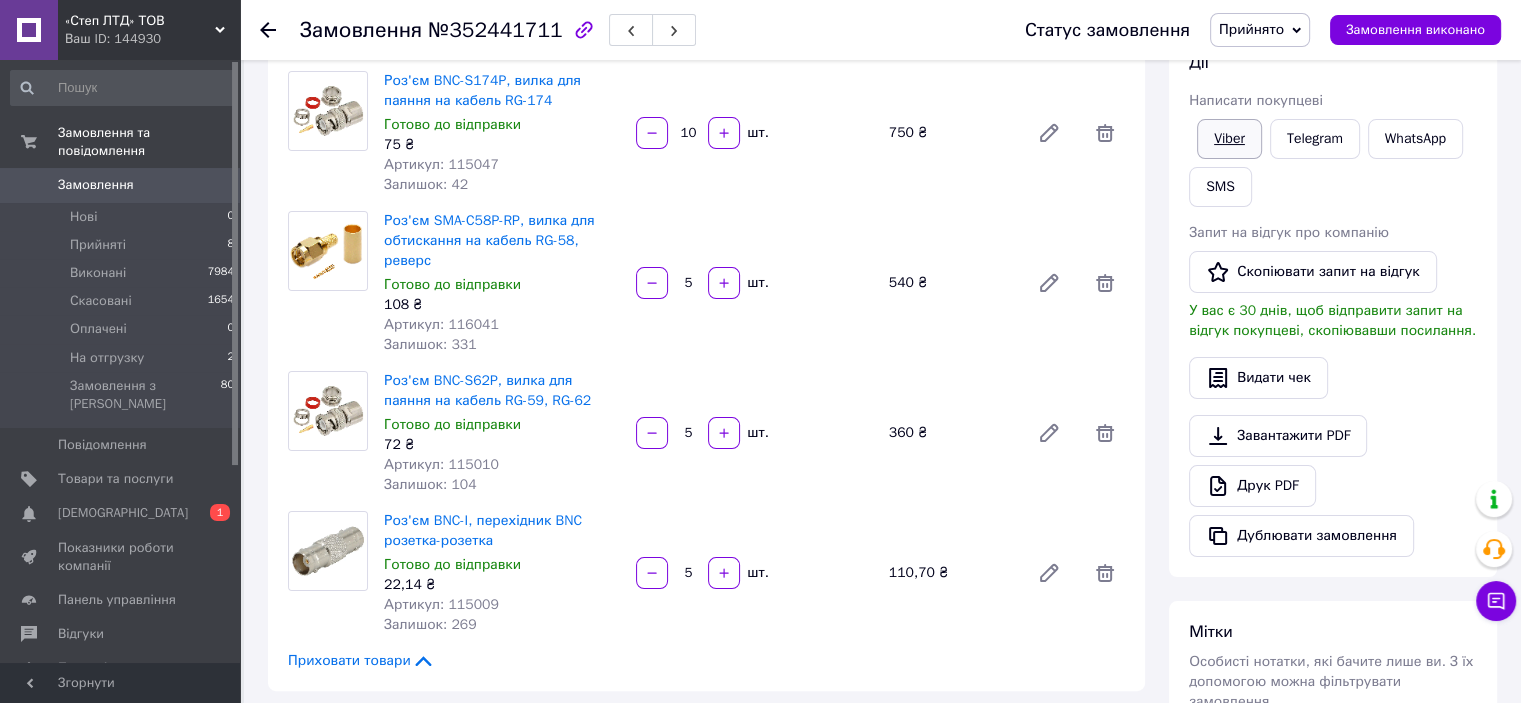click on "Viber" at bounding box center (1229, 139) 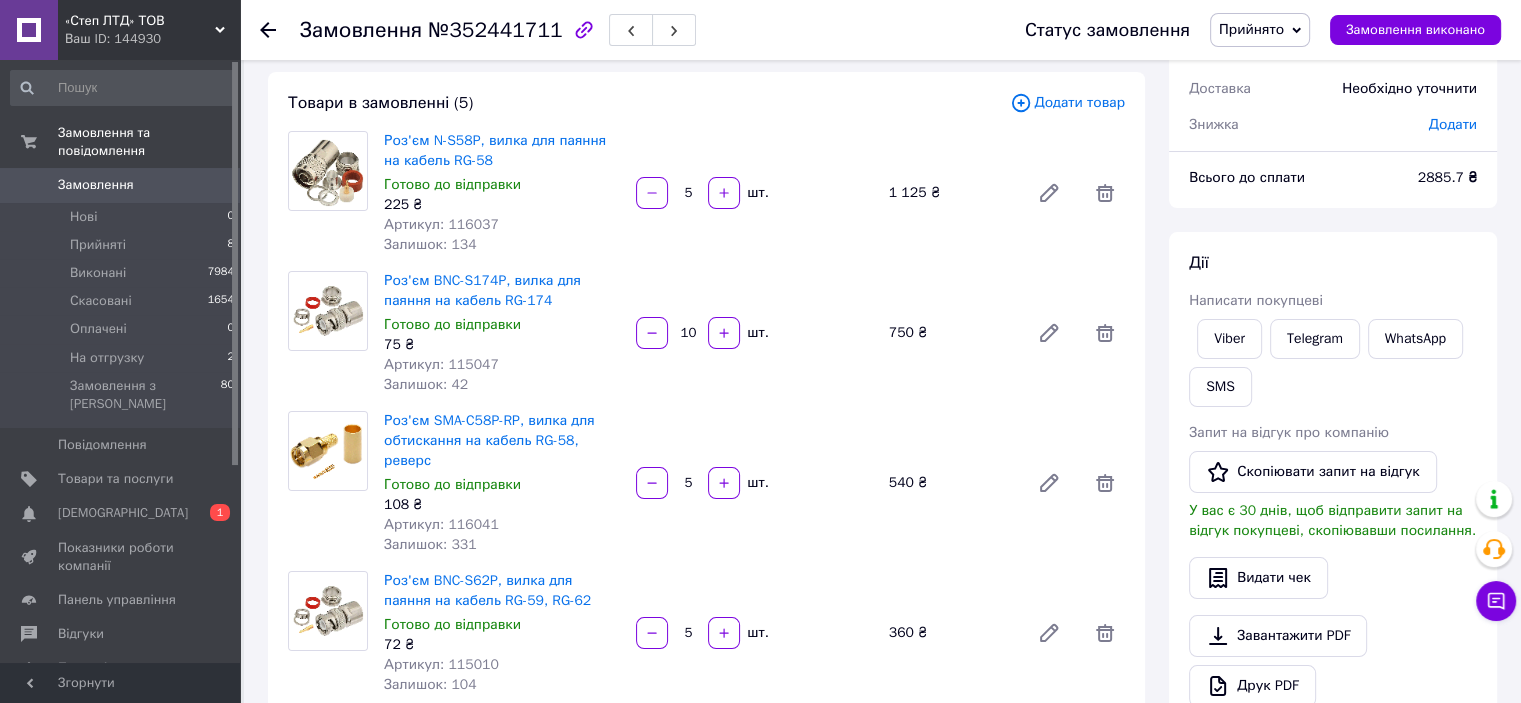scroll, scrollTop: 0, scrollLeft: 0, axis: both 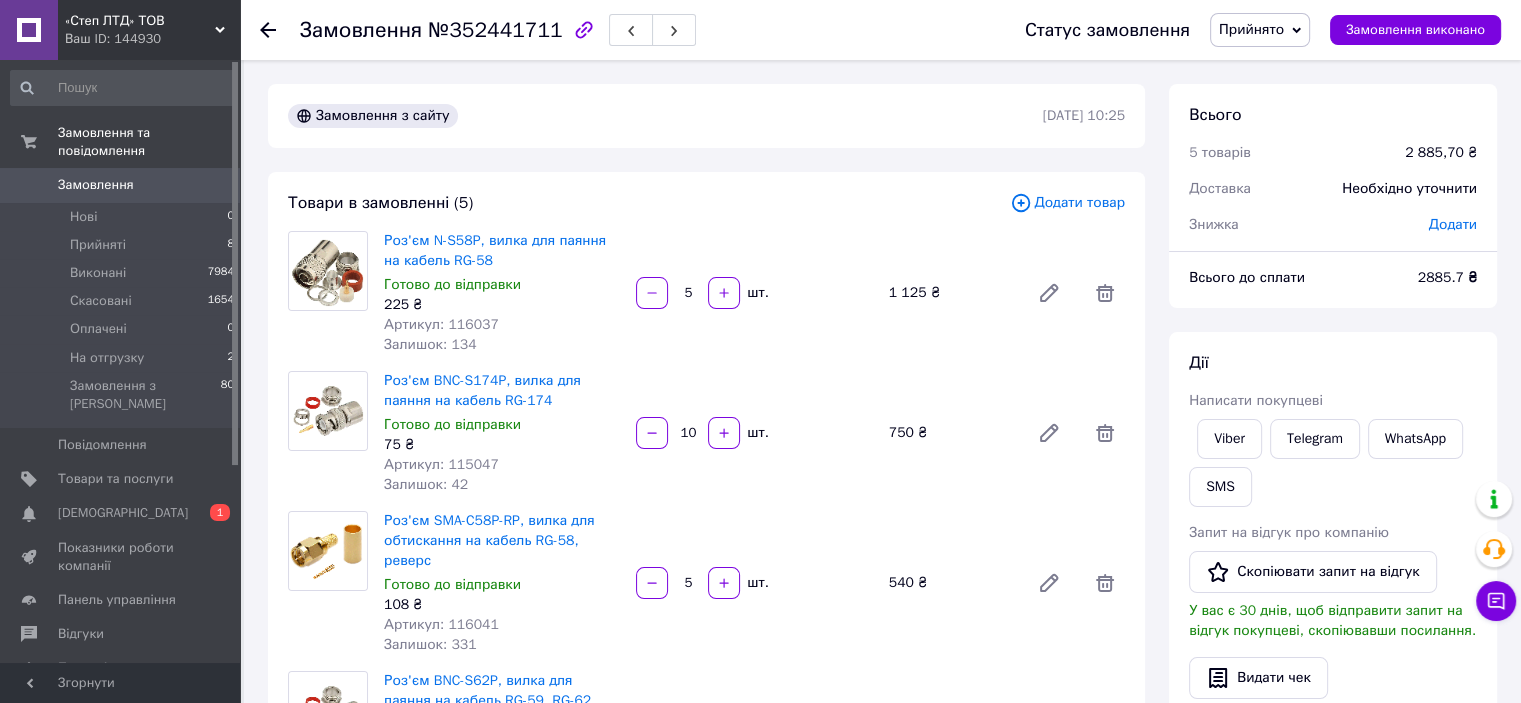 click 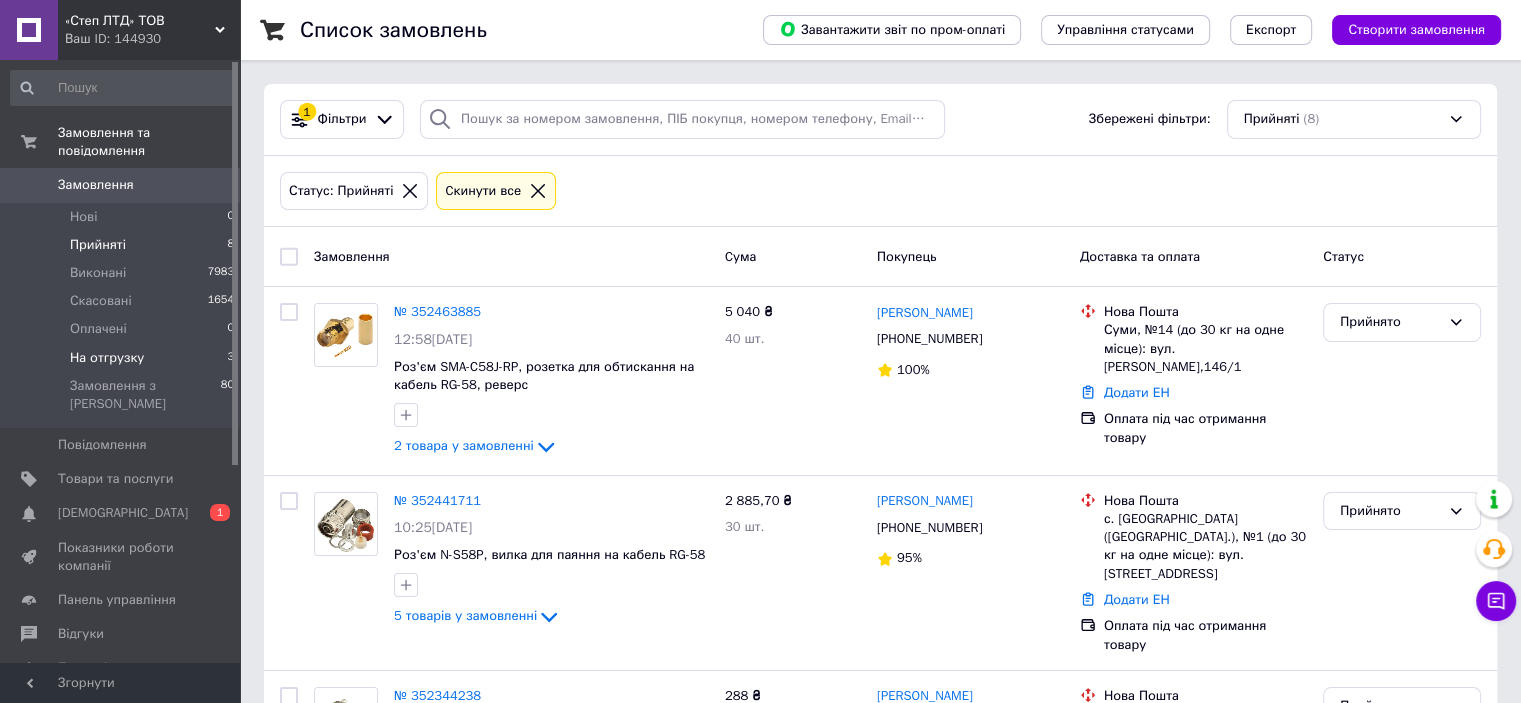 click on "На отгрузку 3" at bounding box center (123, 358) 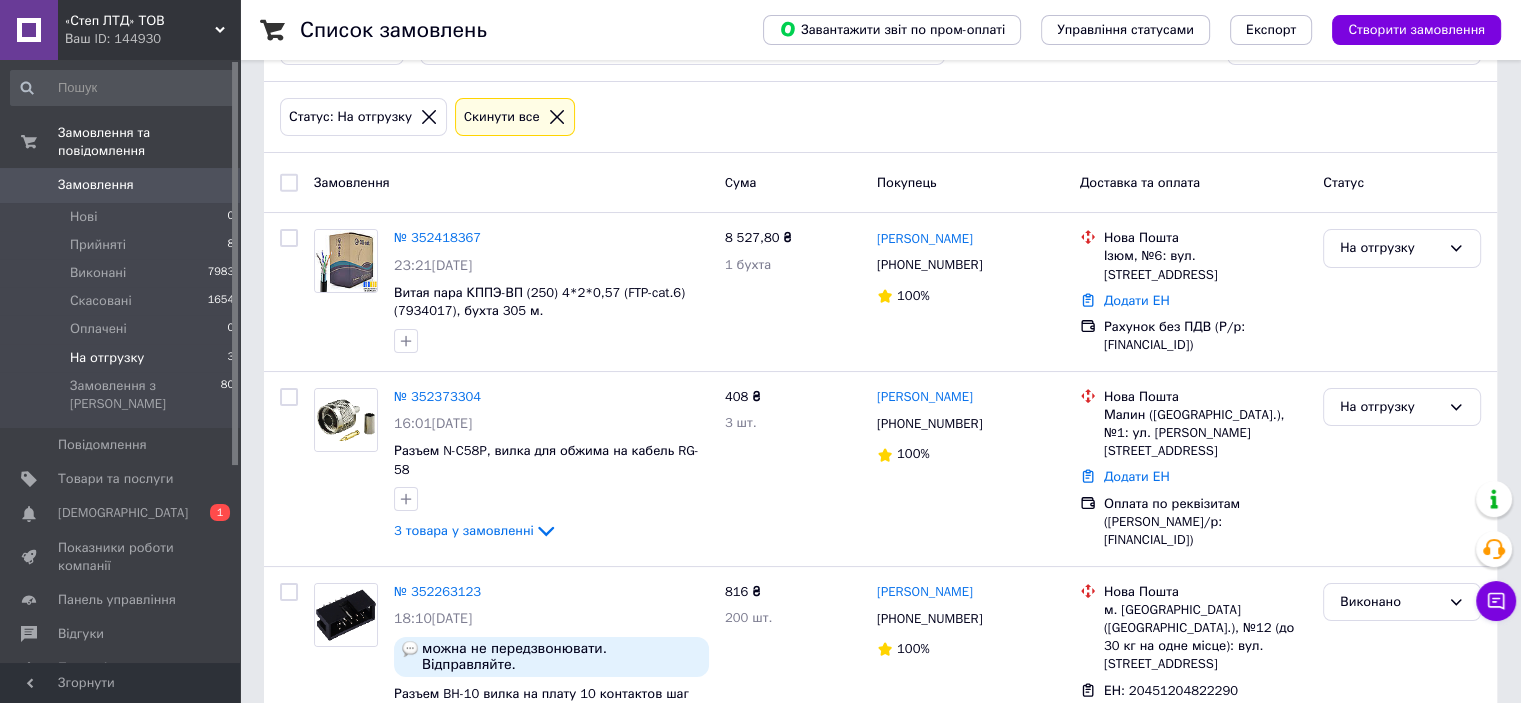 scroll, scrollTop: 140, scrollLeft: 0, axis: vertical 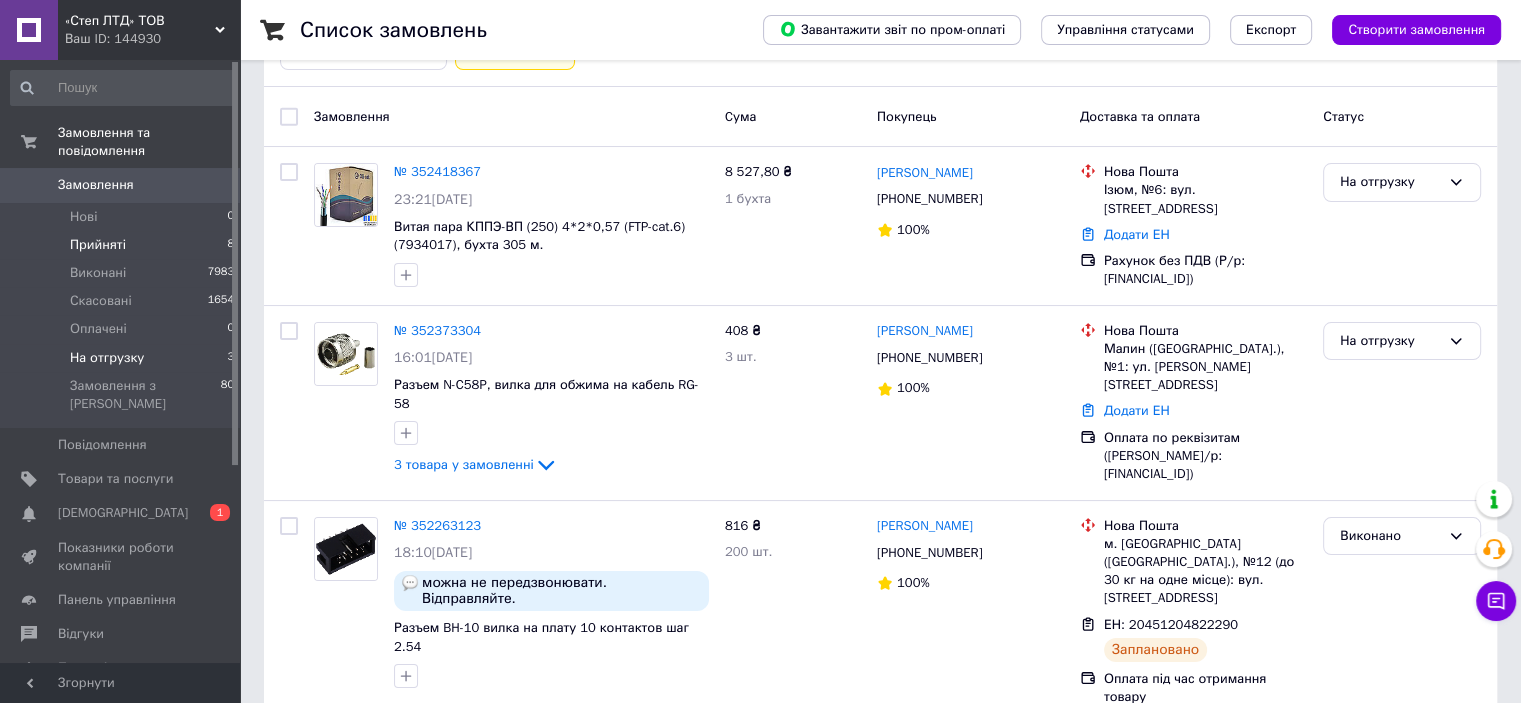 click on "Прийняті 8" at bounding box center (123, 245) 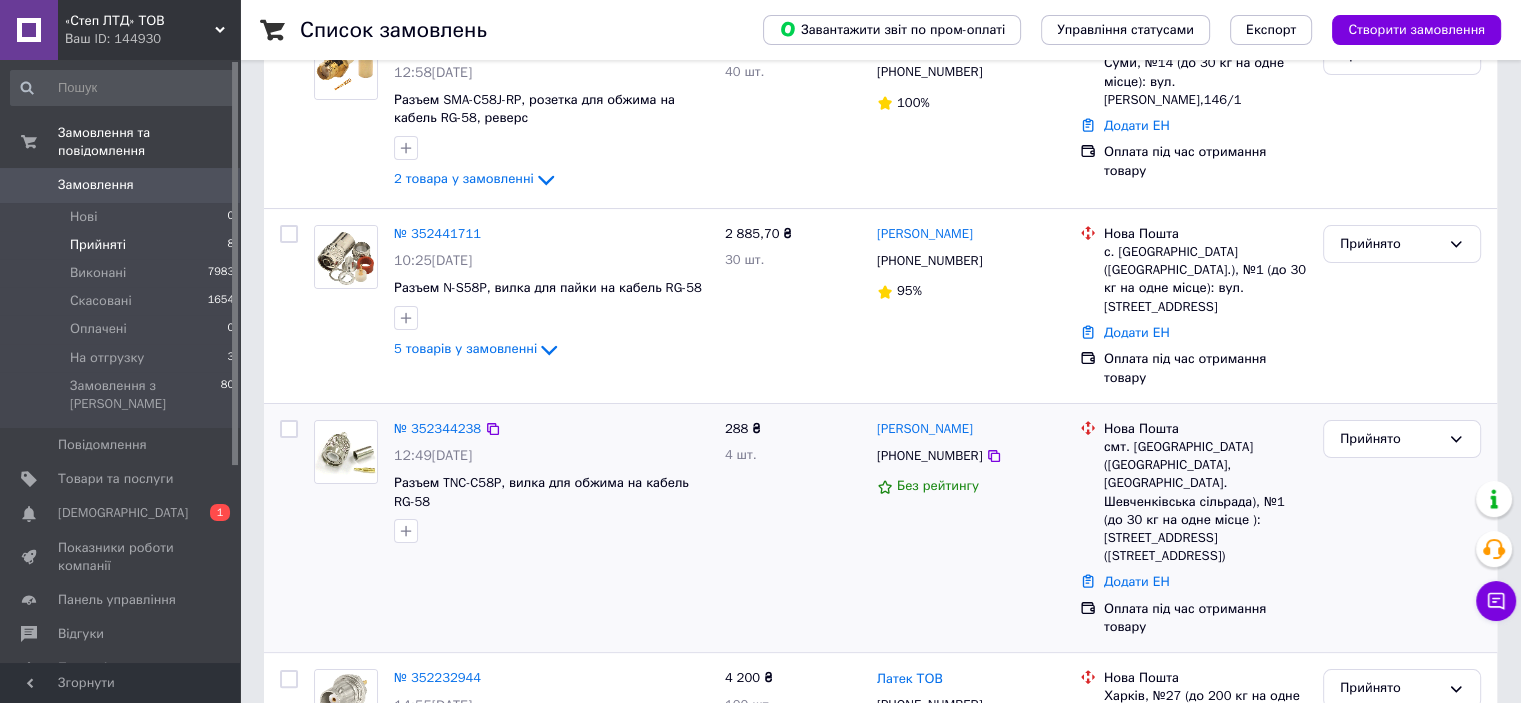 scroll, scrollTop: 167, scrollLeft: 0, axis: vertical 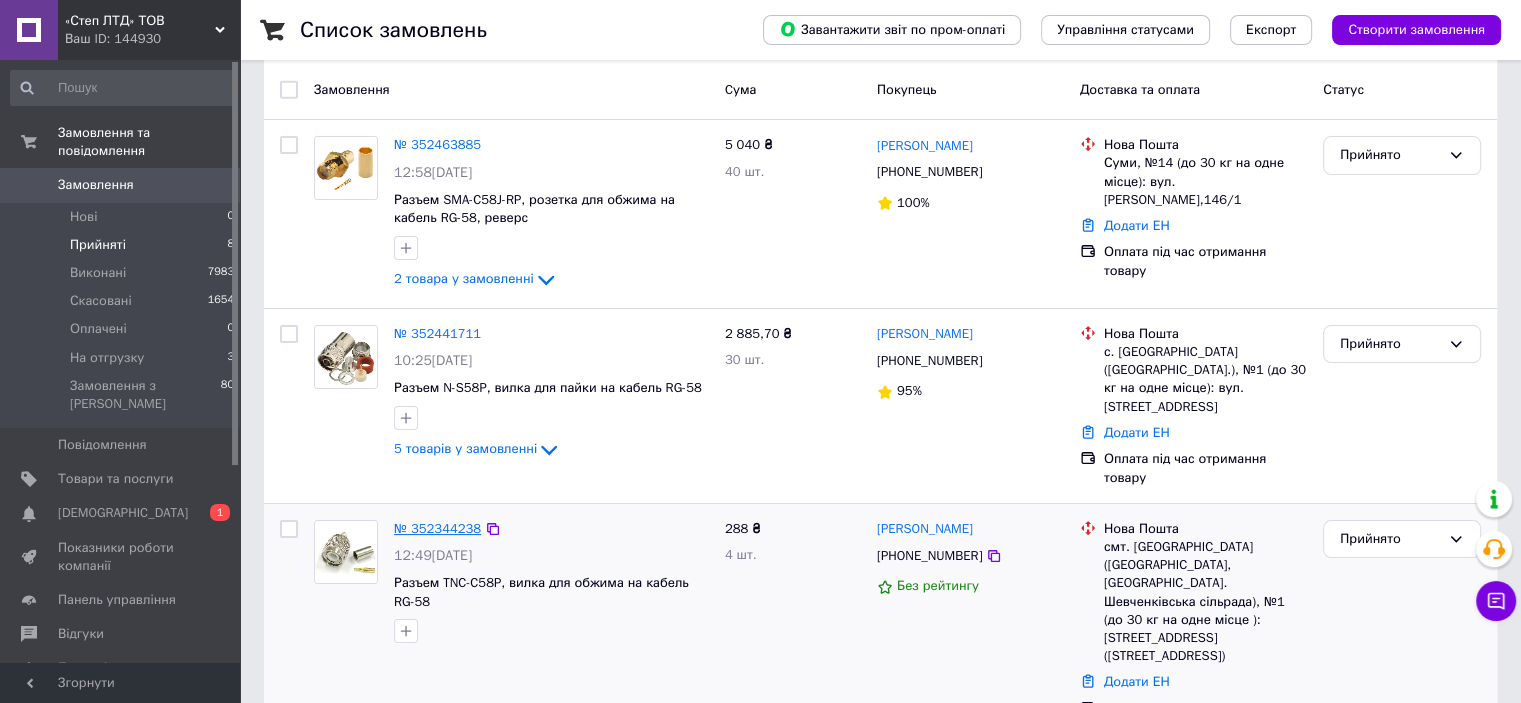 click on "№ 352344238" at bounding box center [437, 528] 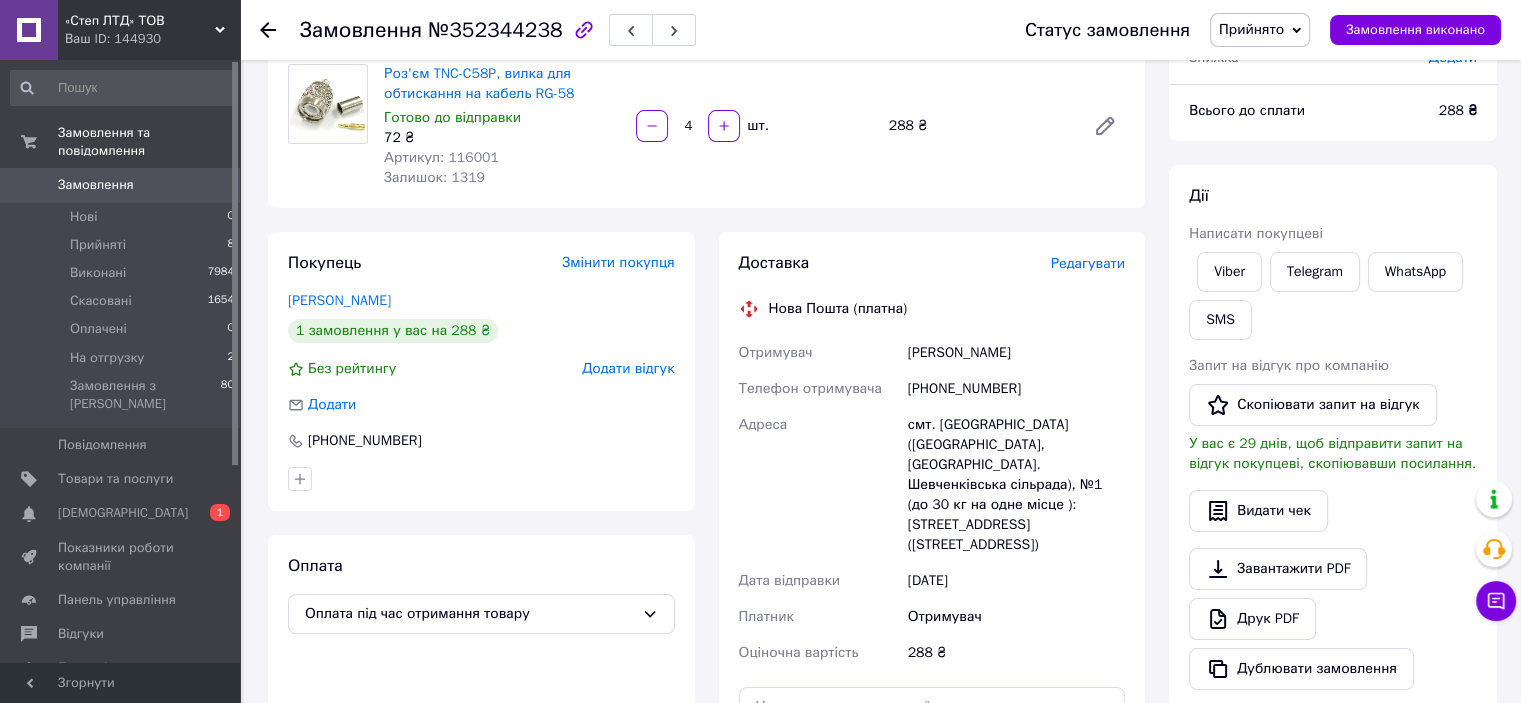 scroll, scrollTop: 0, scrollLeft: 0, axis: both 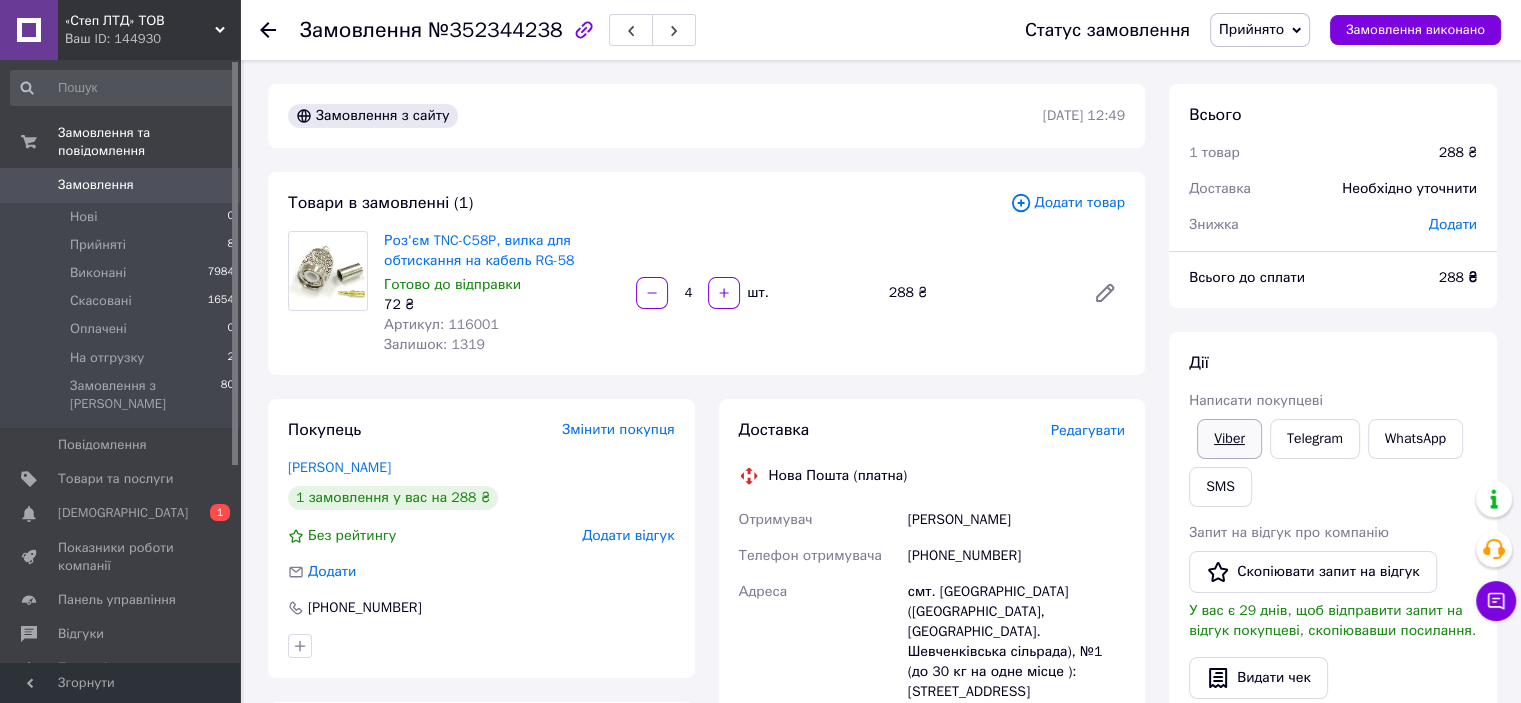 click on "Viber" at bounding box center (1229, 439) 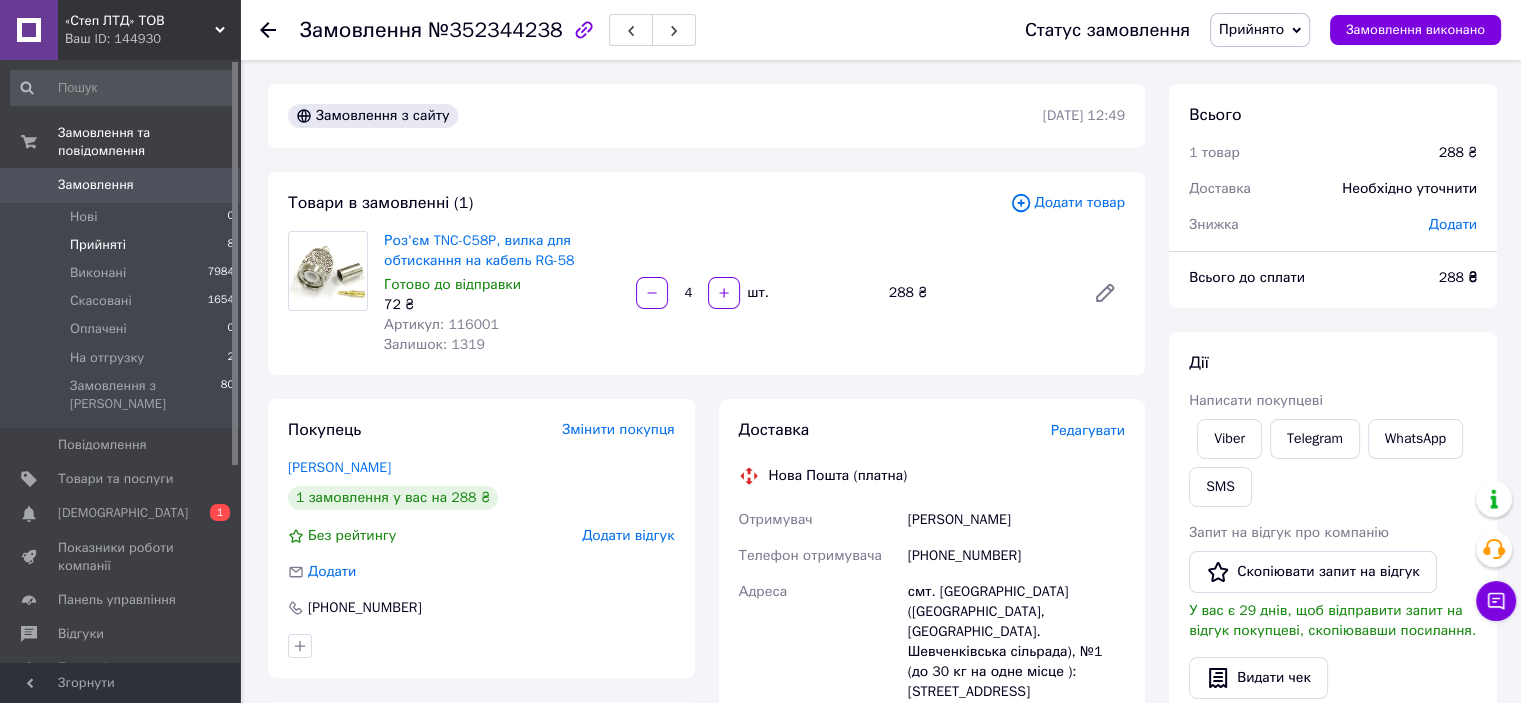 click on "Прийняті 8" at bounding box center (123, 245) 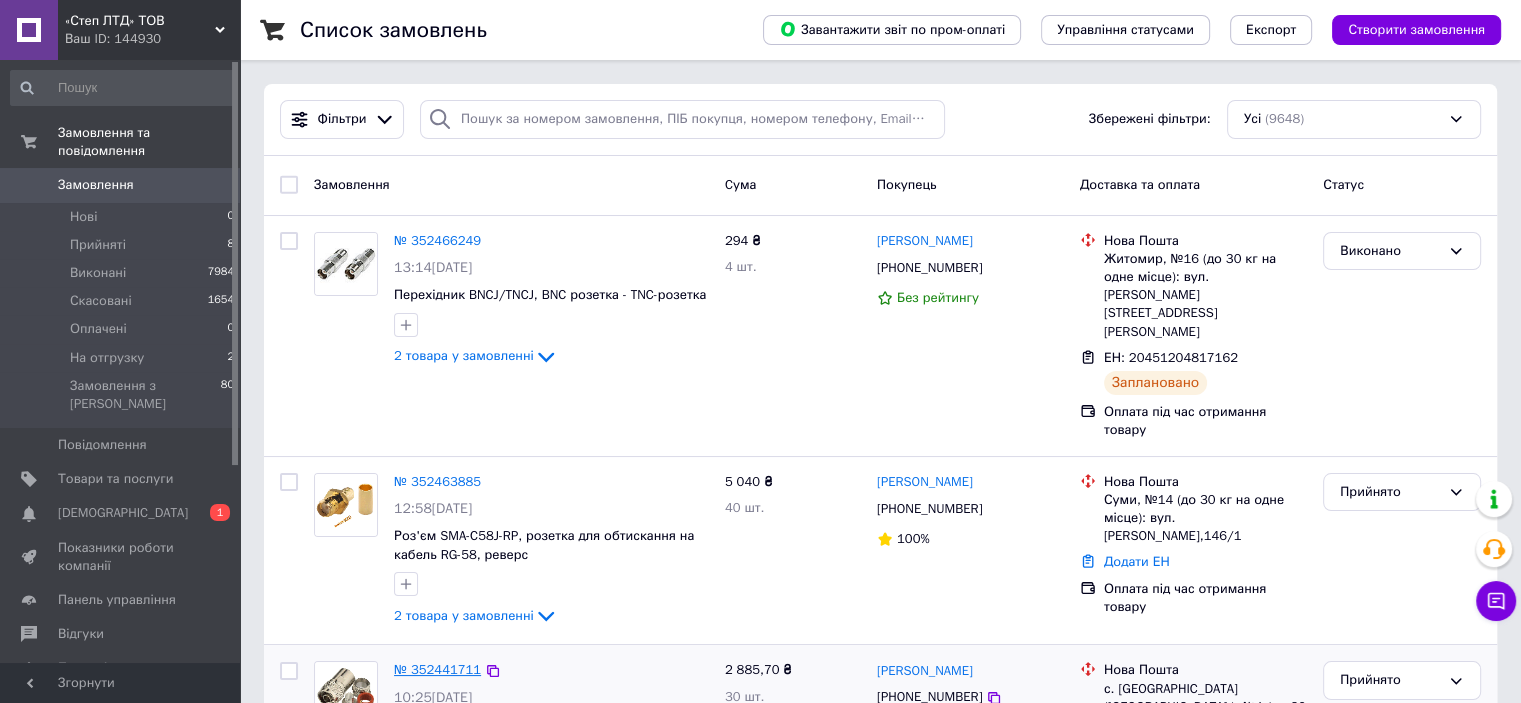 click on "№ 352441711" at bounding box center [437, 669] 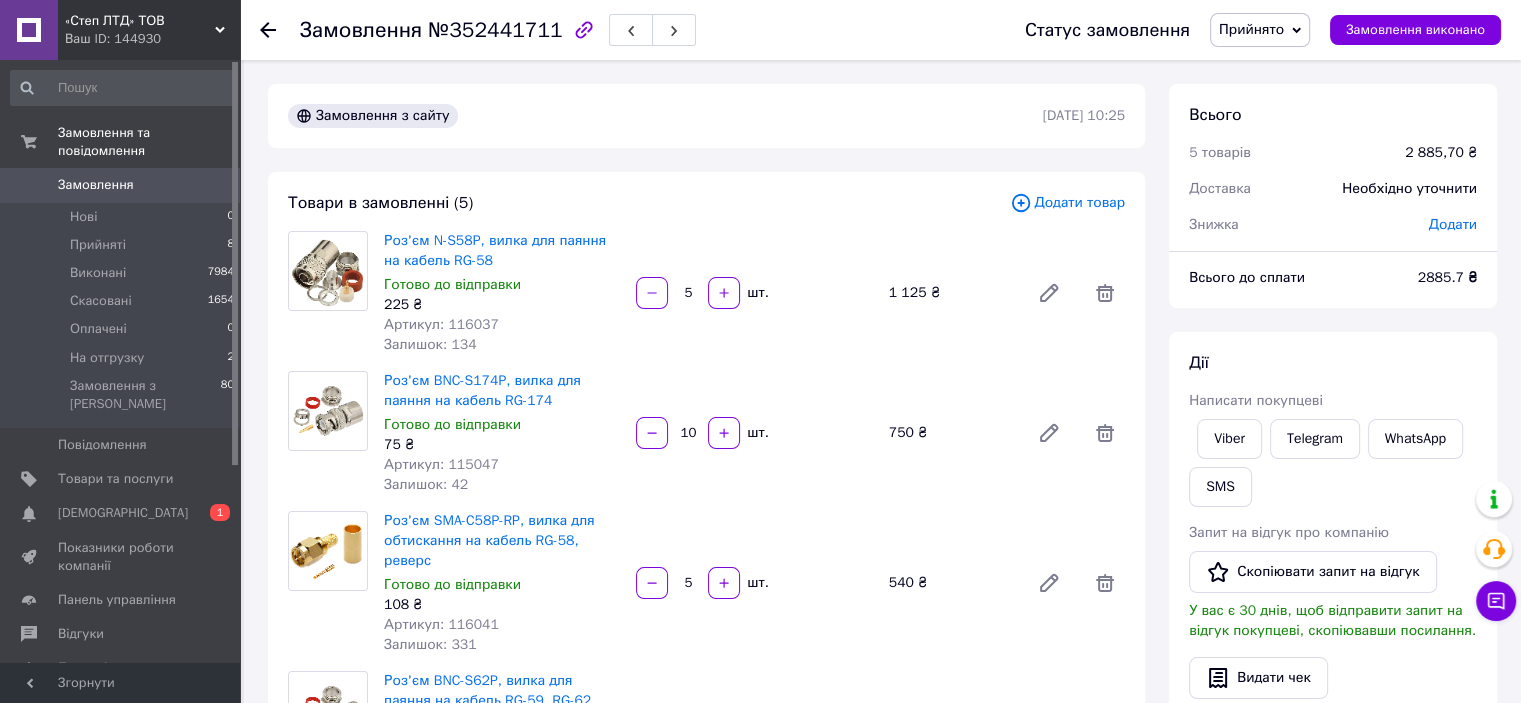 click on "Артикул: 116037" at bounding box center (441, 324) 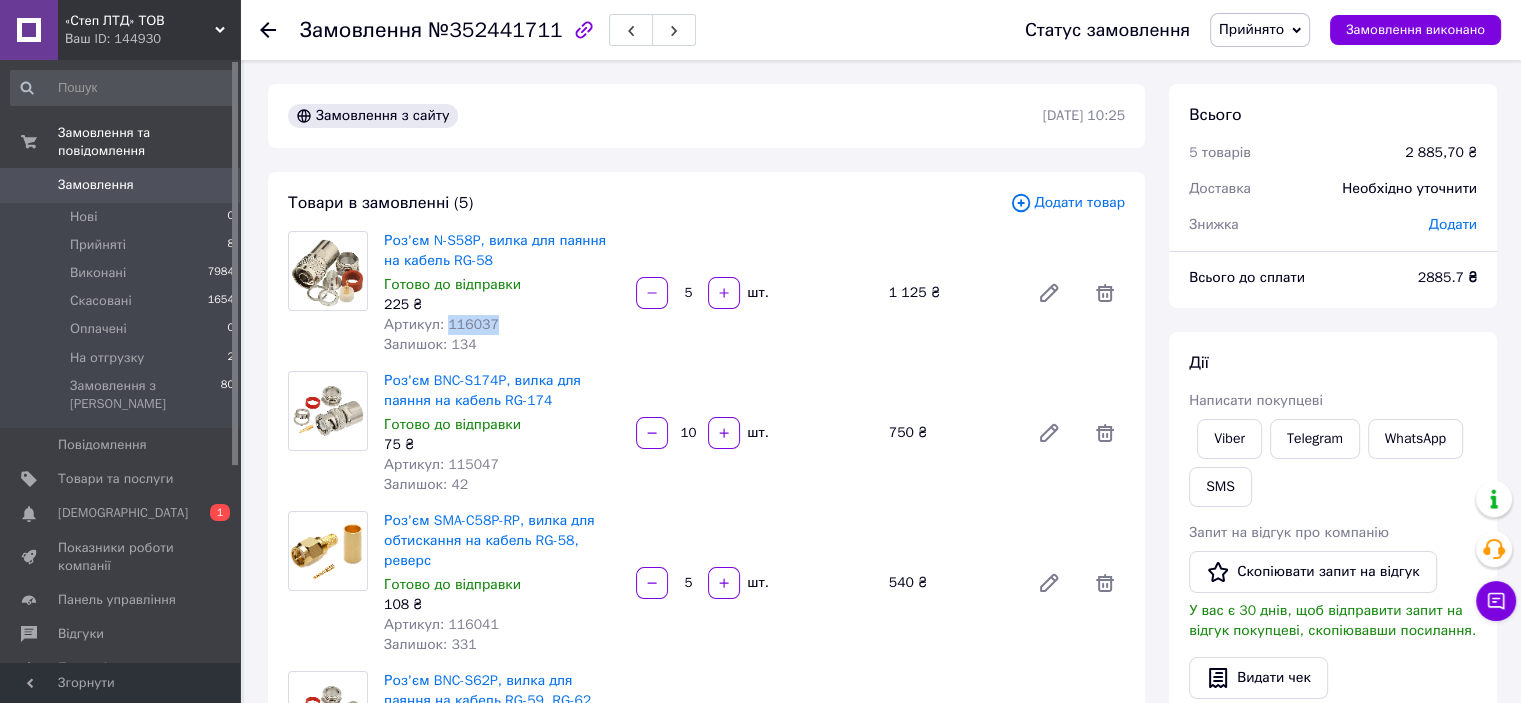 click on "Артикул: 116037" at bounding box center [441, 324] 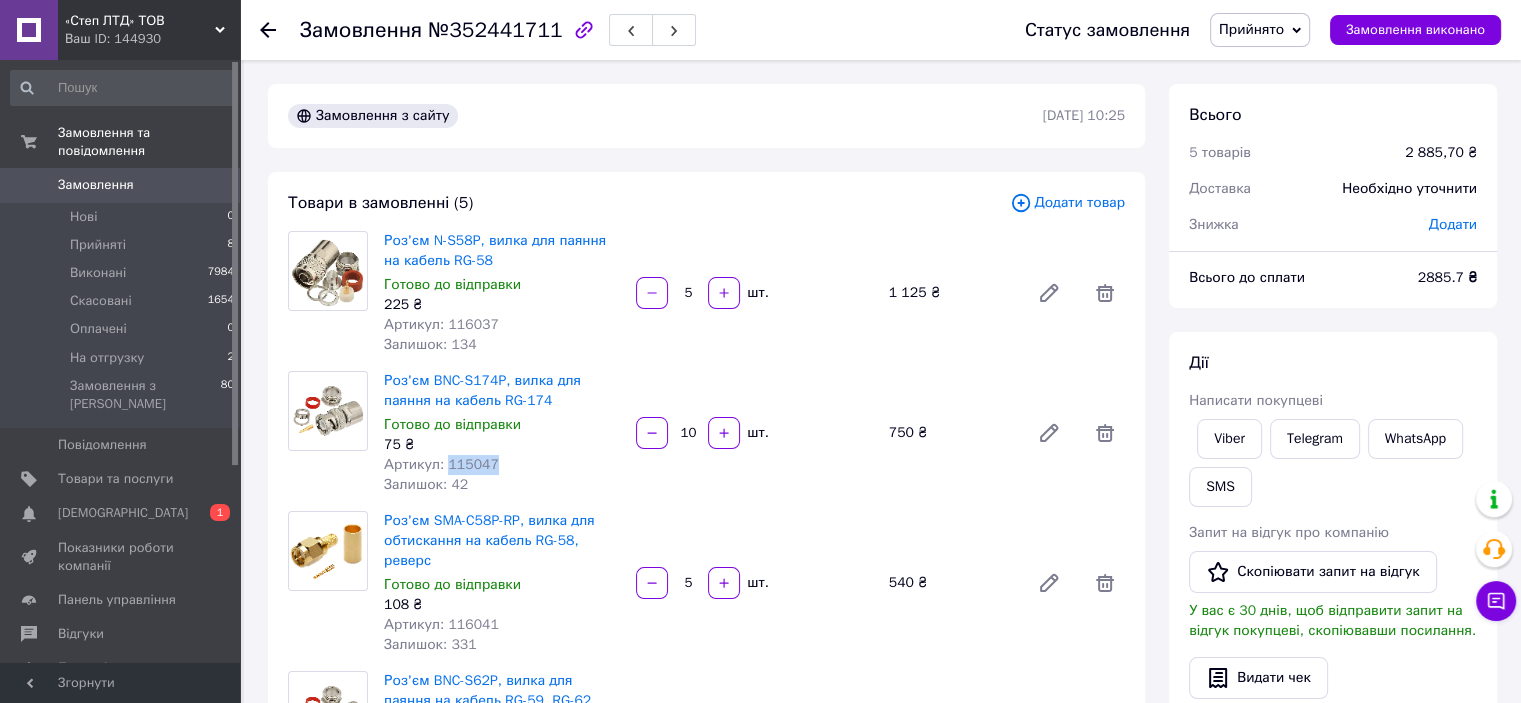 click on "Артикул: 115047" at bounding box center (441, 464) 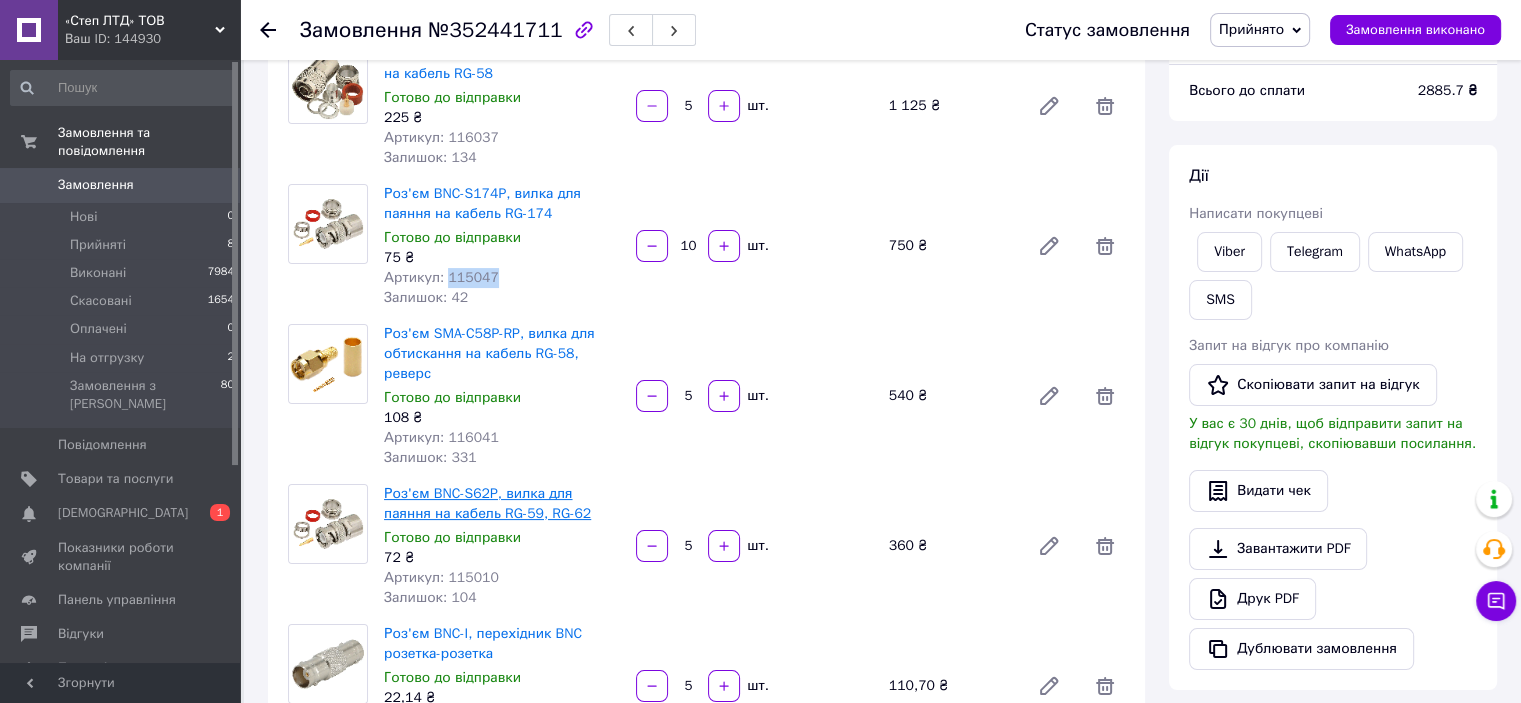 scroll, scrollTop: 200, scrollLeft: 0, axis: vertical 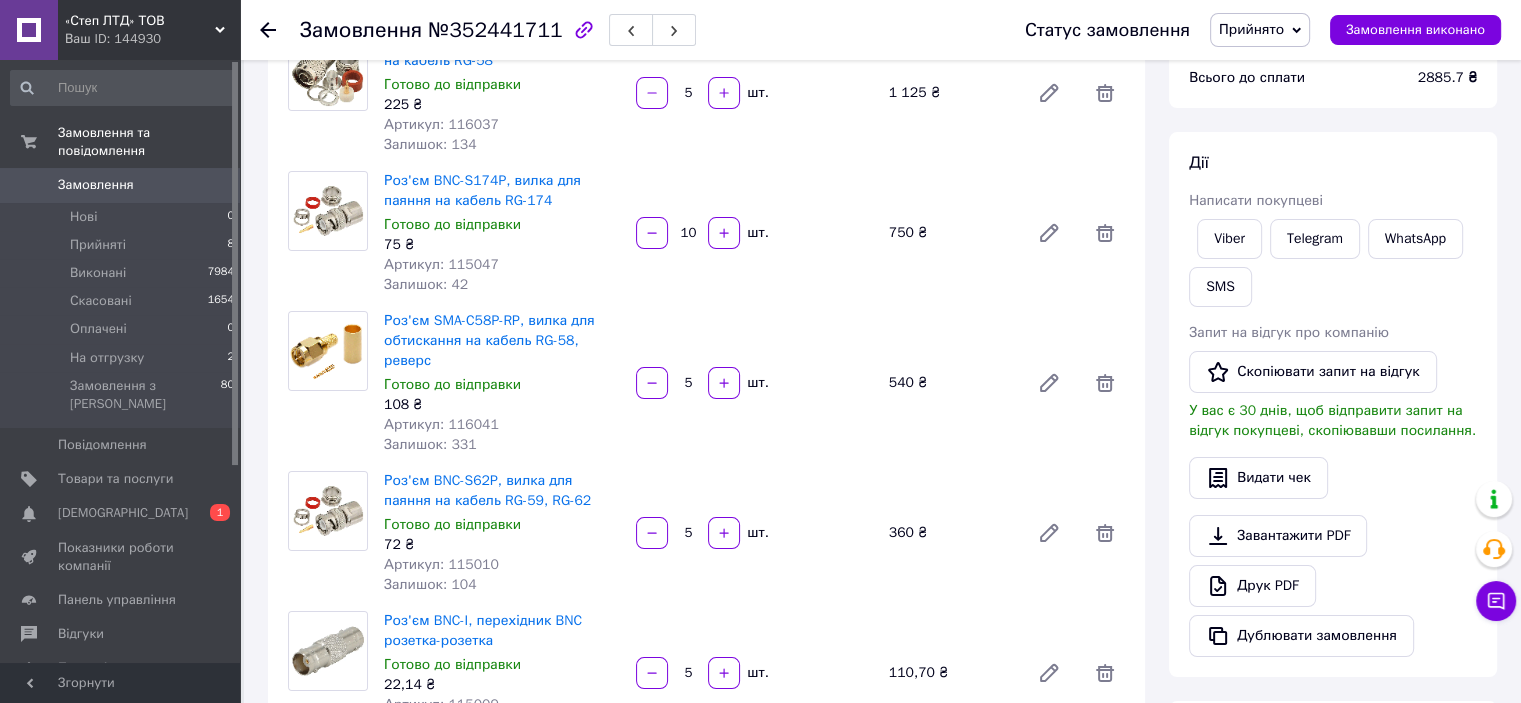click on "Артикул: 116041" at bounding box center [441, 424] 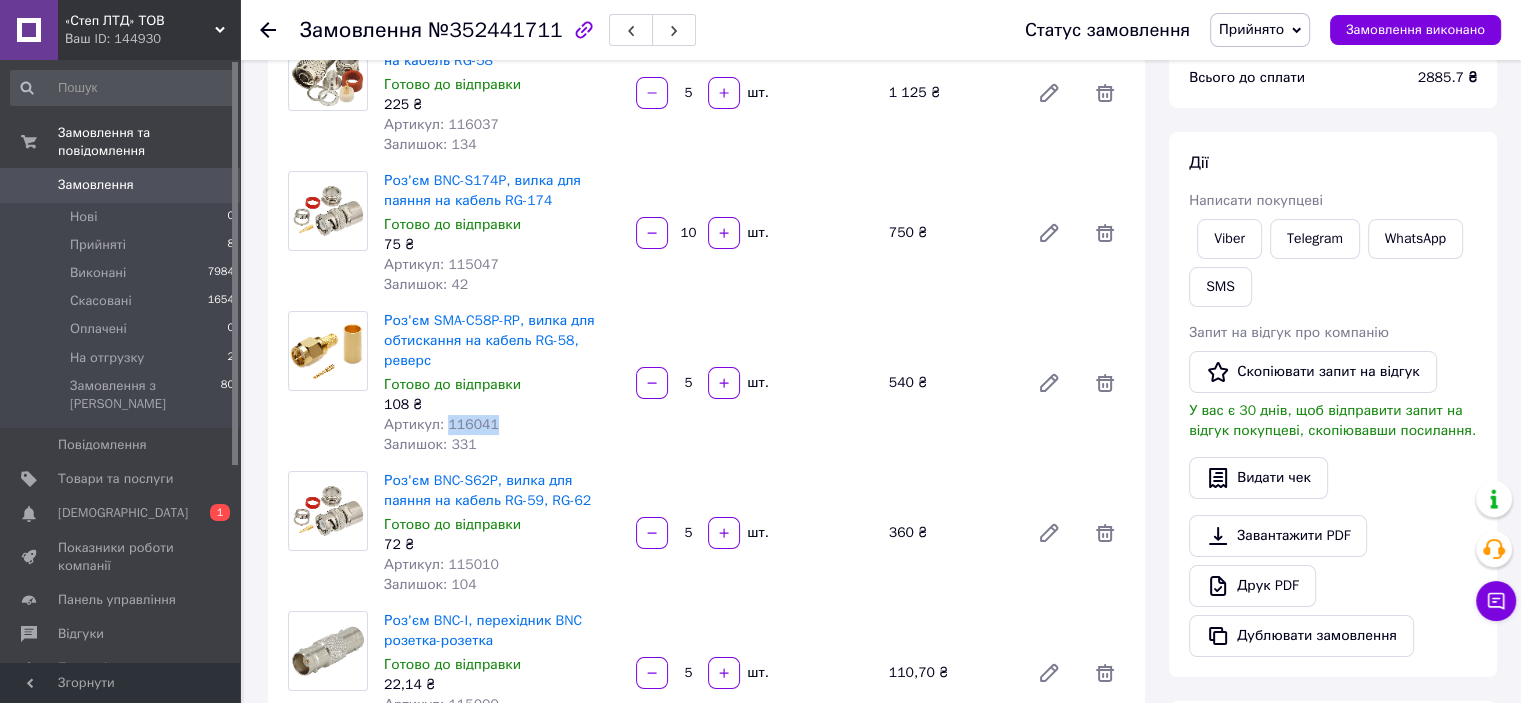 click on "Артикул: 116041" at bounding box center [441, 424] 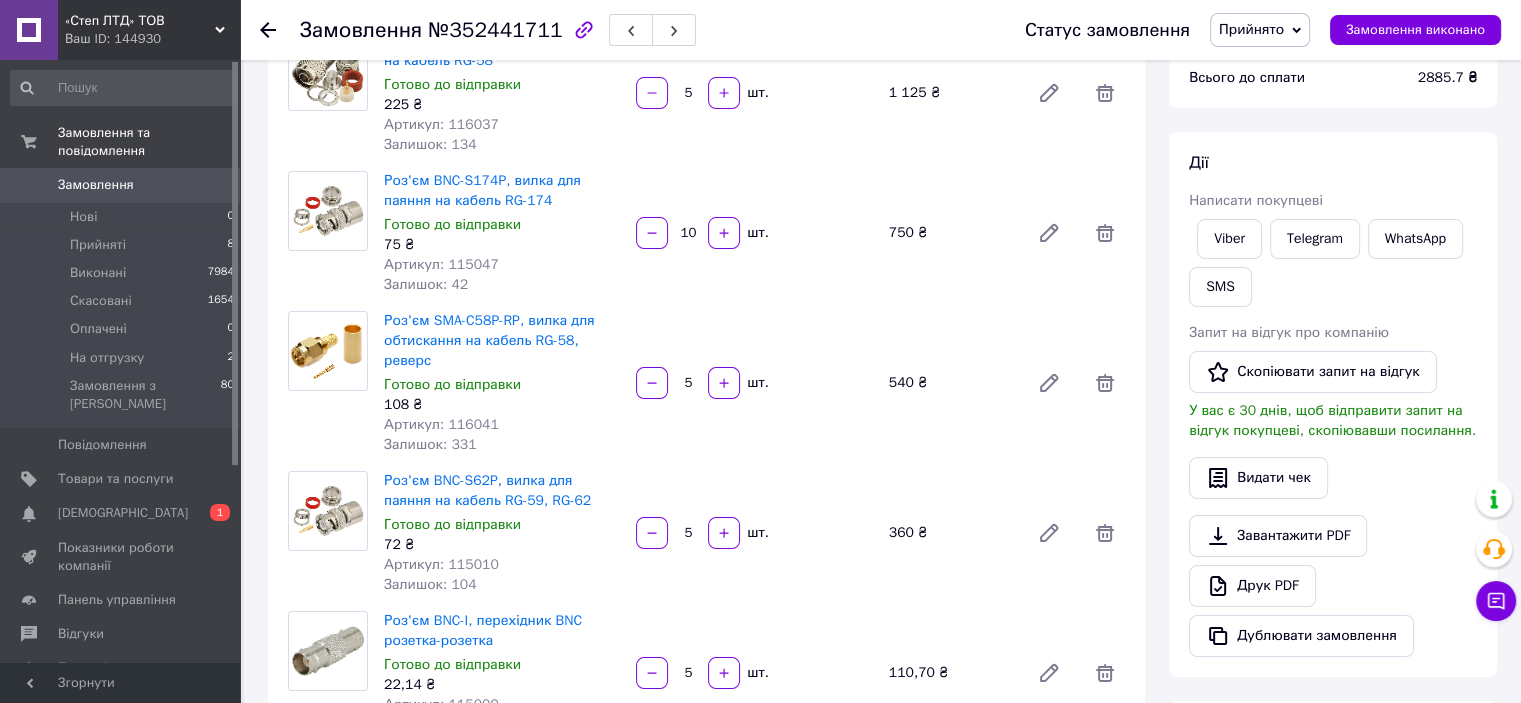 click on "Артикул: 115010" at bounding box center [441, 564] 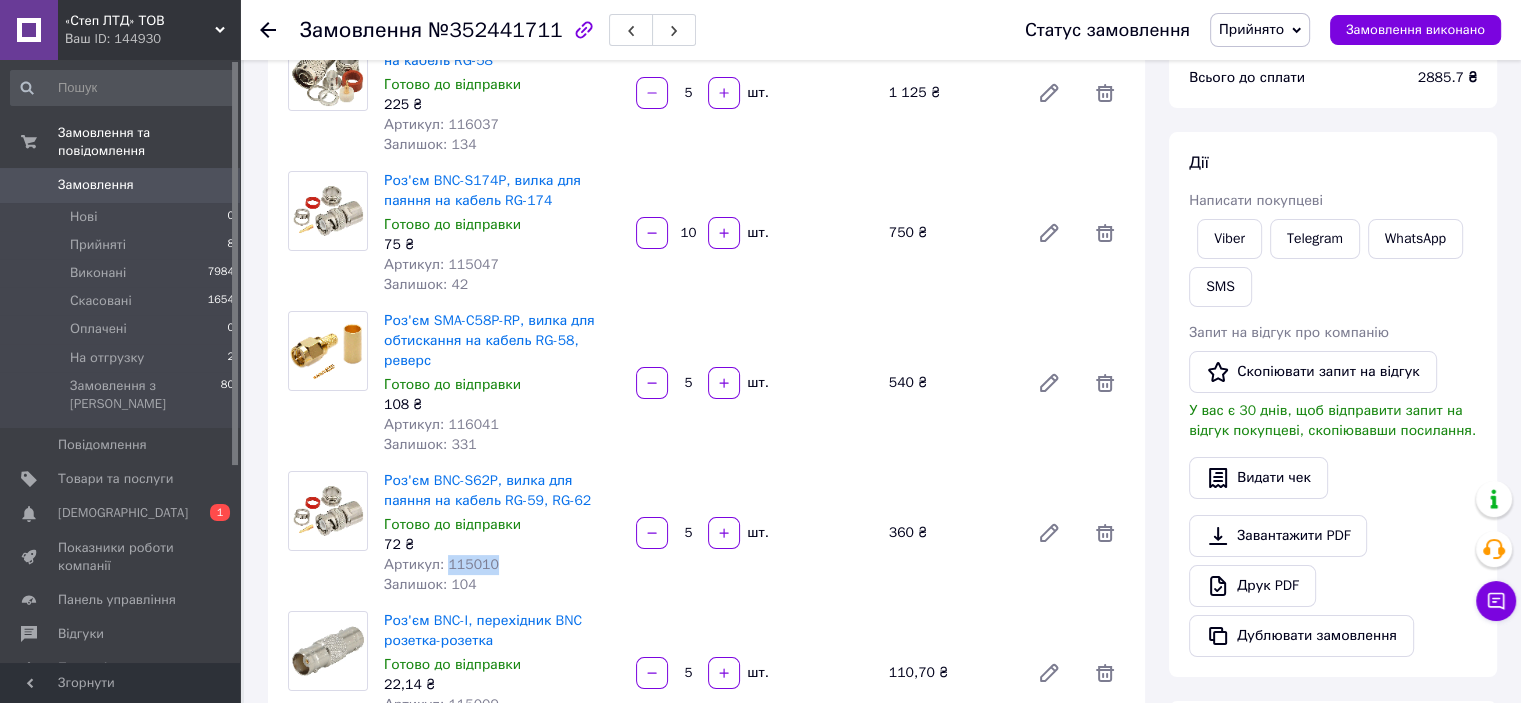 click on "Артикул: 115010" at bounding box center (441, 564) 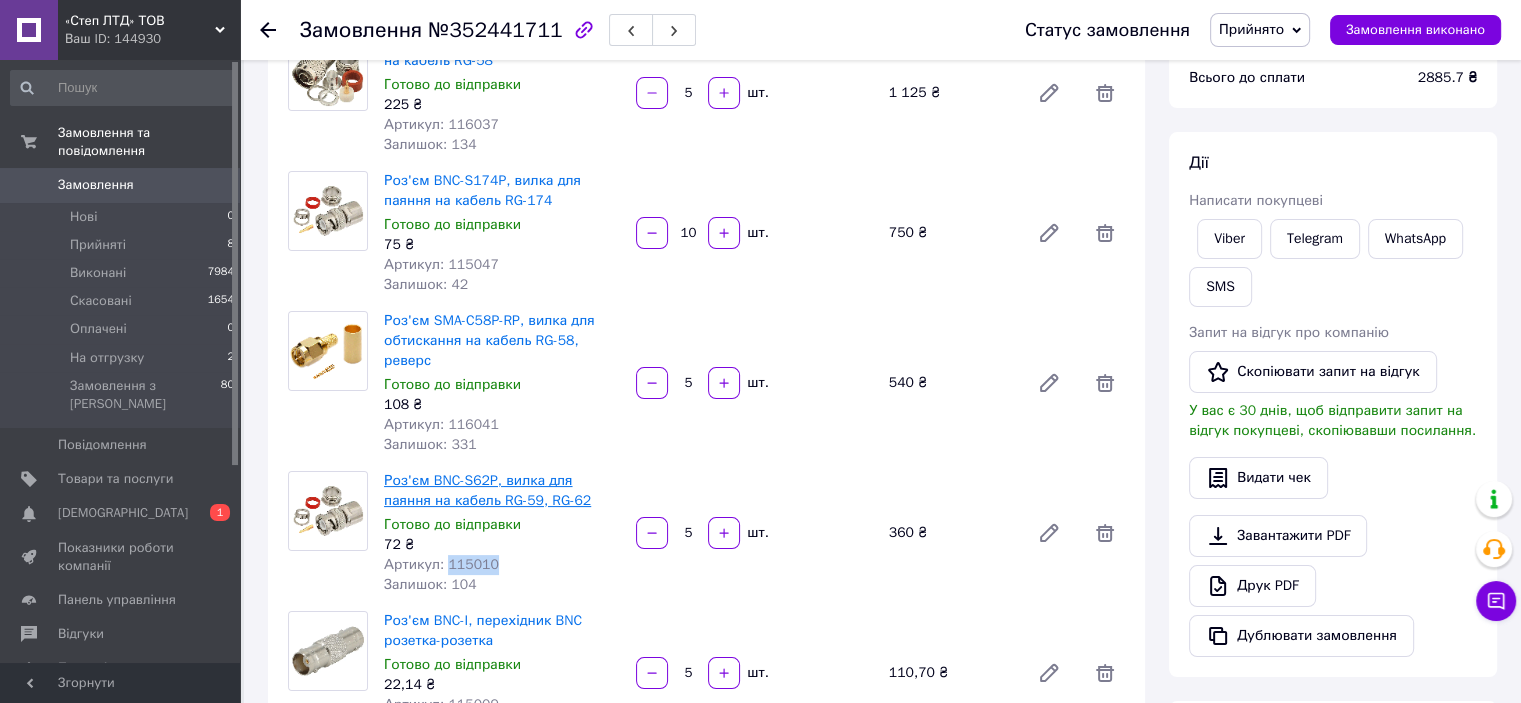 scroll, scrollTop: 400, scrollLeft: 0, axis: vertical 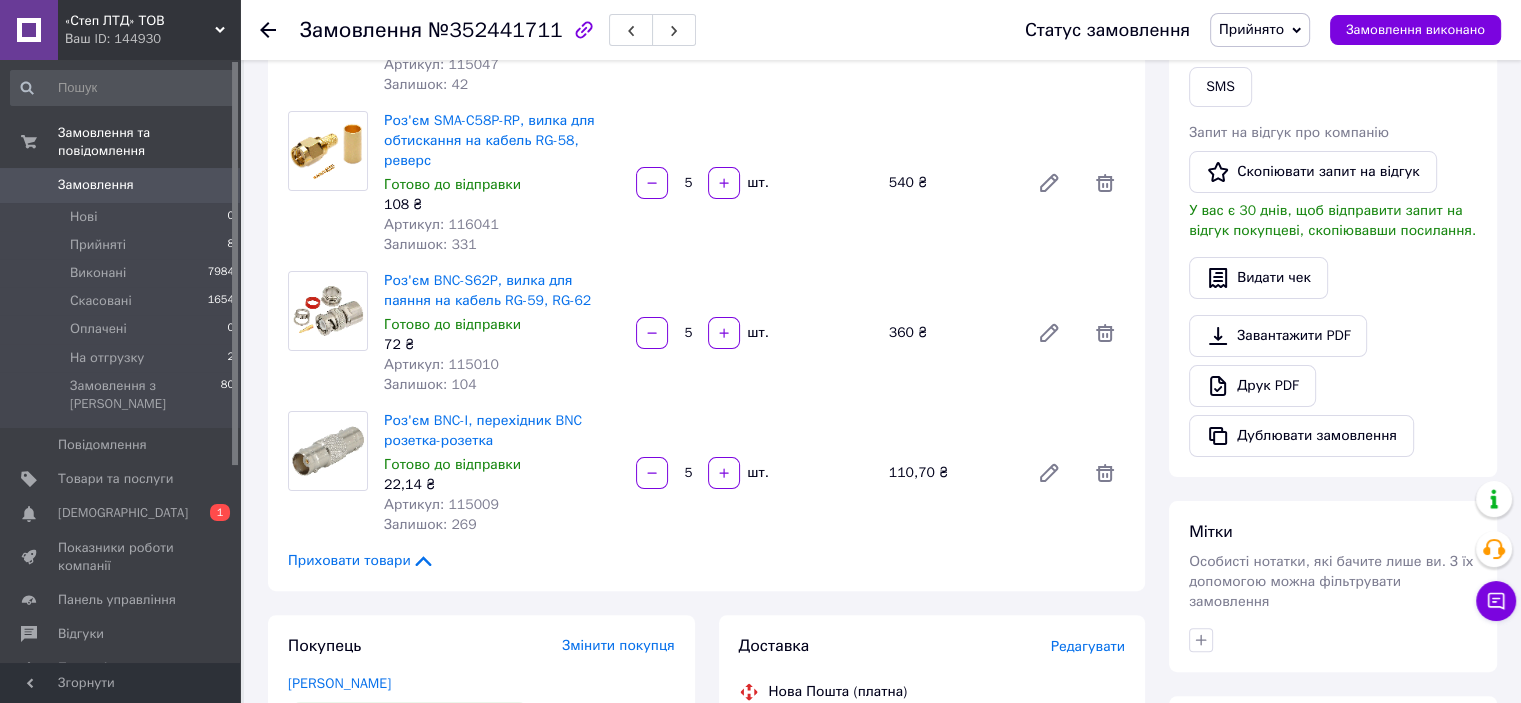 click on "Артикул: 115009" at bounding box center [441, 504] 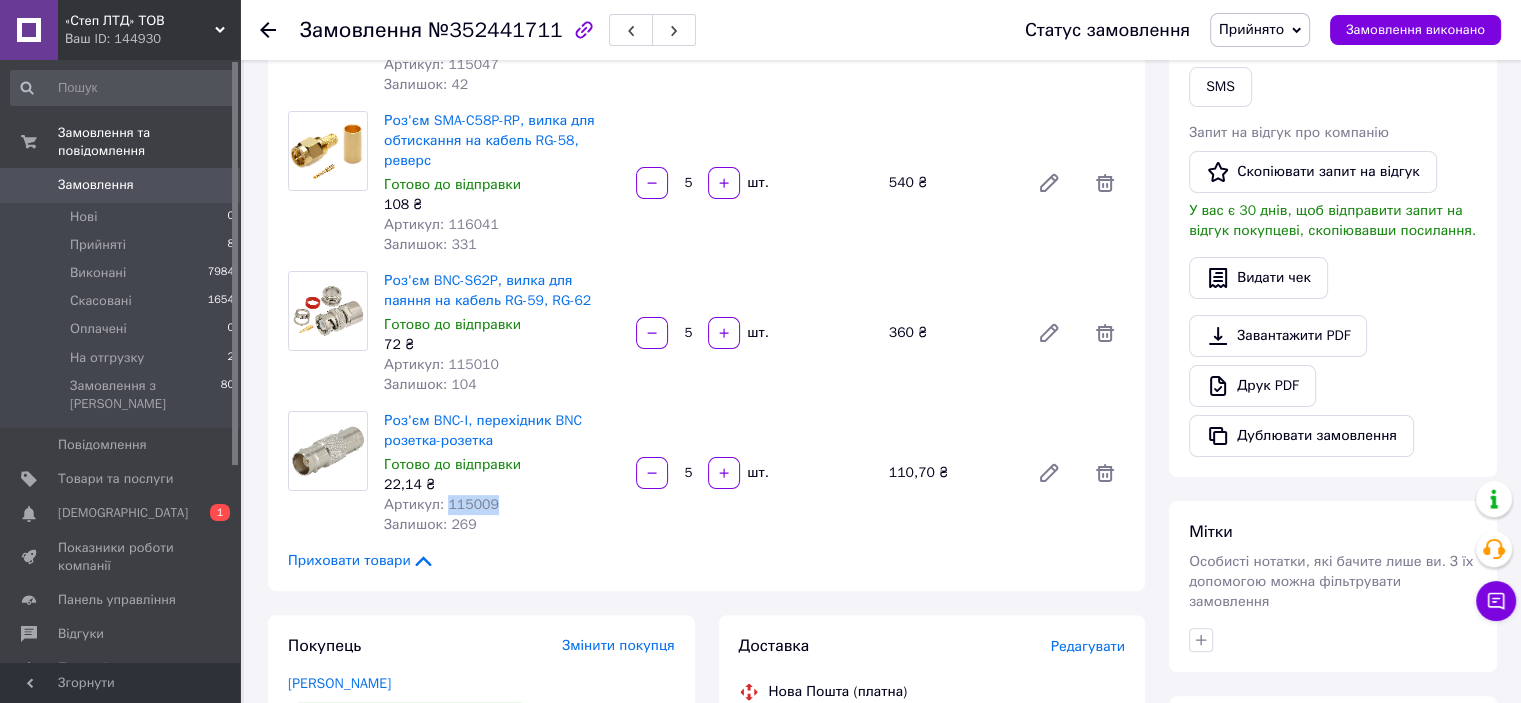 click on "Артикул: 115009" at bounding box center [441, 504] 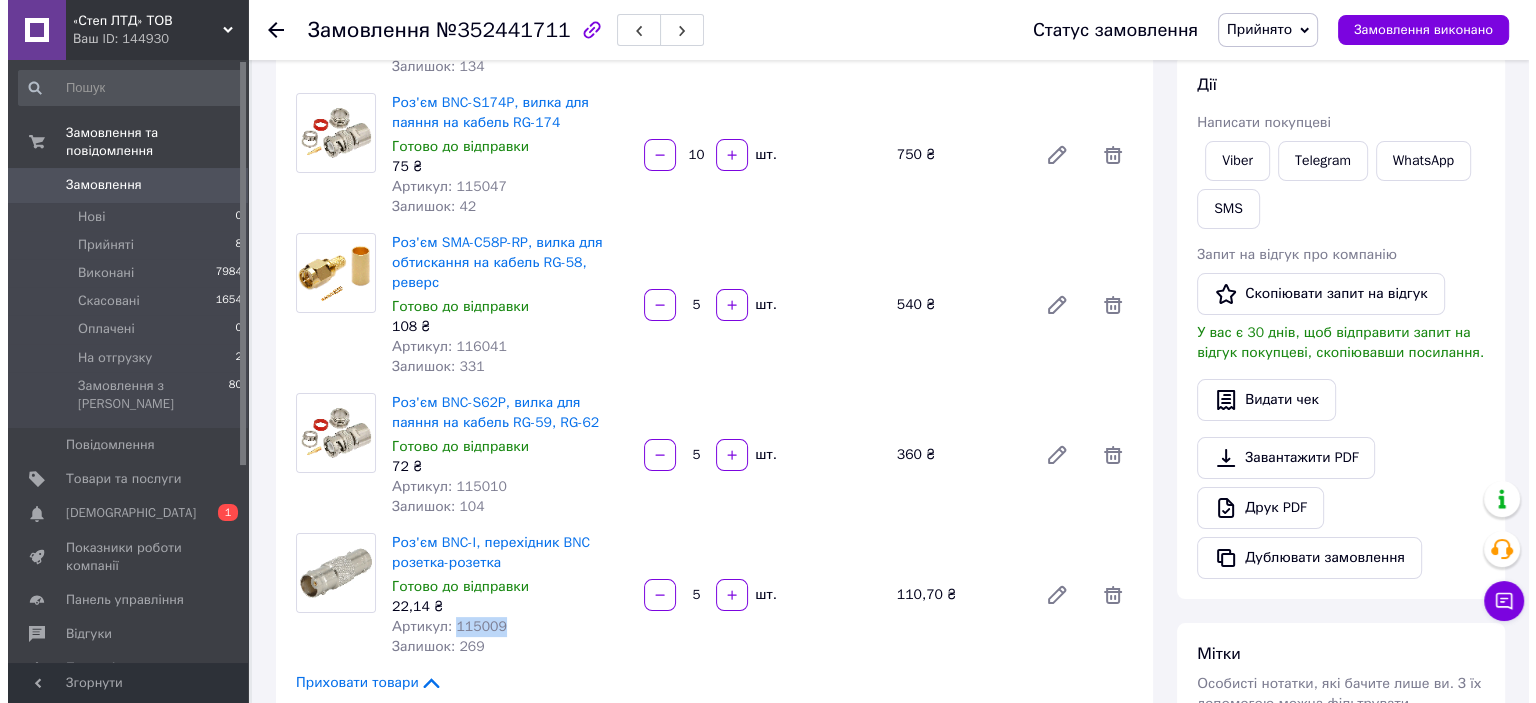 scroll, scrollTop: 400, scrollLeft: 0, axis: vertical 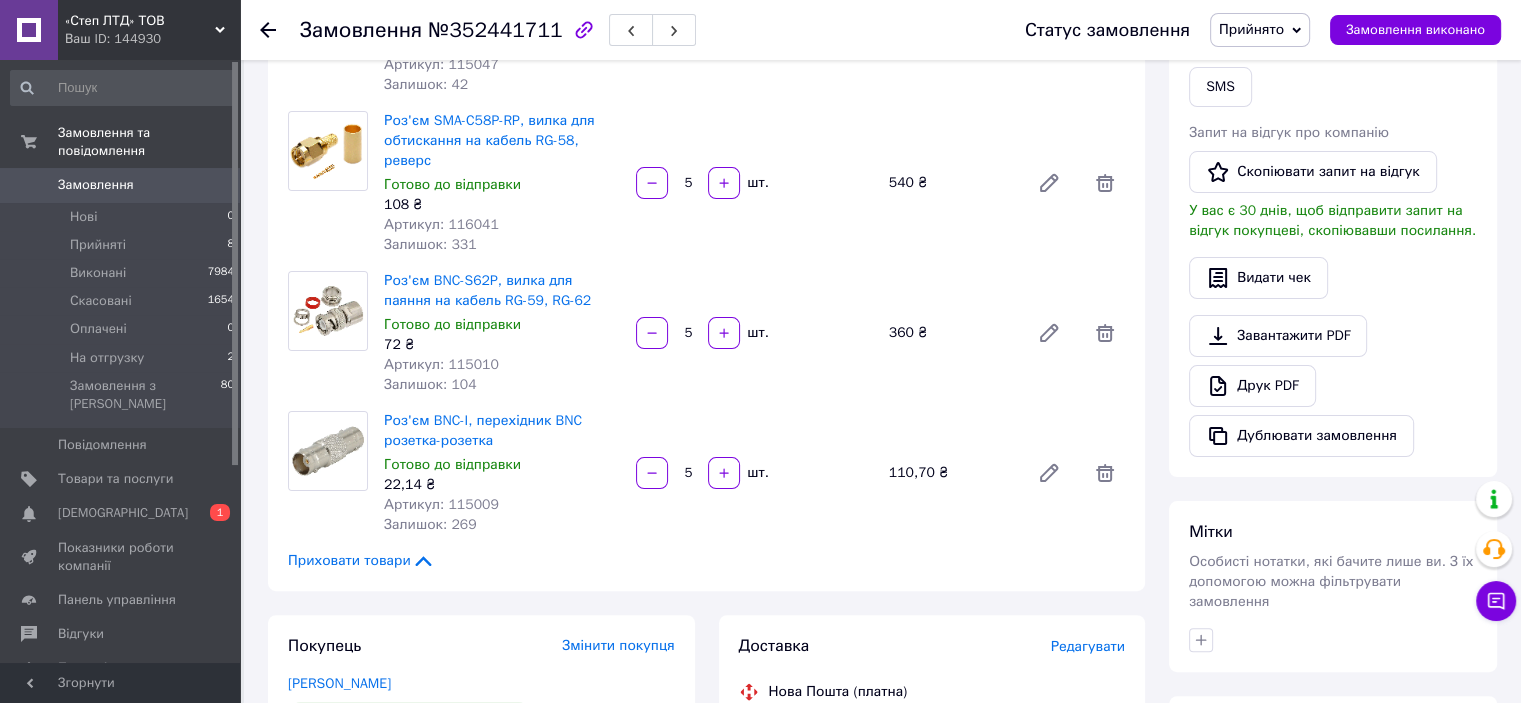 click on "Редагувати" at bounding box center [1088, 646] 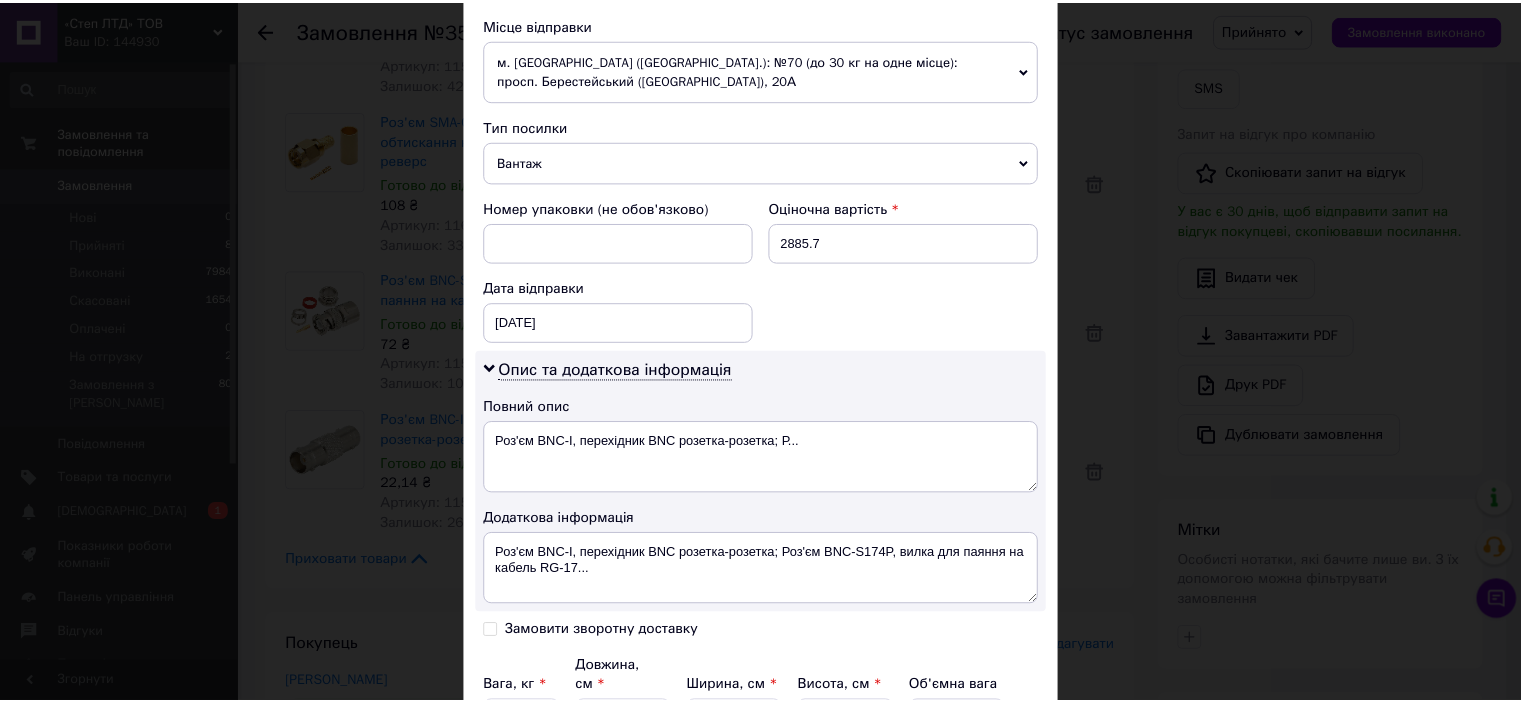 scroll, scrollTop: 898, scrollLeft: 0, axis: vertical 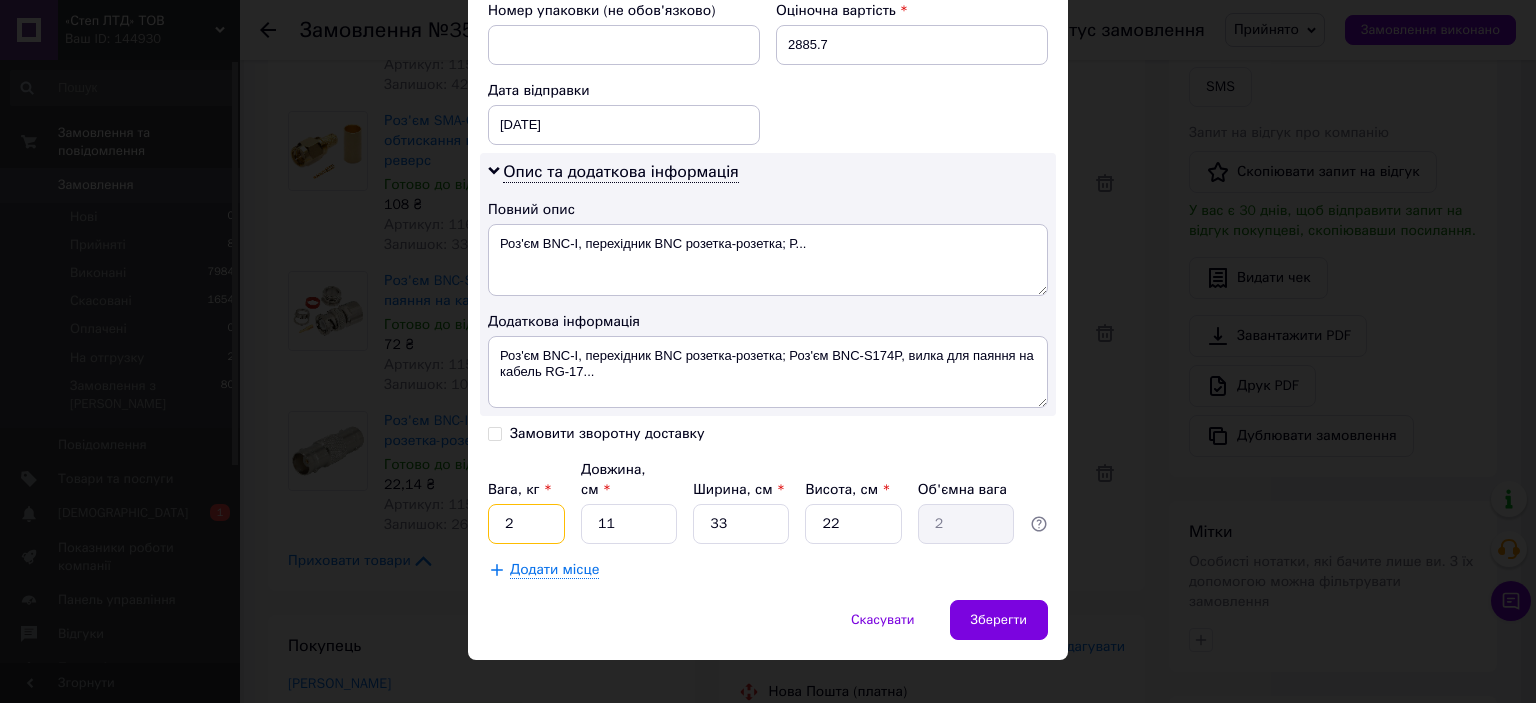 click on "2" at bounding box center [526, 524] 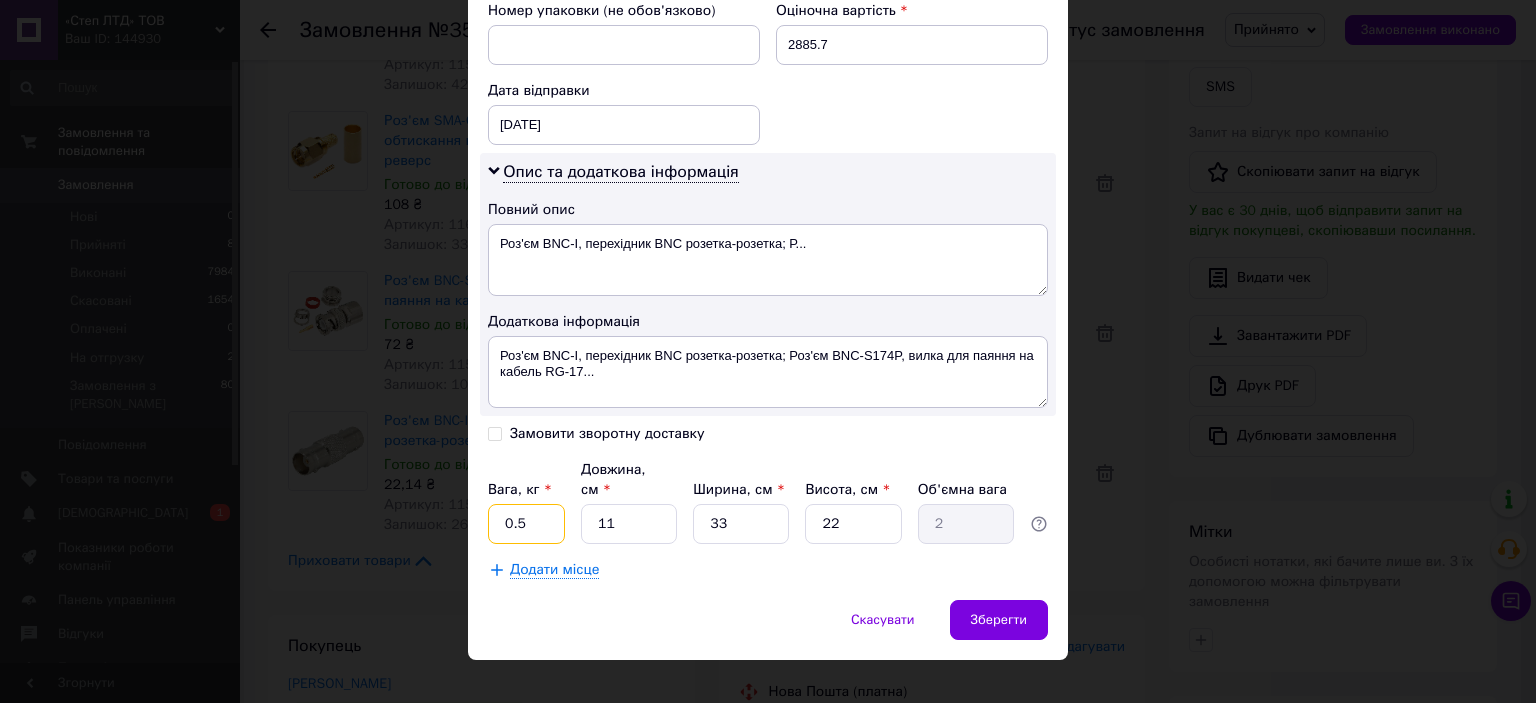 type on "0.5" 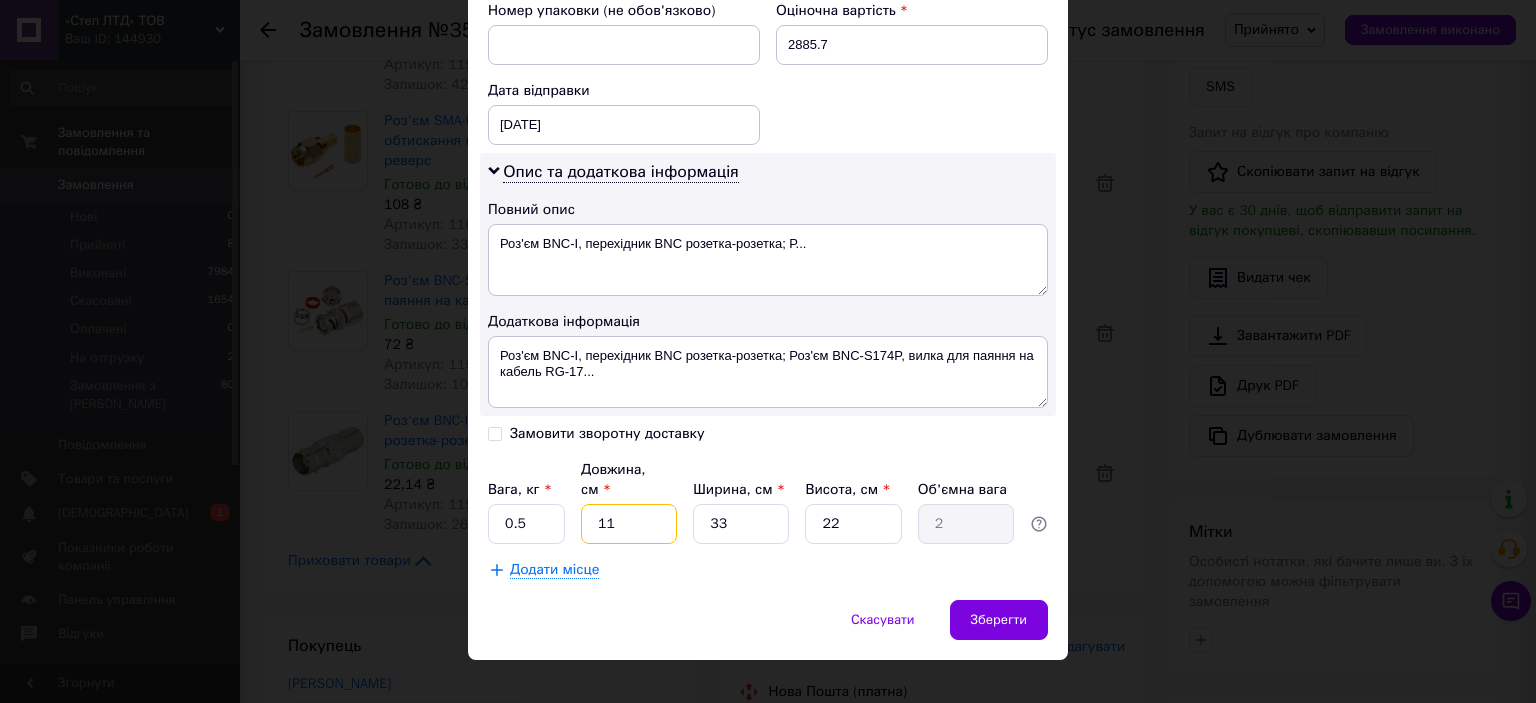 type on "2" 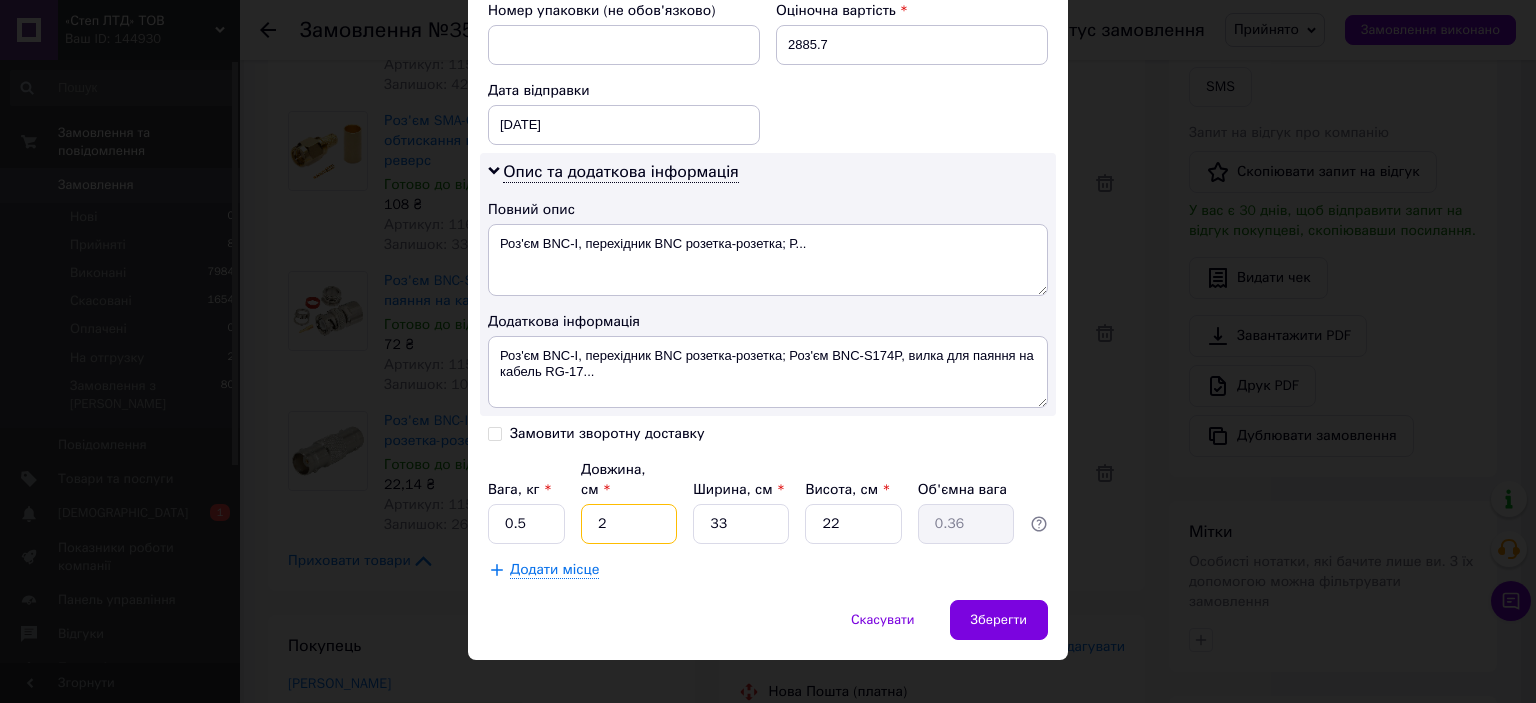 type on "20" 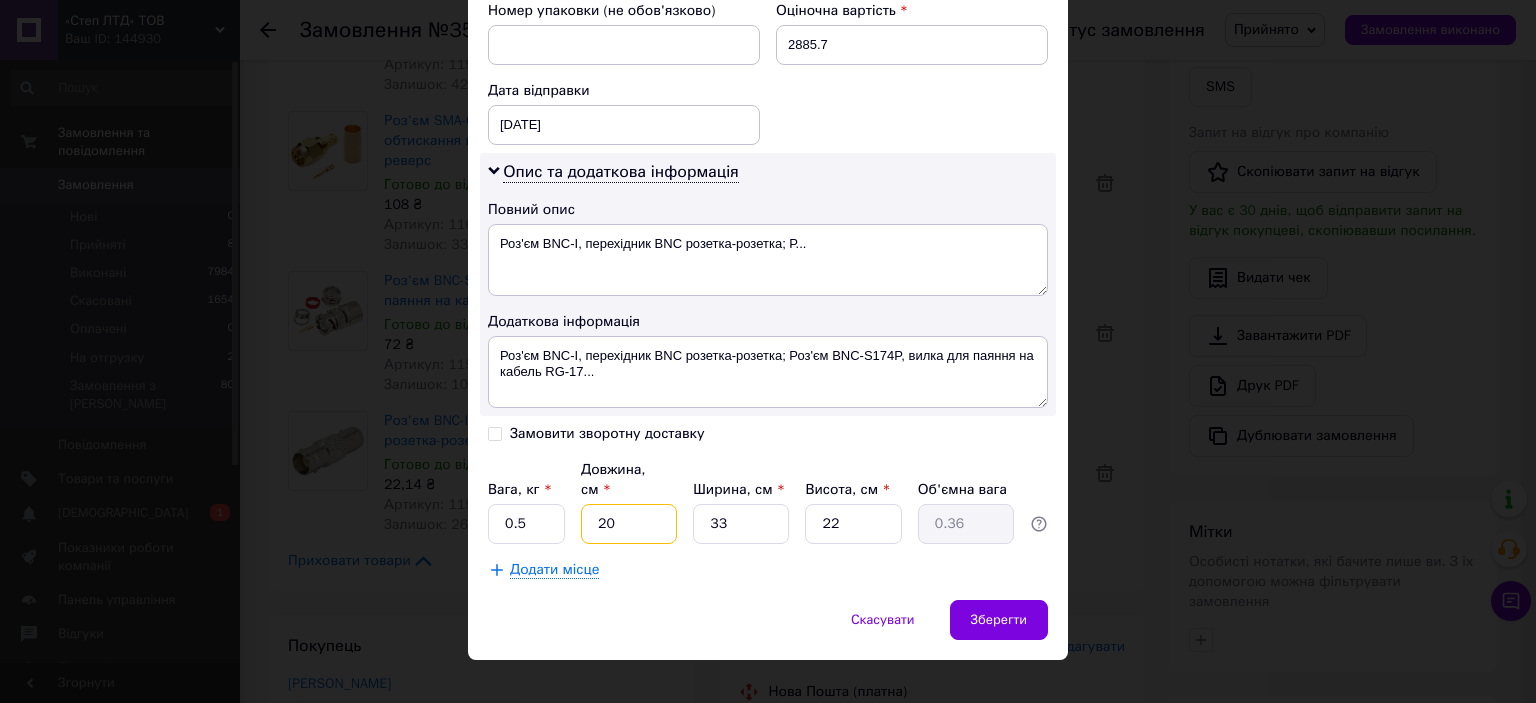 type on "3.63" 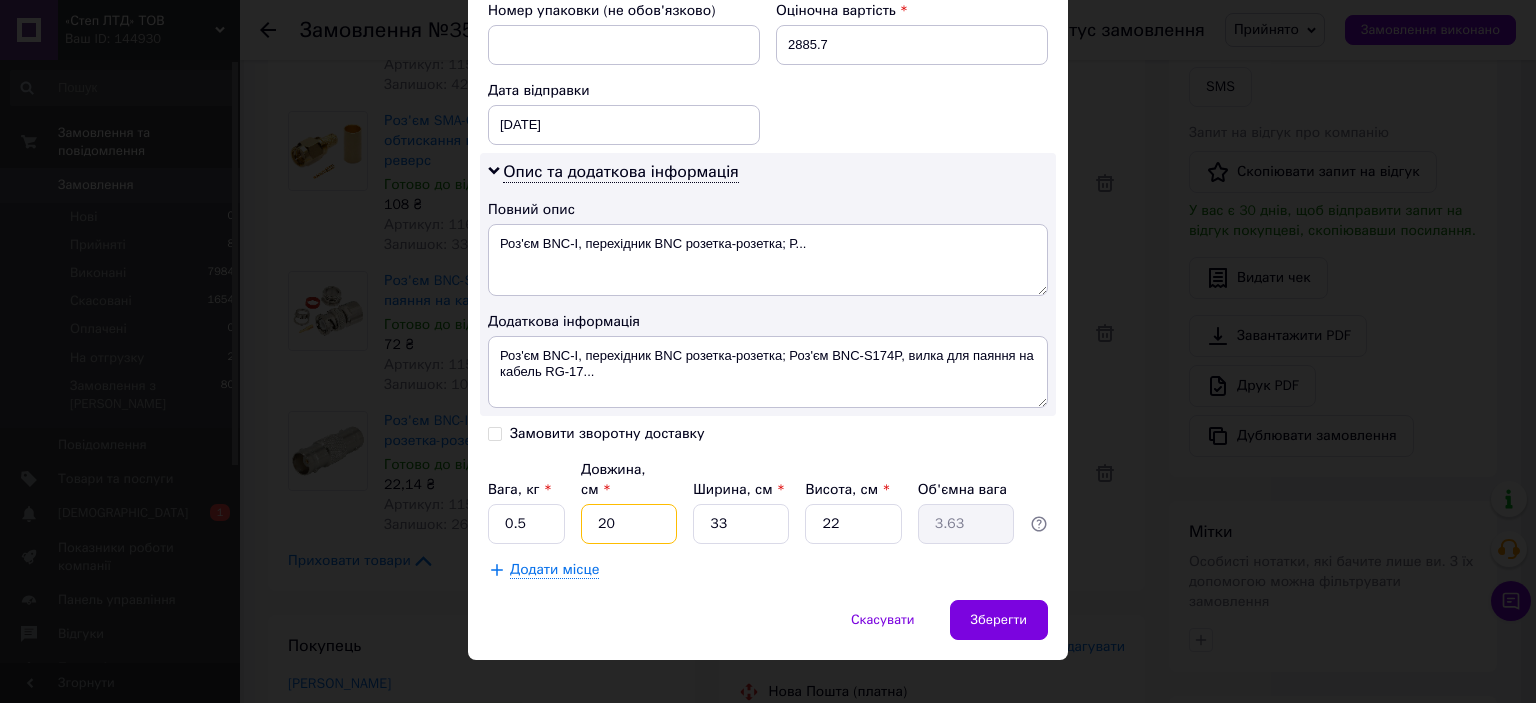 type on "20" 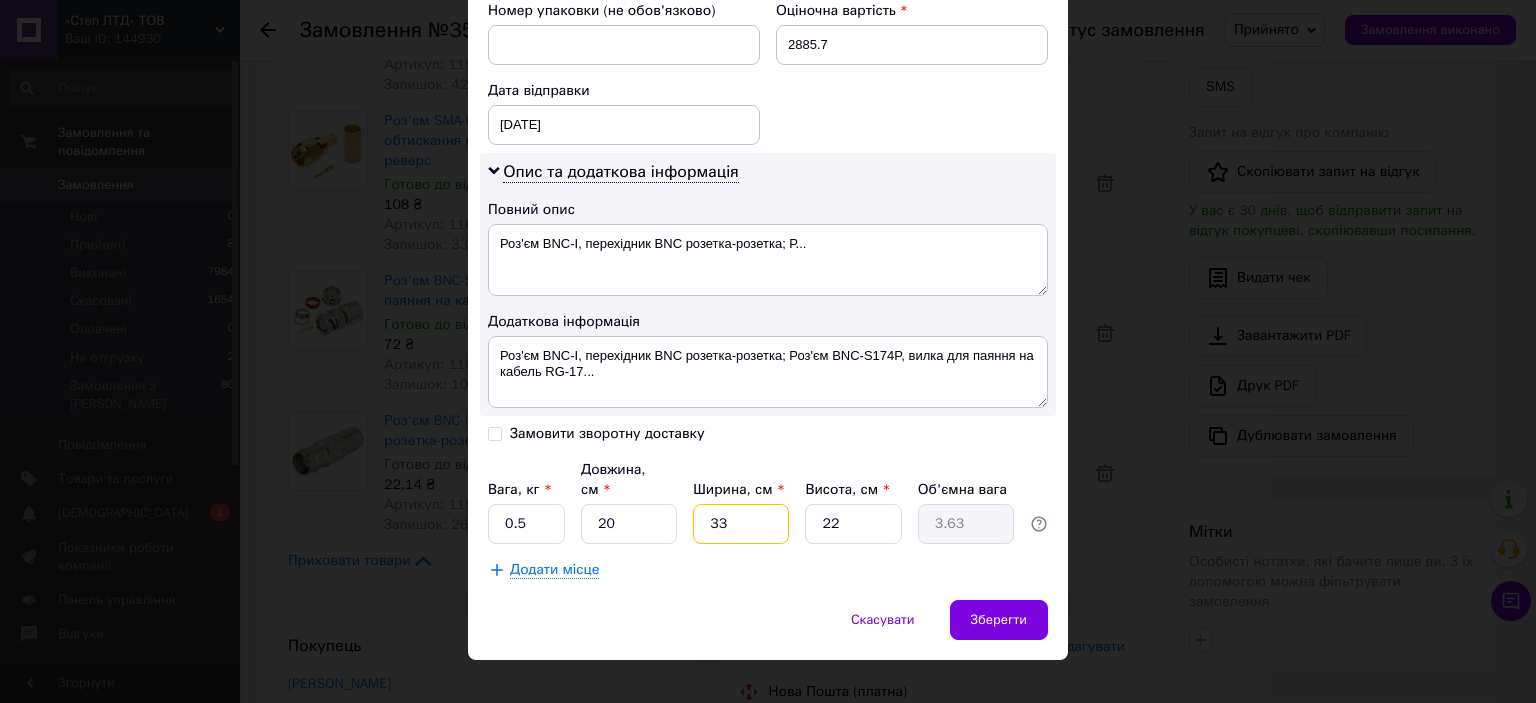 type on "1" 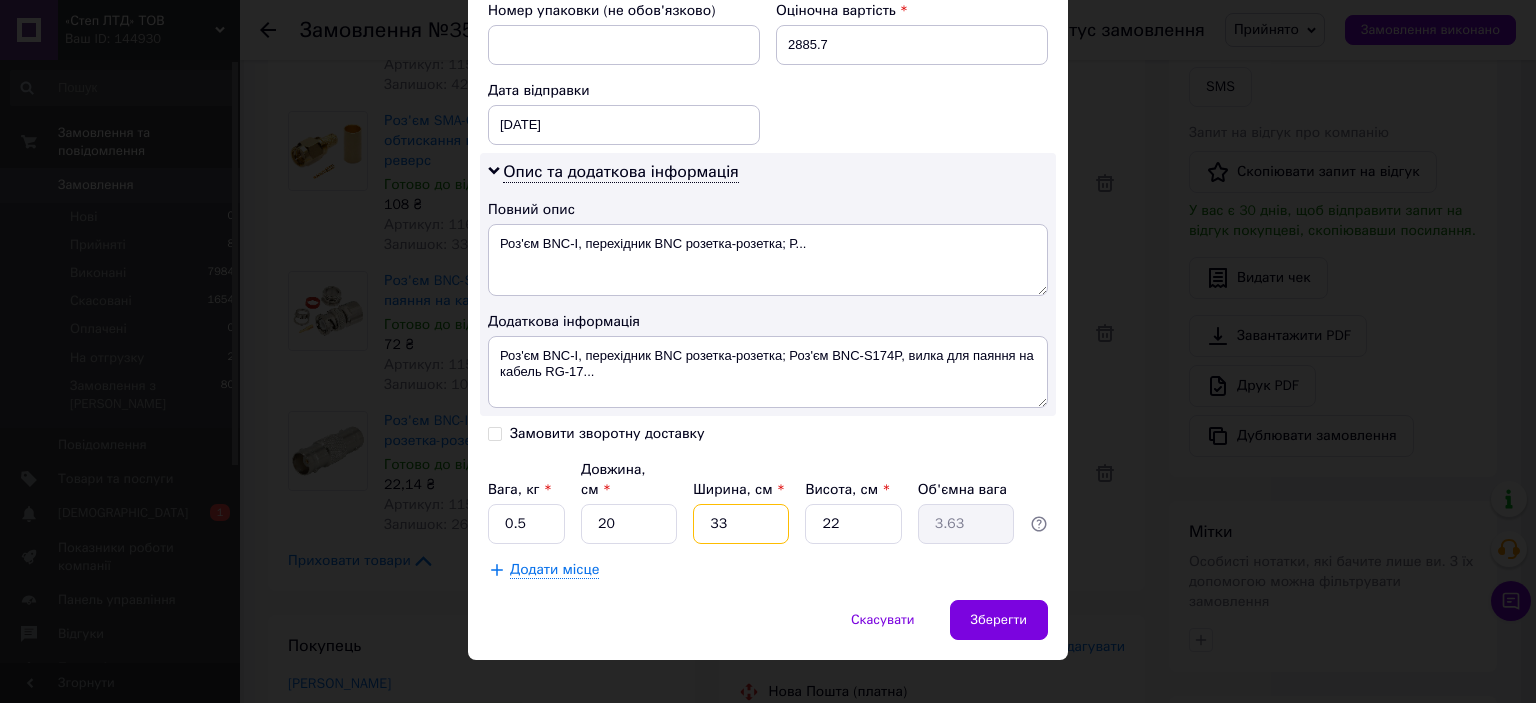 type on "0.11" 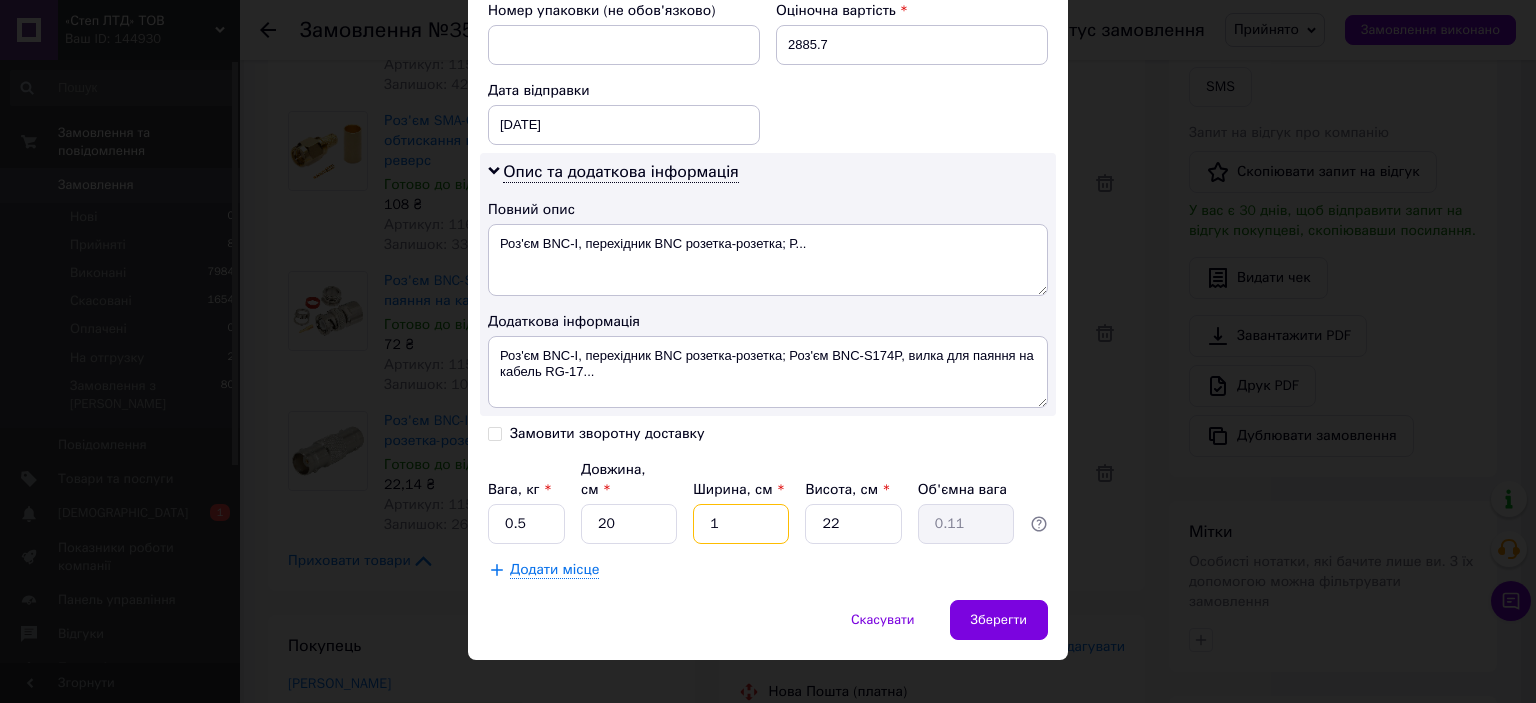 type on "10" 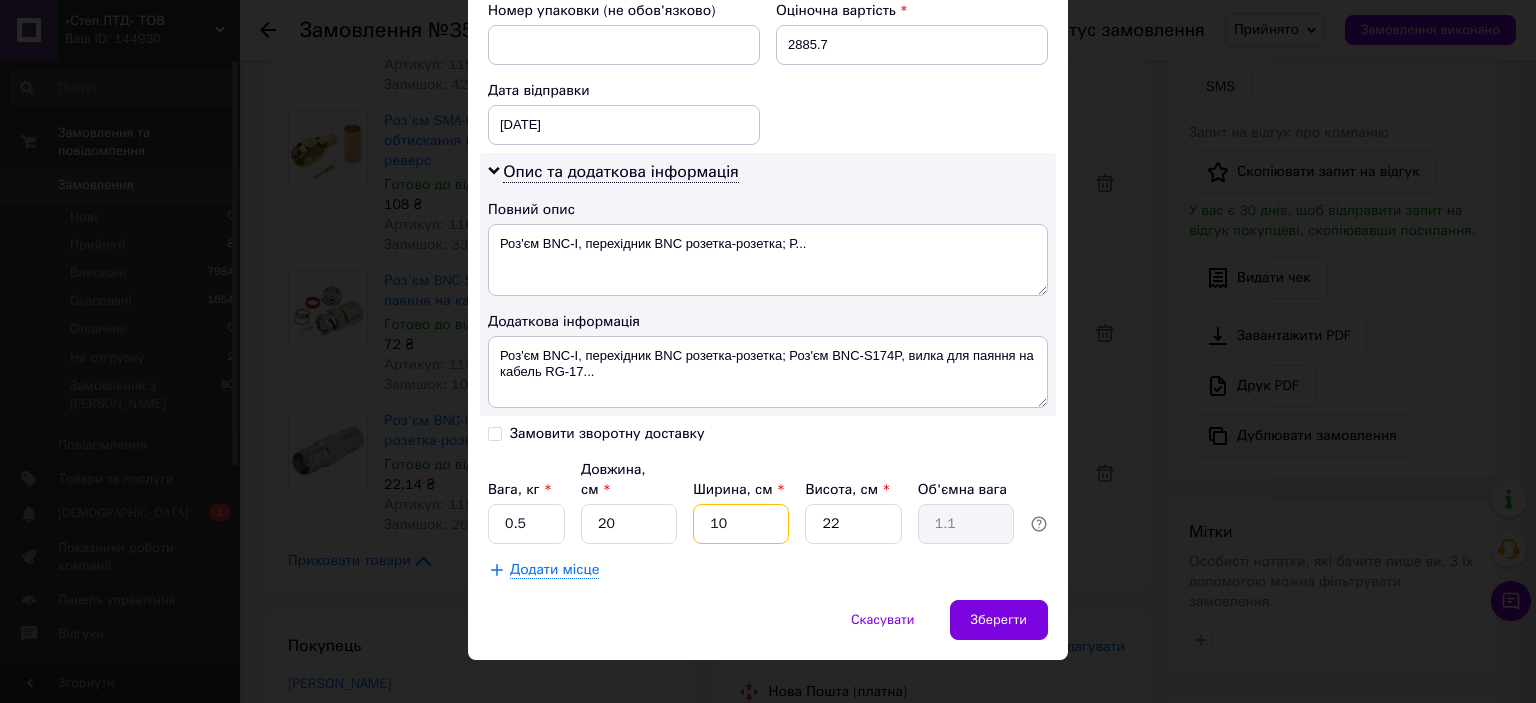 type on "10" 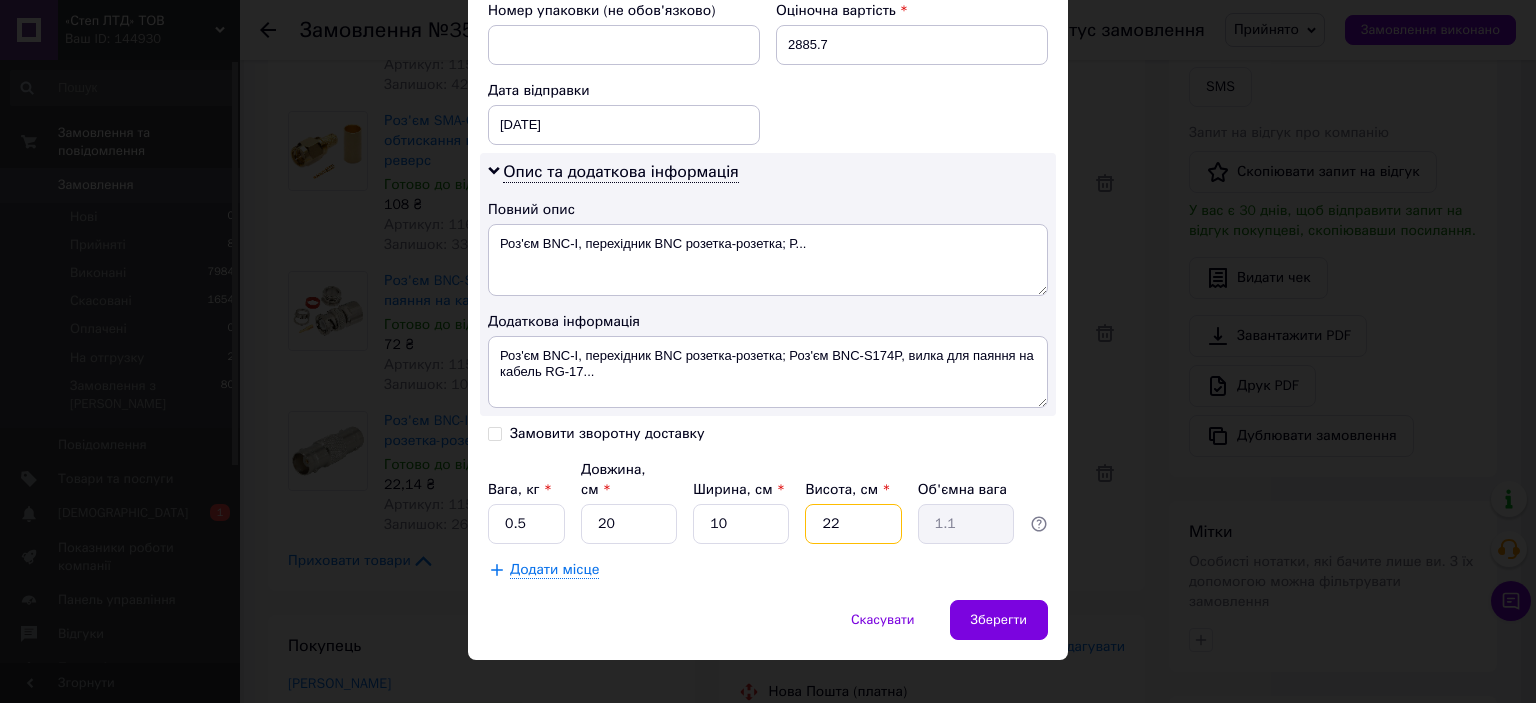 type on "1" 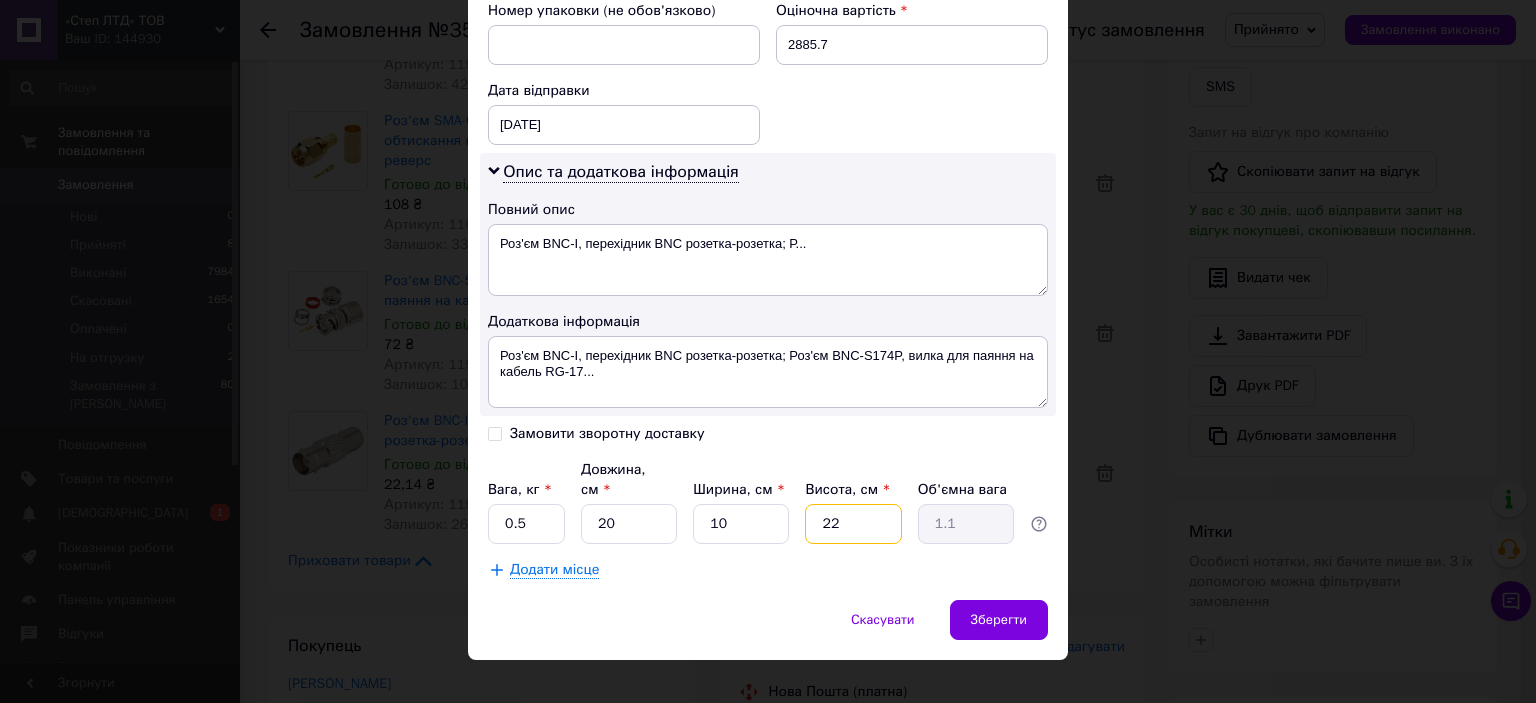 type on "0.1" 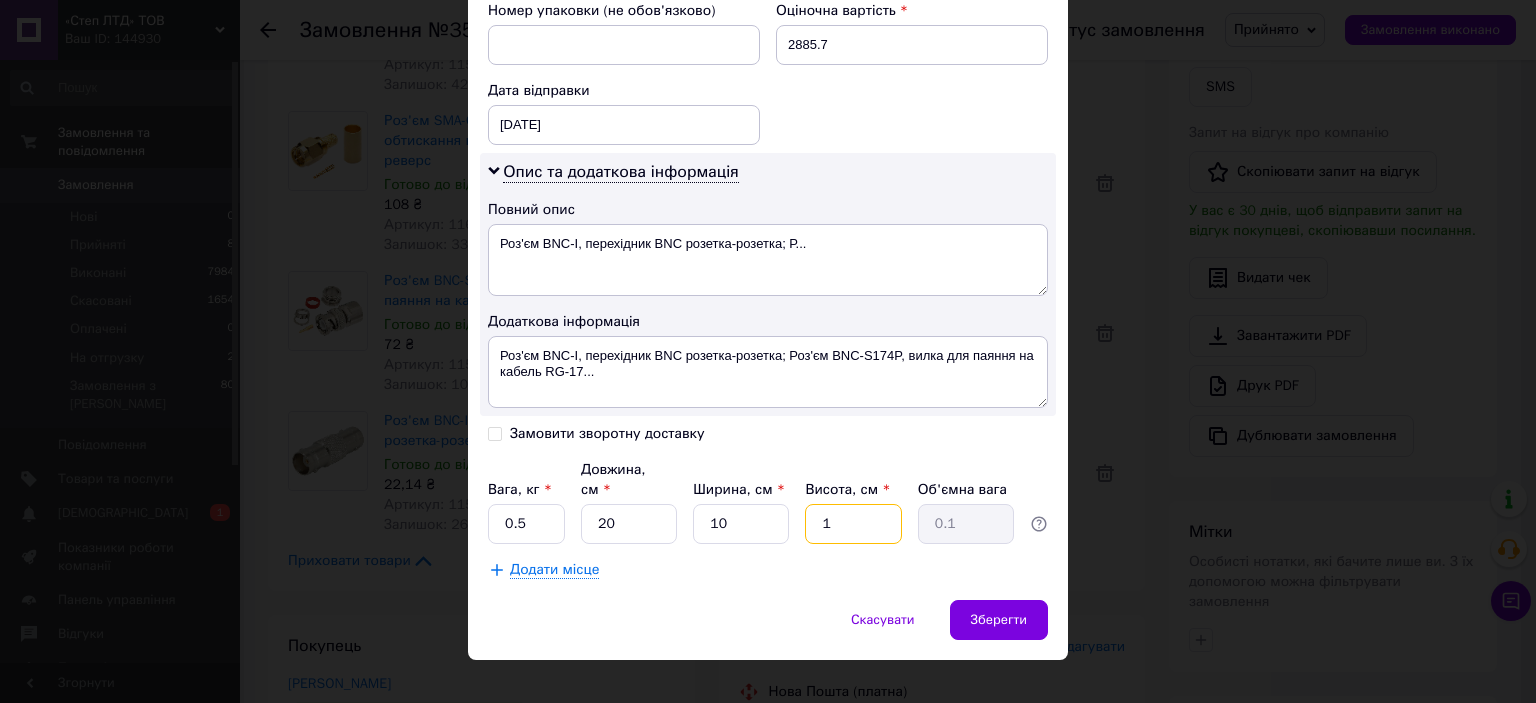 type on "10" 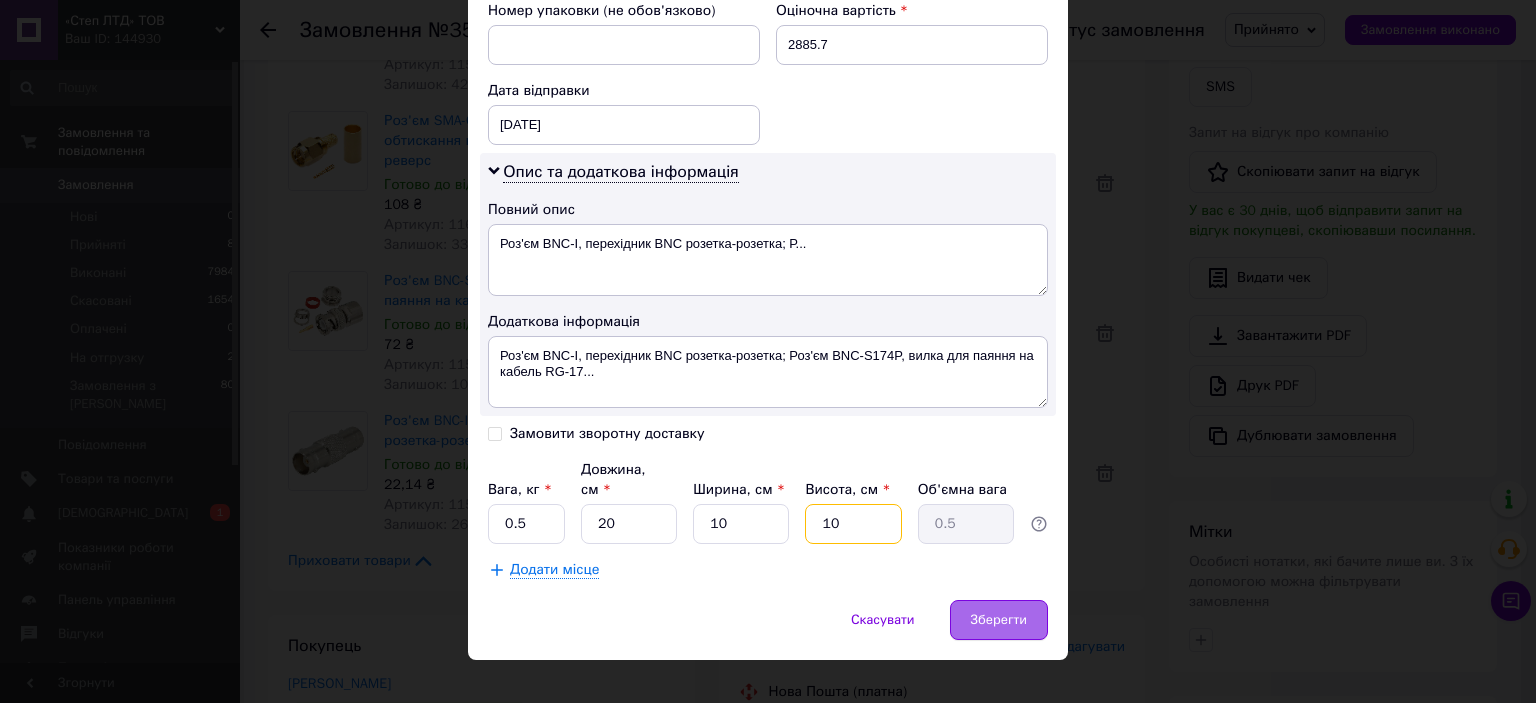type on "10" 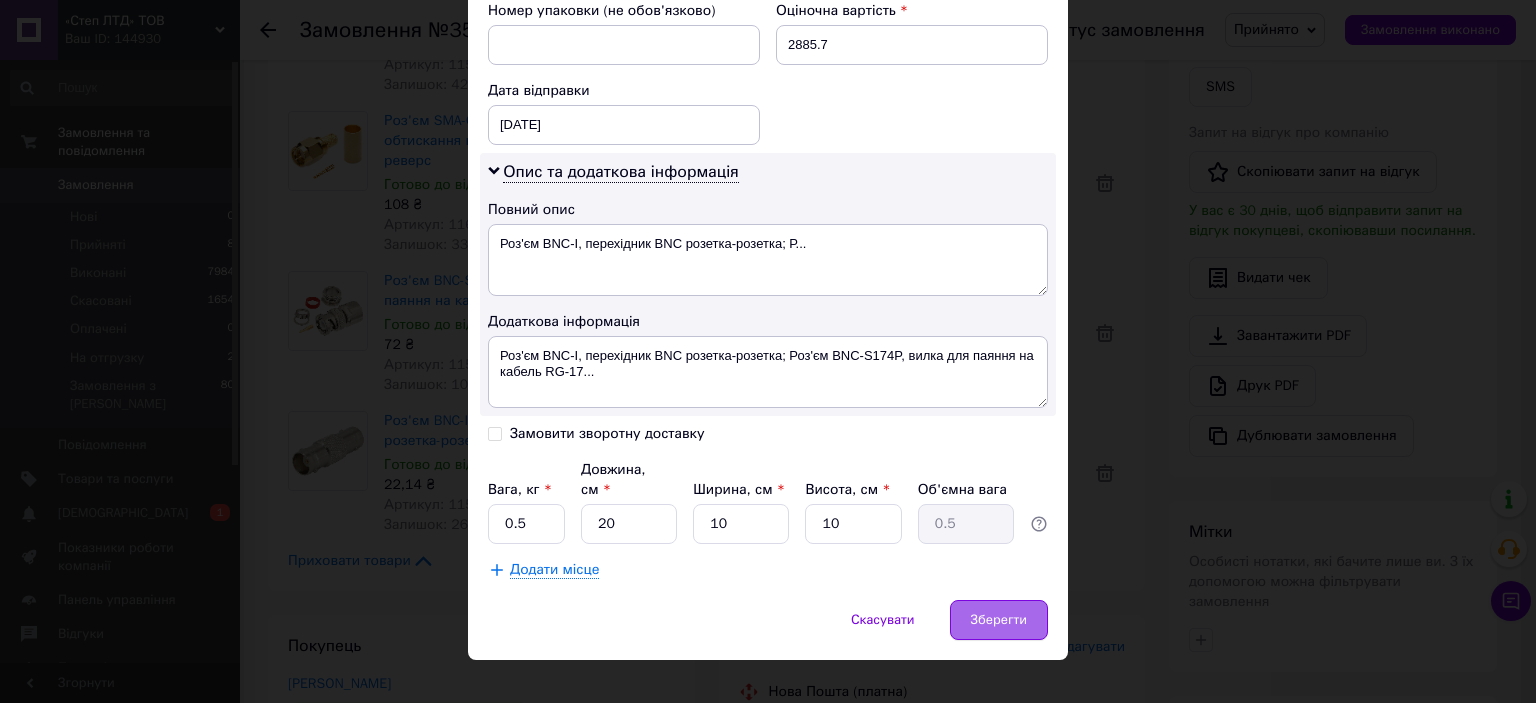 click on "Зберегти" at bounding box center [999, 620] 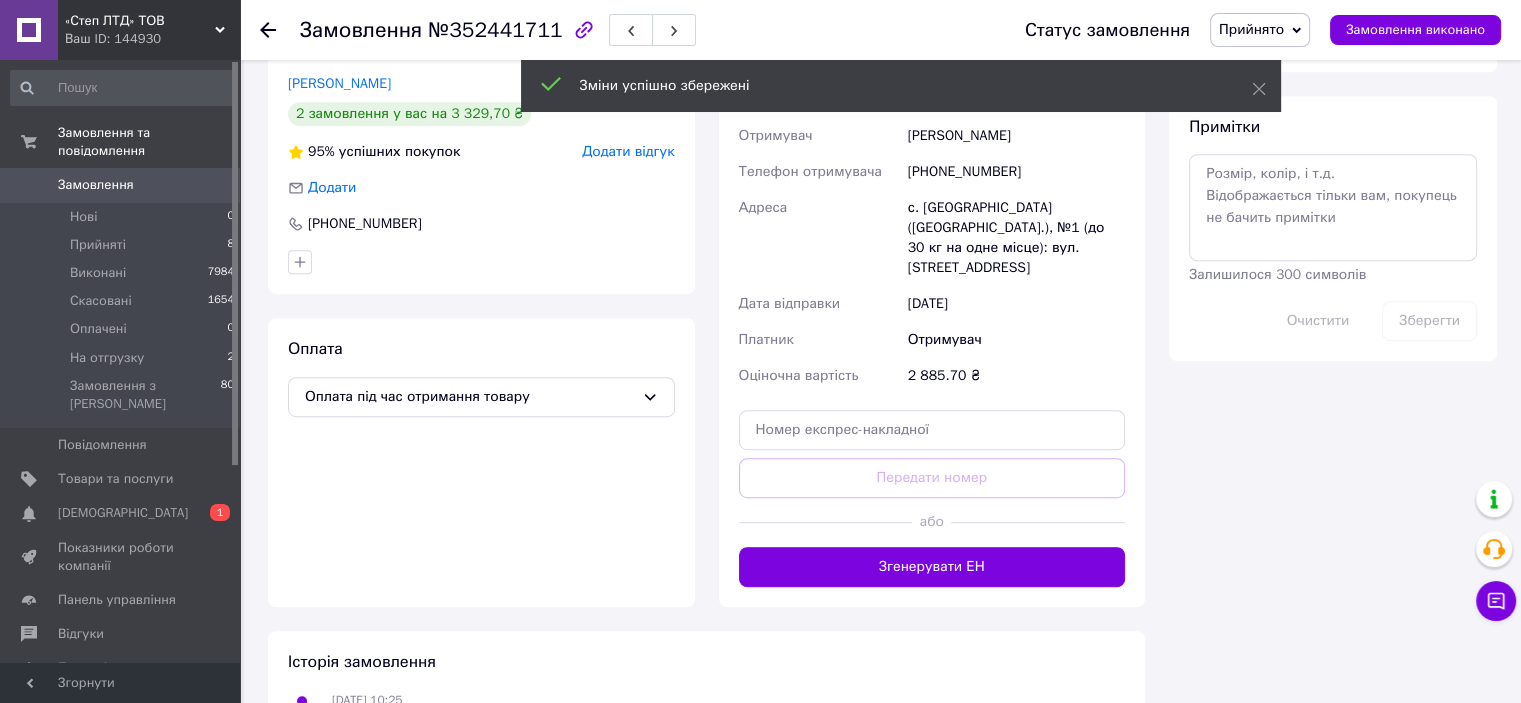 click on "Згенерувати ЕН" at bounding box center (932, 567) 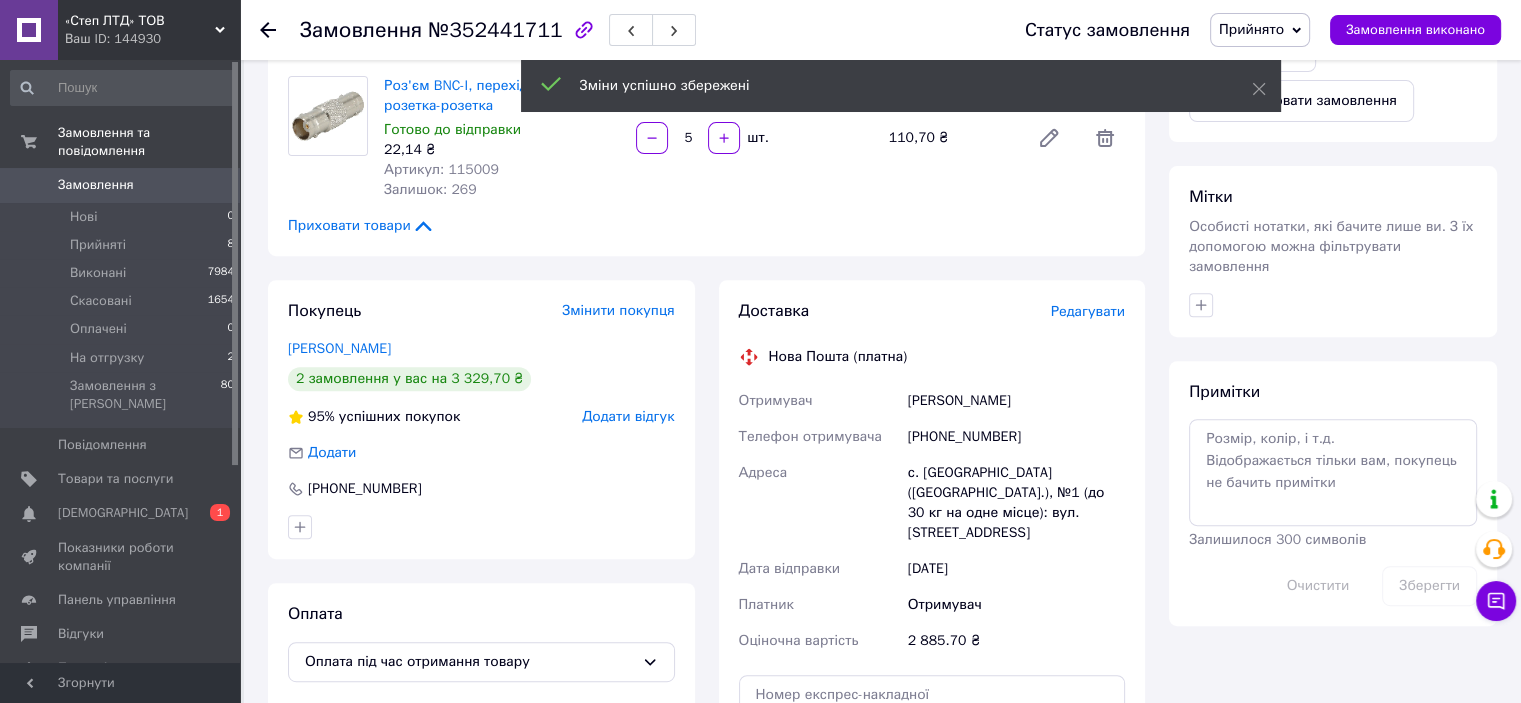 scroll, scrollTop: 700, scrollLeft: 0, axis: vertical 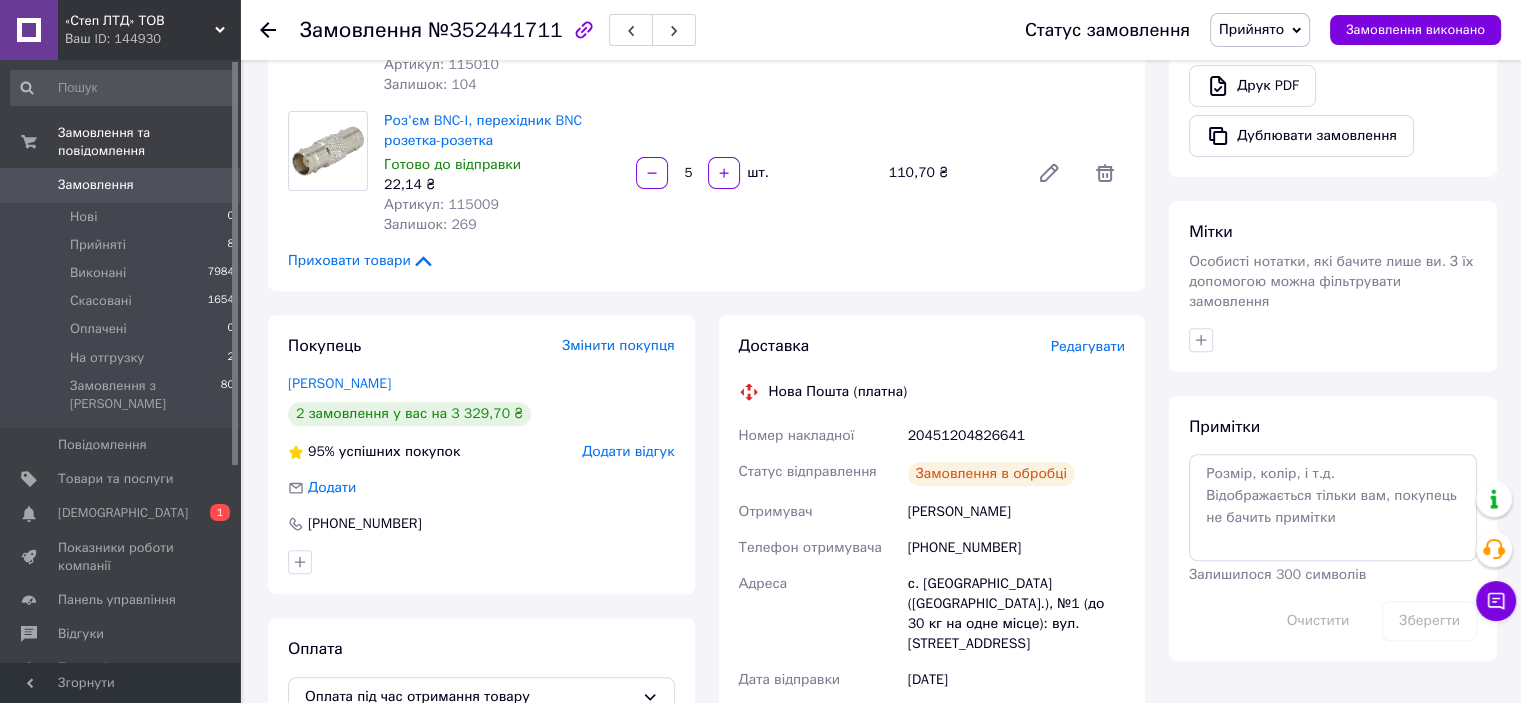 click on "20451204826641" at bounding box center (1016, 436) 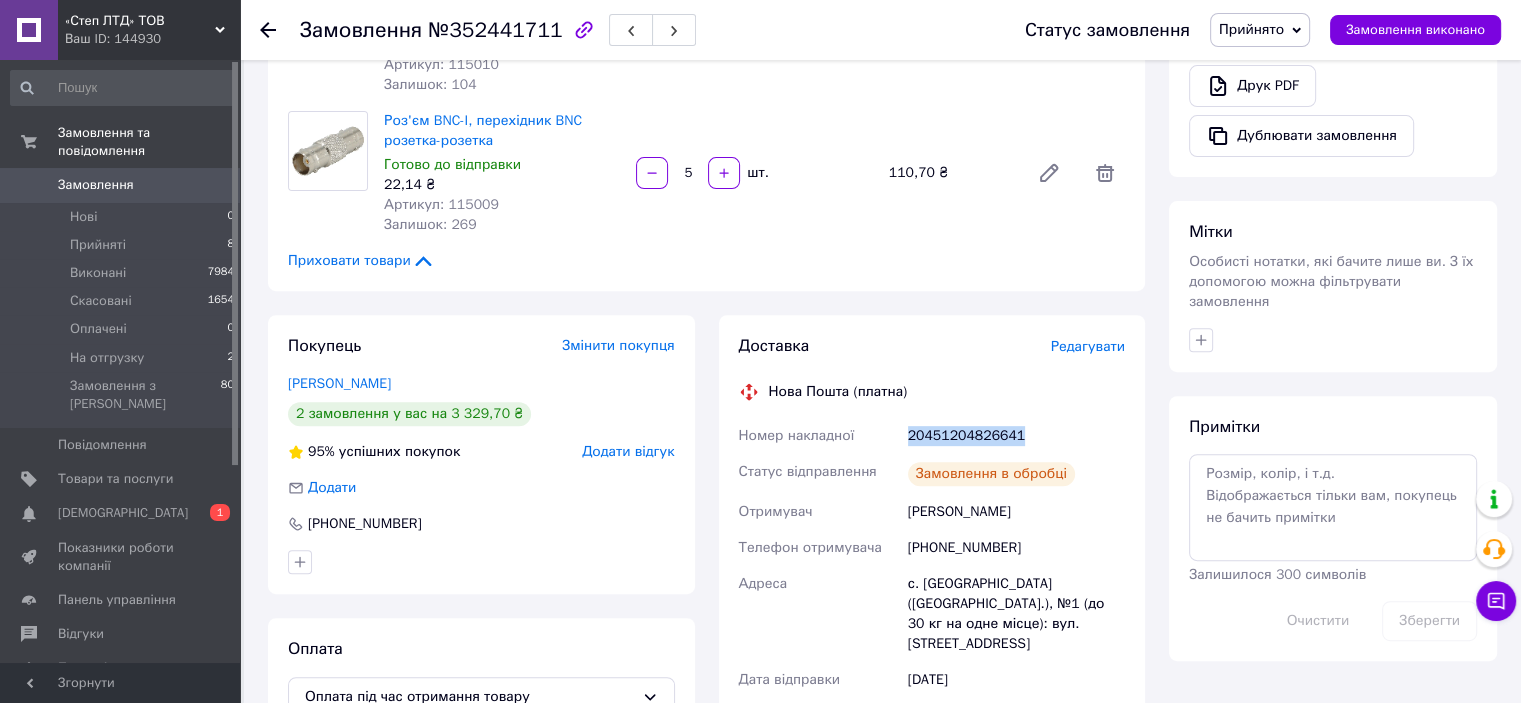 click on "20451204826641" at bounding box center [1016, 436] 